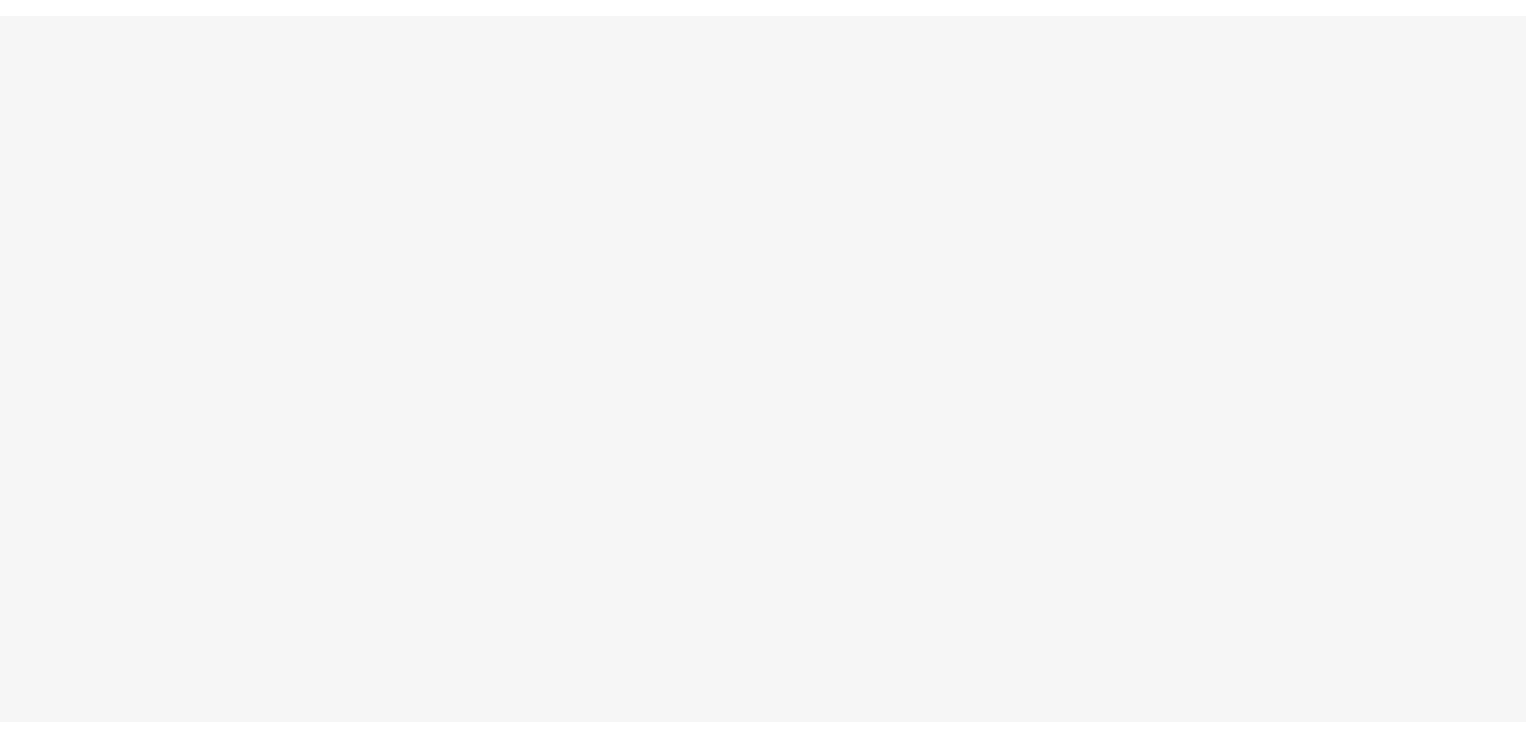 scroll, scrollTop: 0, scrollLeft: 0, axis: both 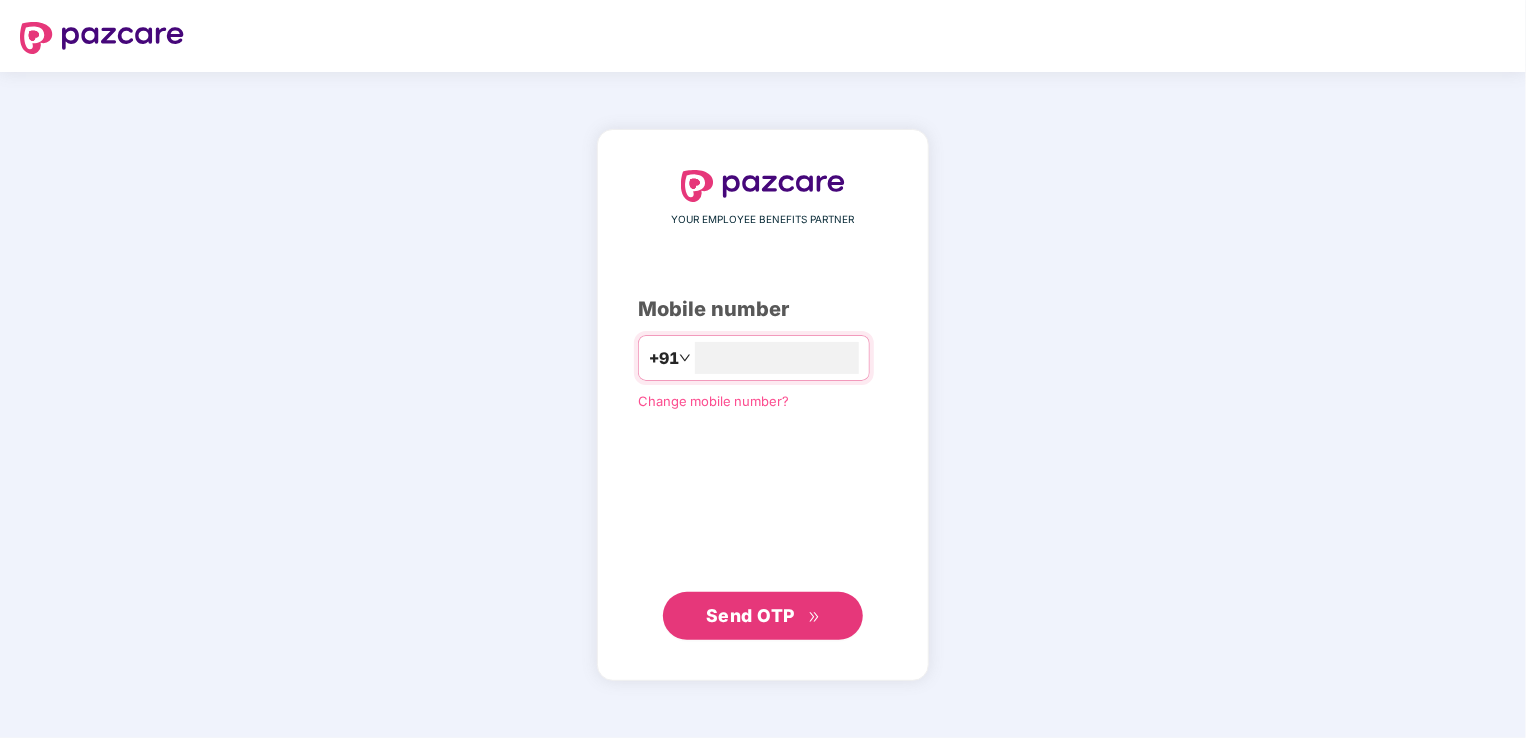 type on "**********" 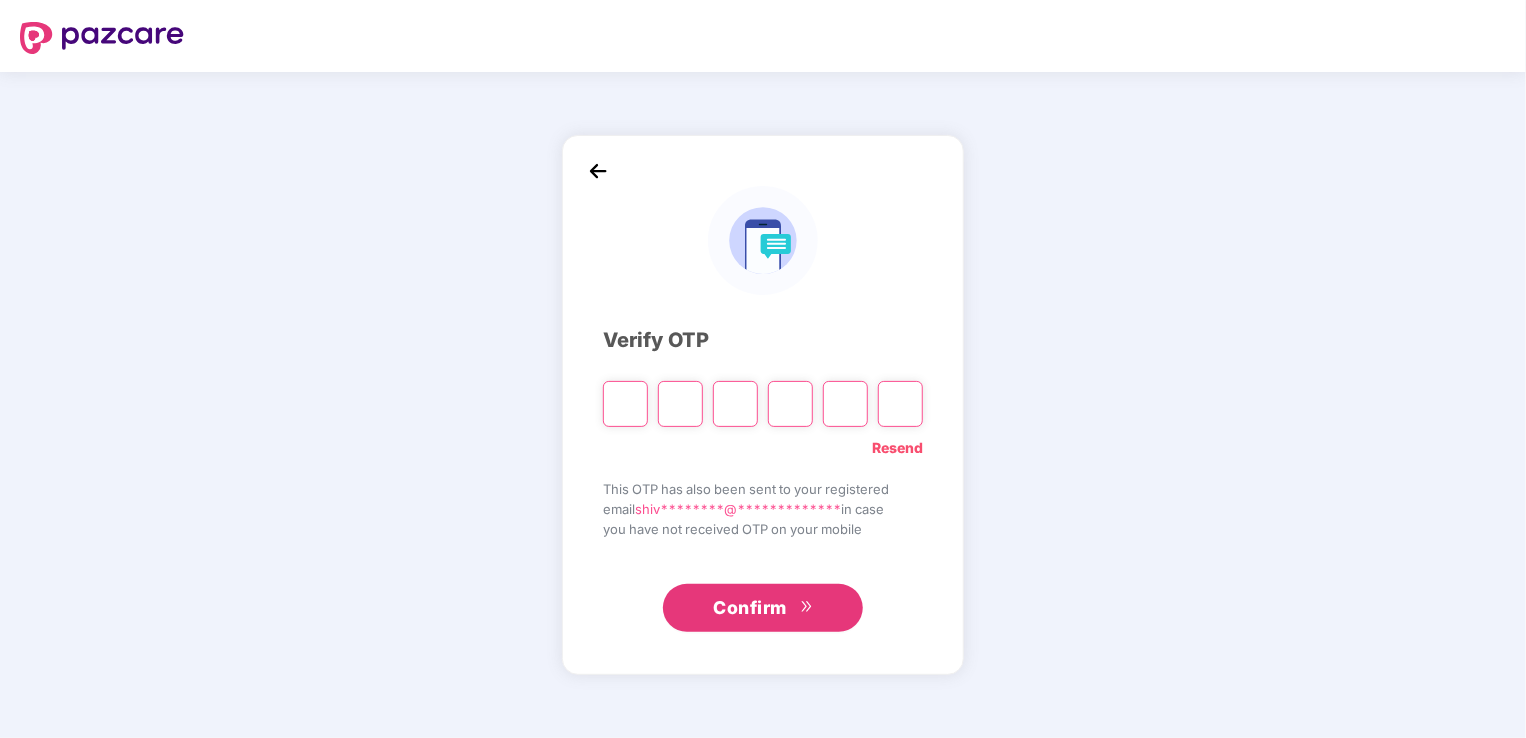 type on "*" 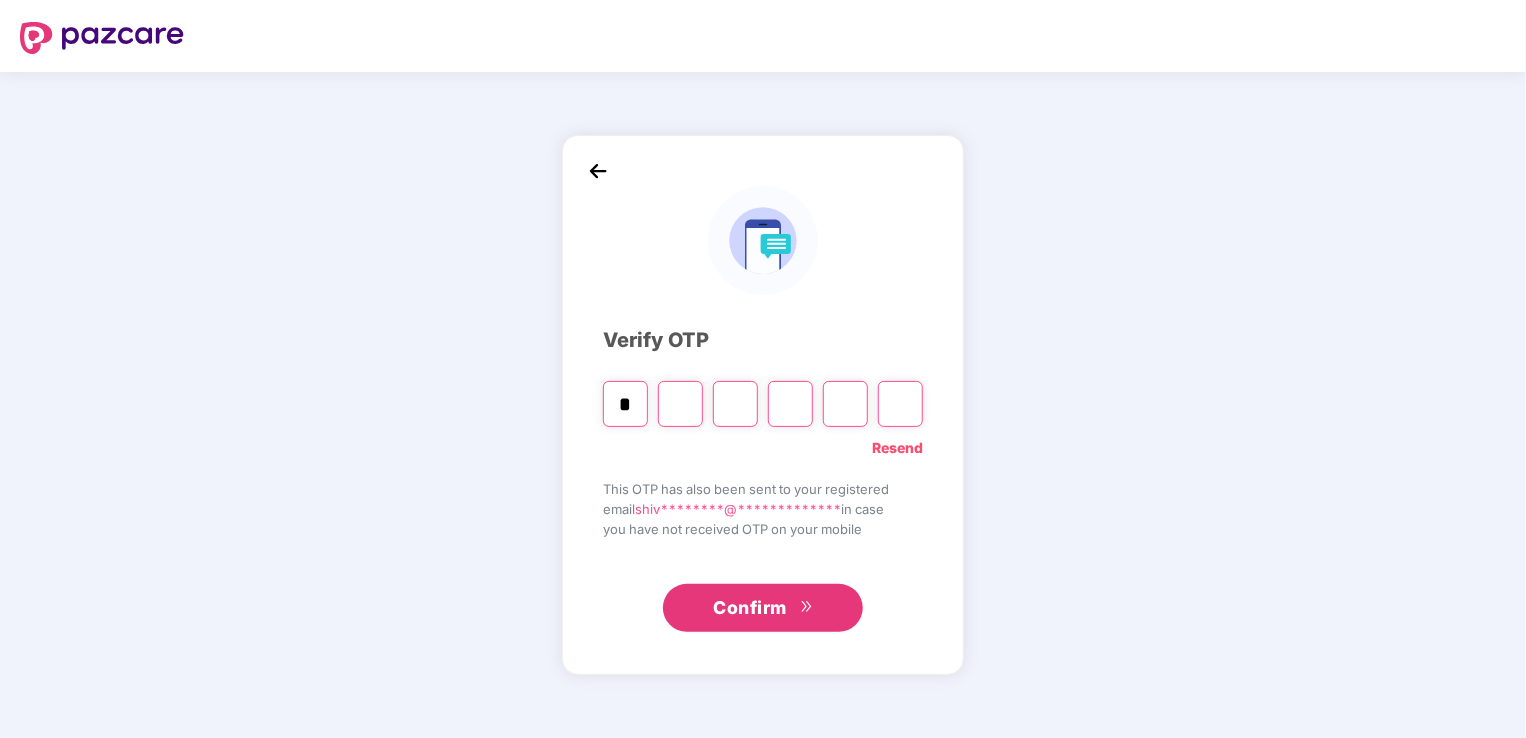 type on "*" 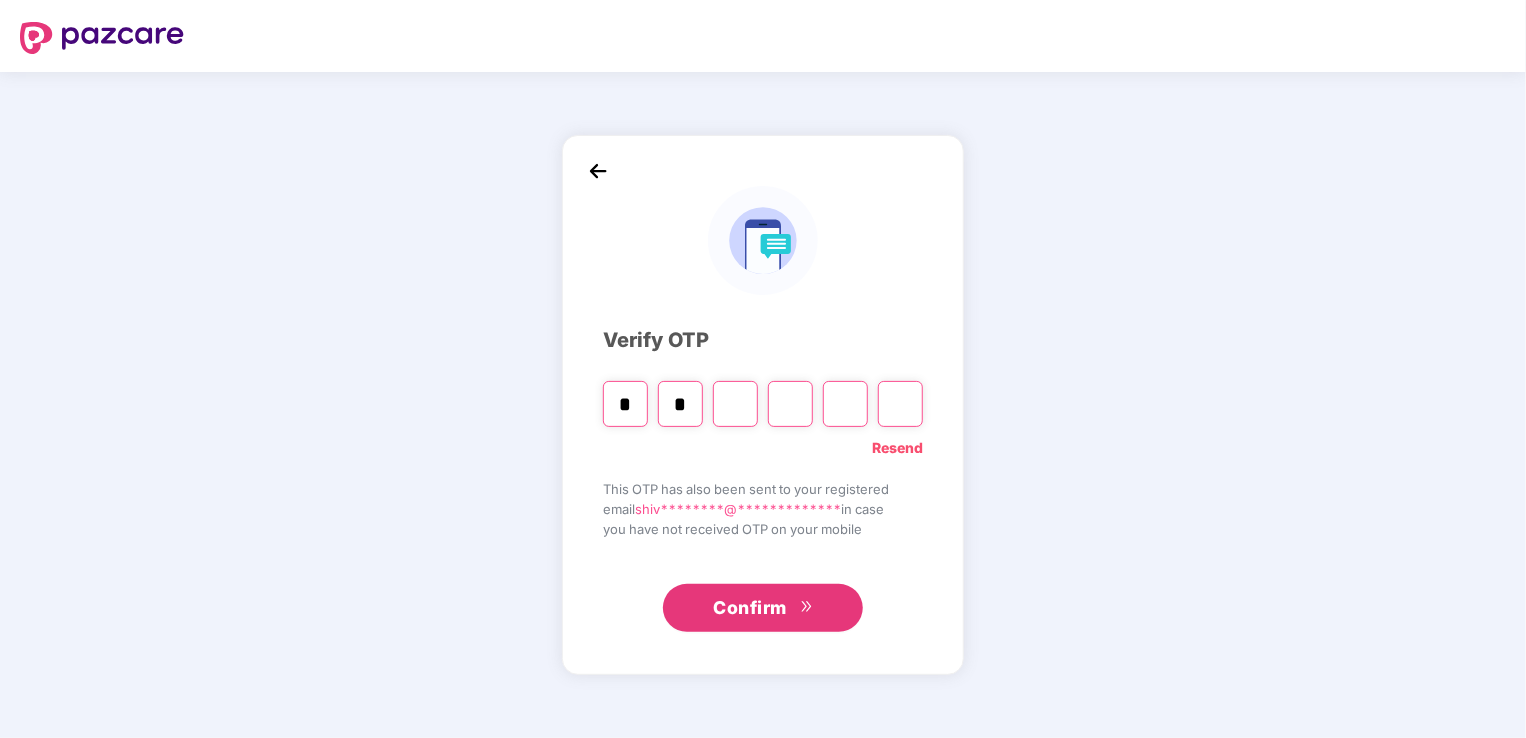 type on "*" 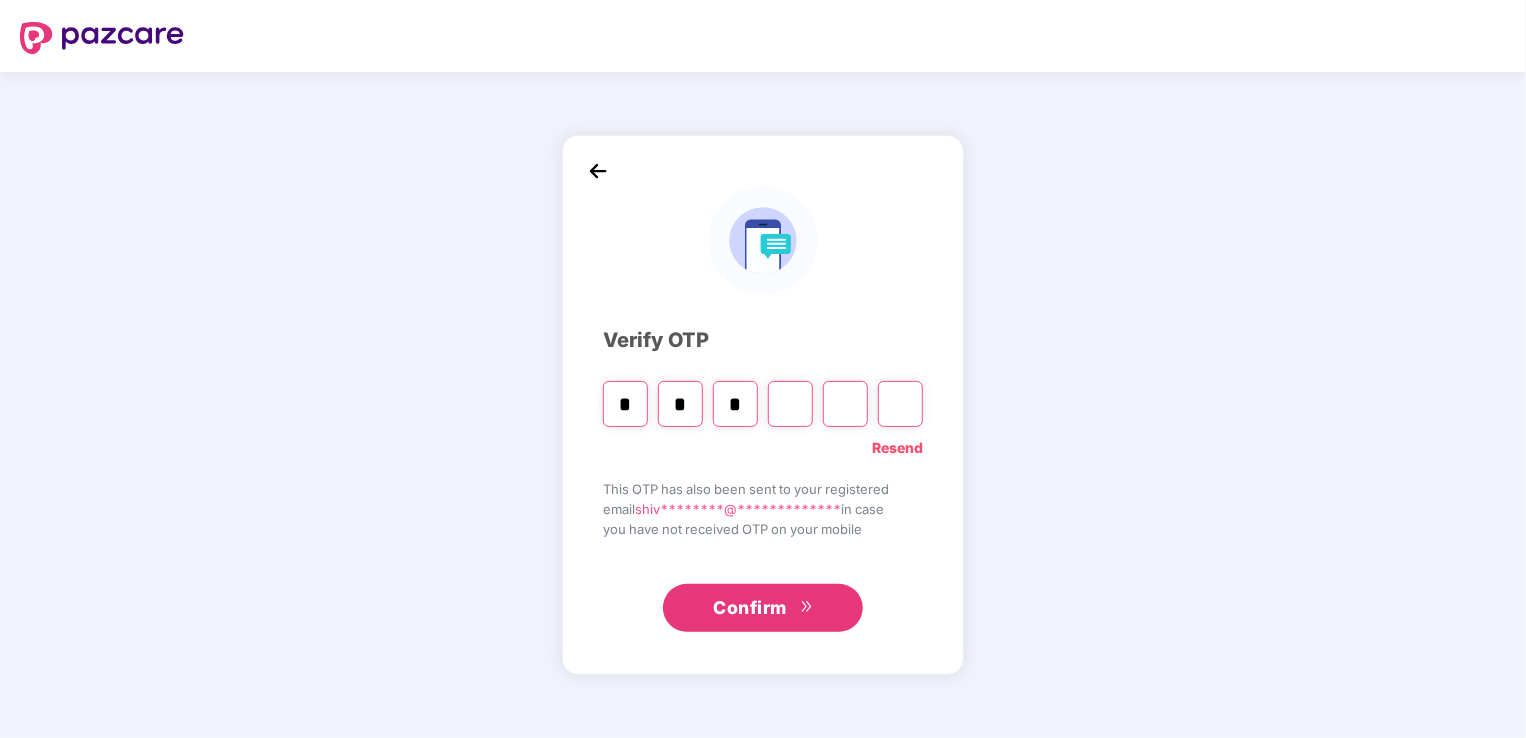 type on "*" 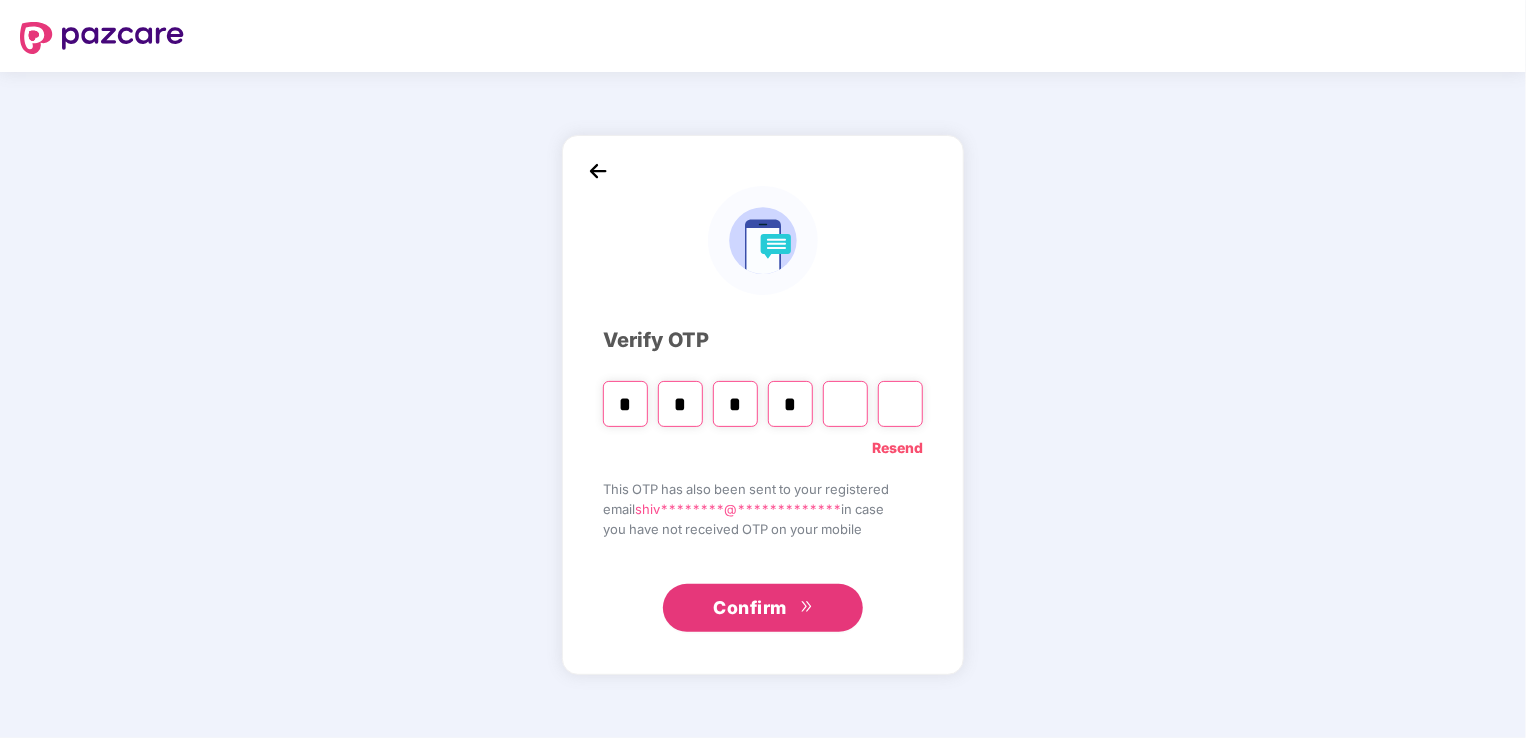 type on "*" 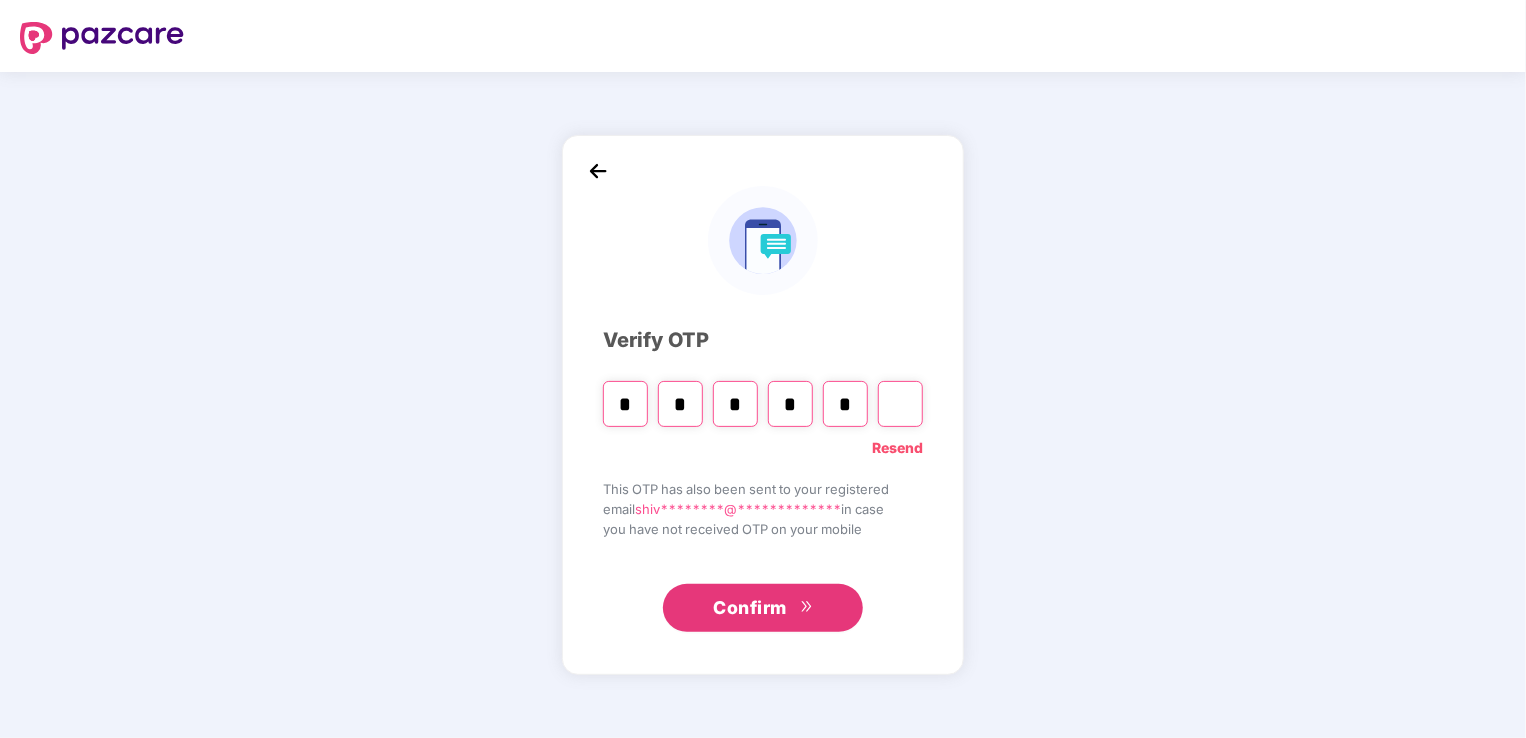 type on "*" 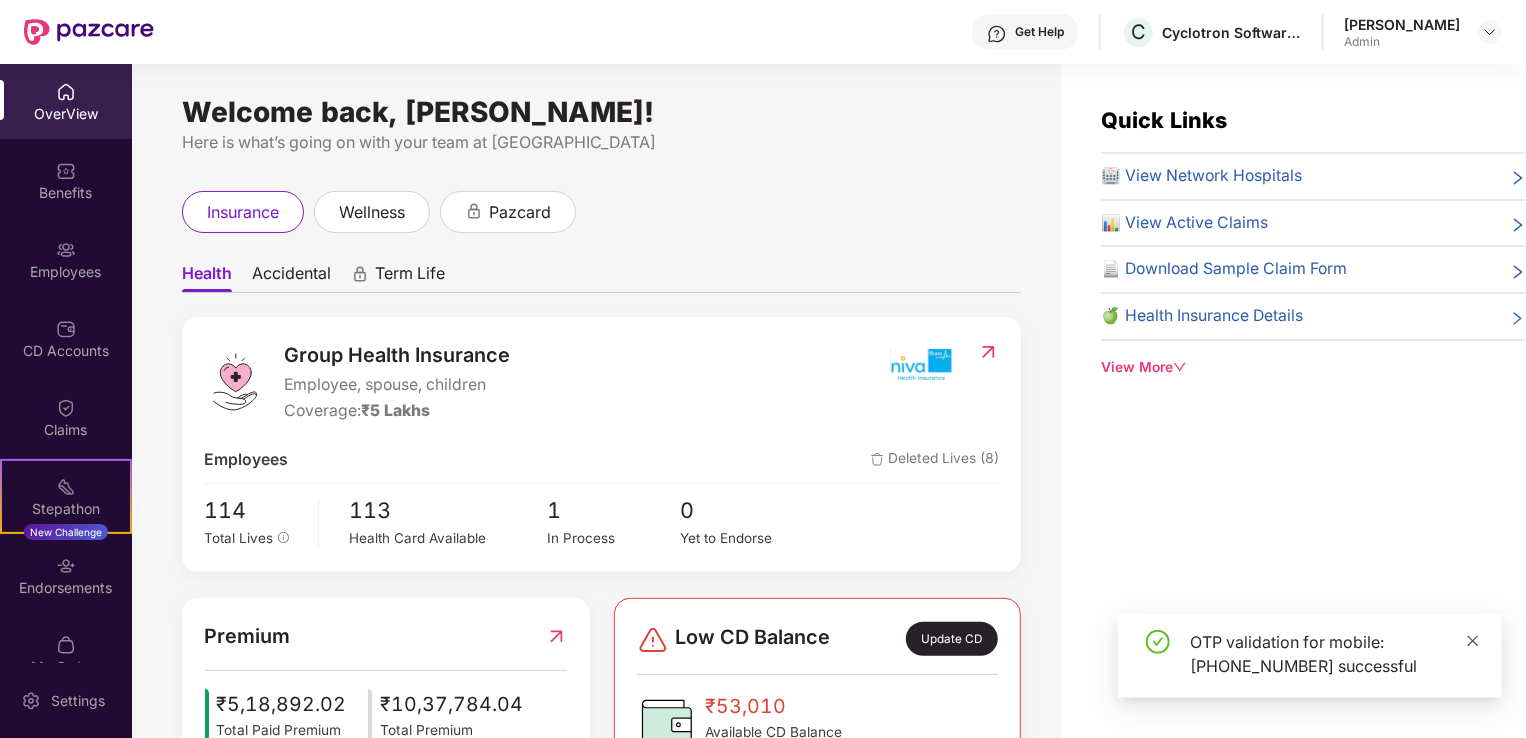click on "OTP validation for mobile: [PHONE_NUMBER] successful" at bounding box center (1310, 656) 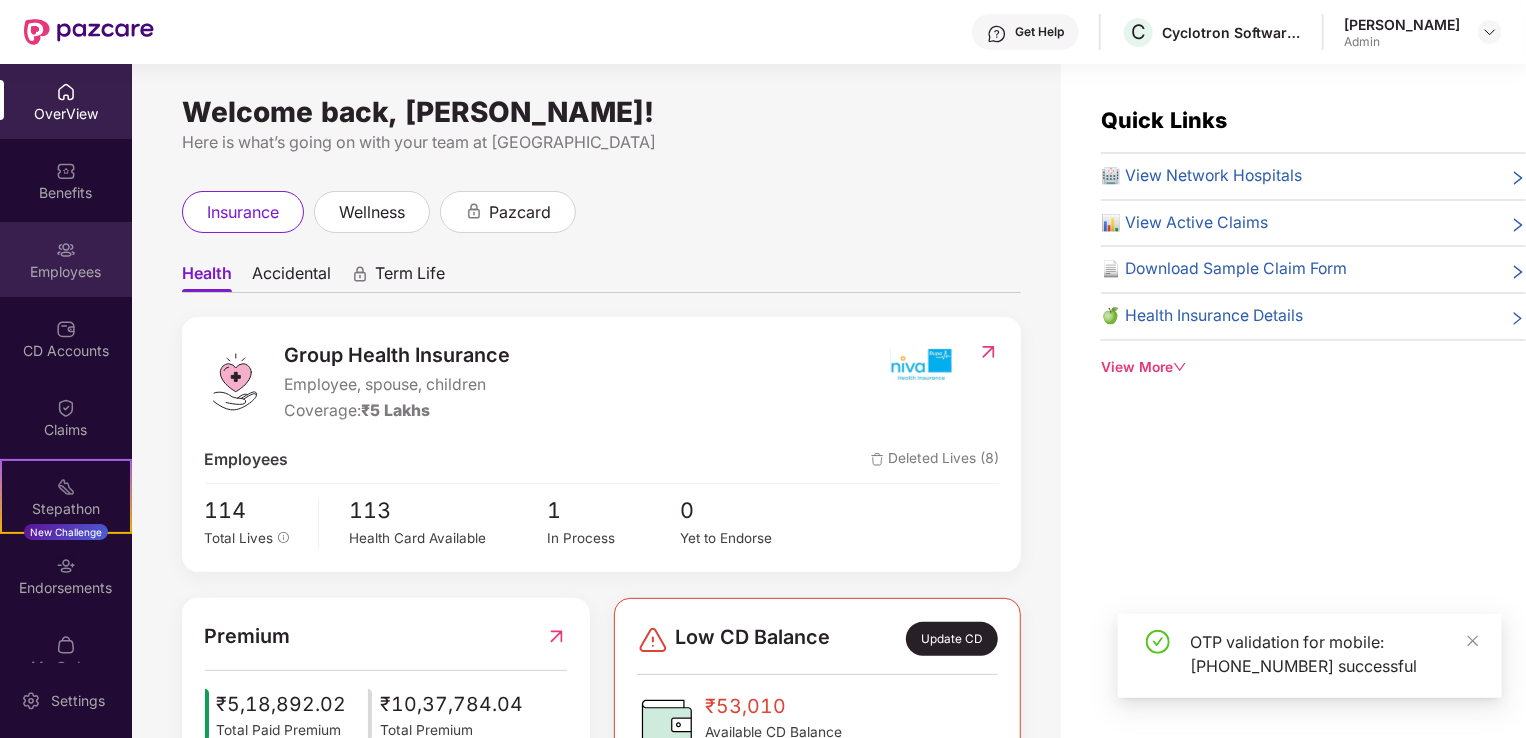 click at bounding box center (66, 250) 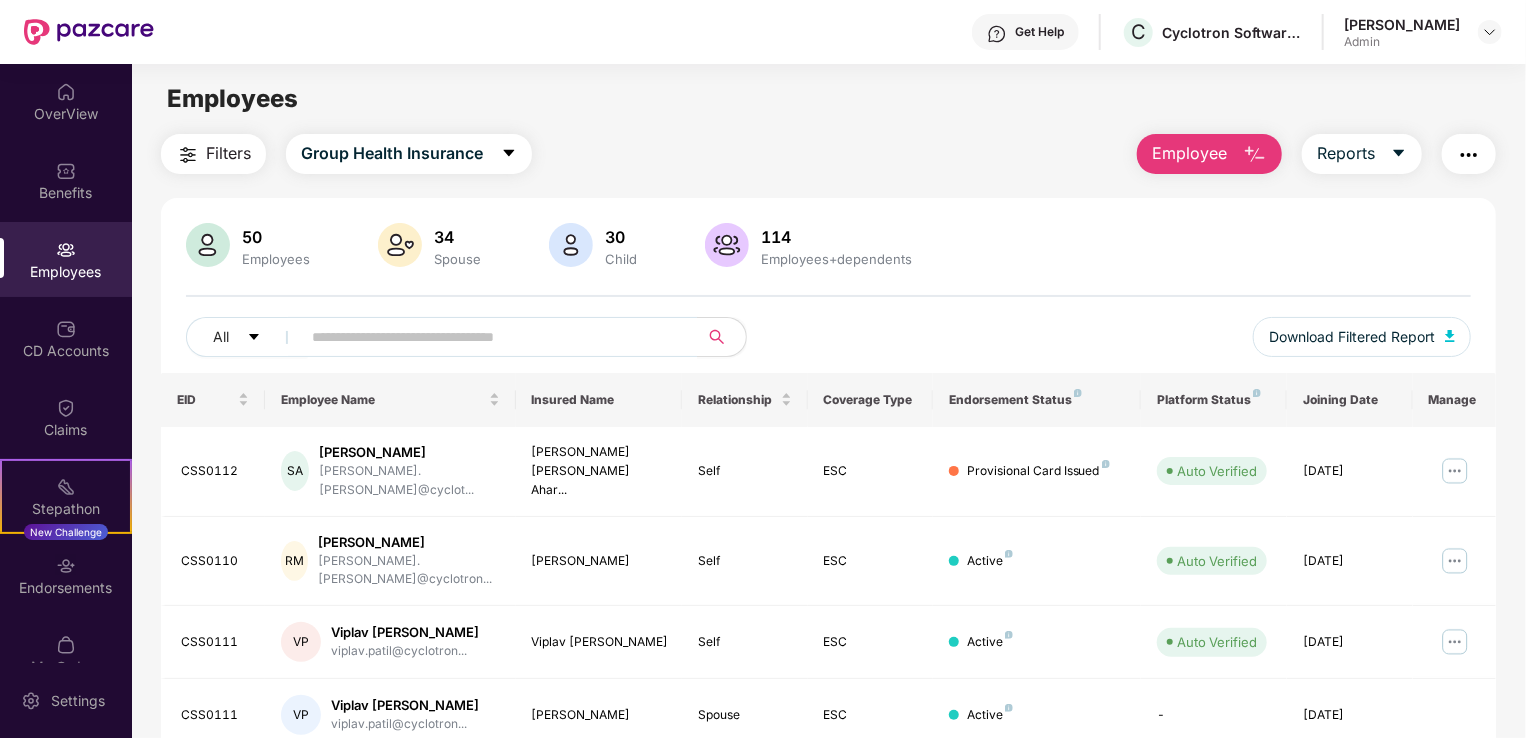 click at bounding box center [1255, 155] 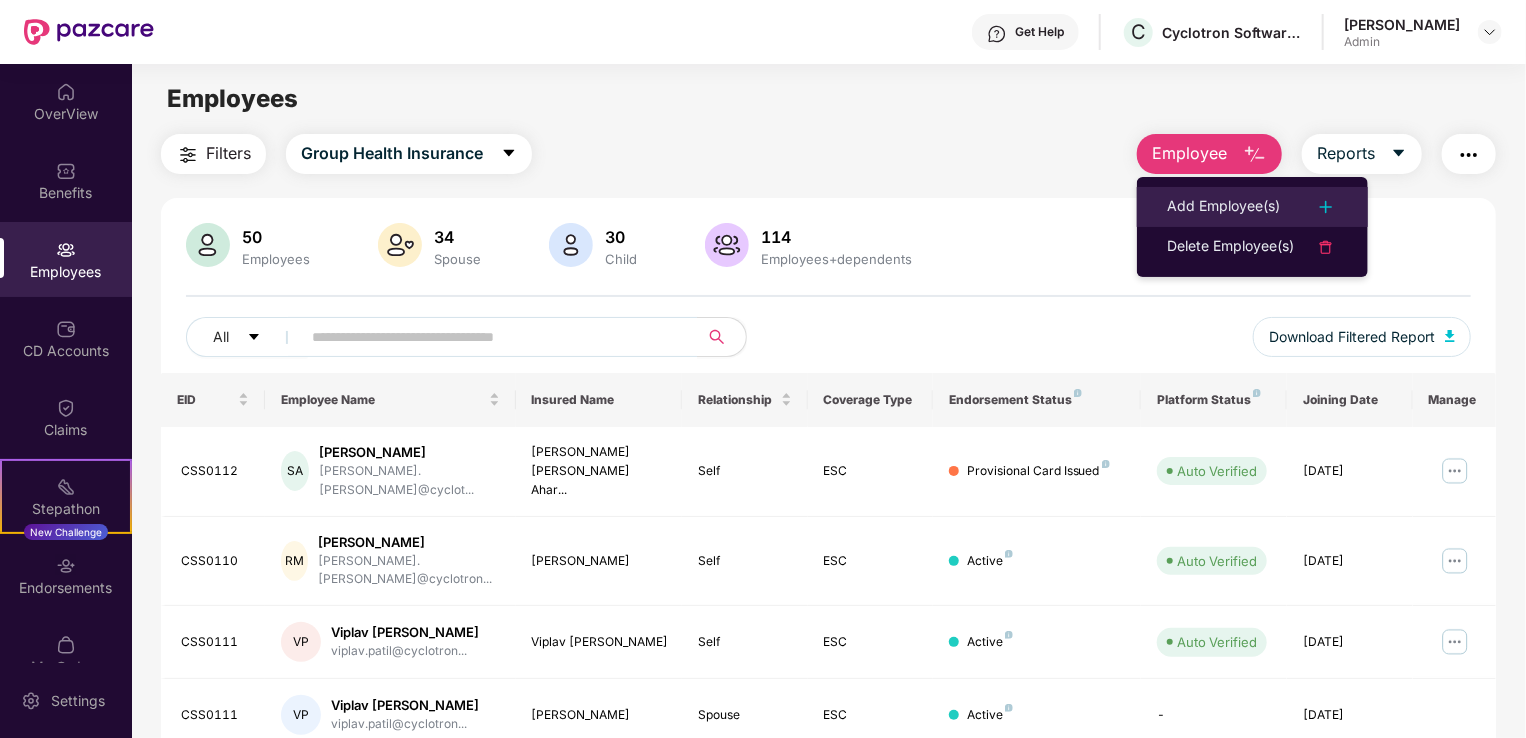 click on "Add Employee(s)" at bounding box center (1223, 207) 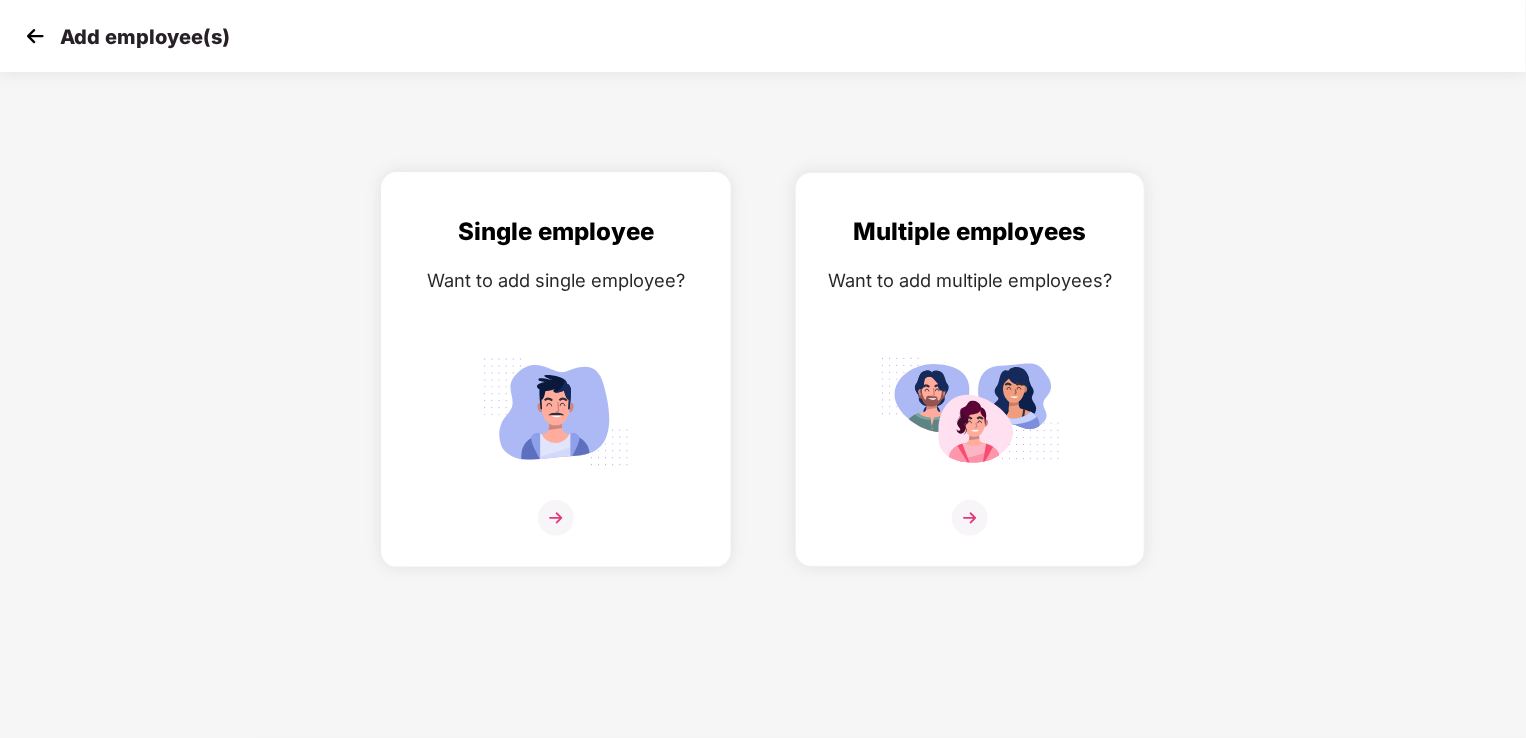 click at bounding box center [556, 518] 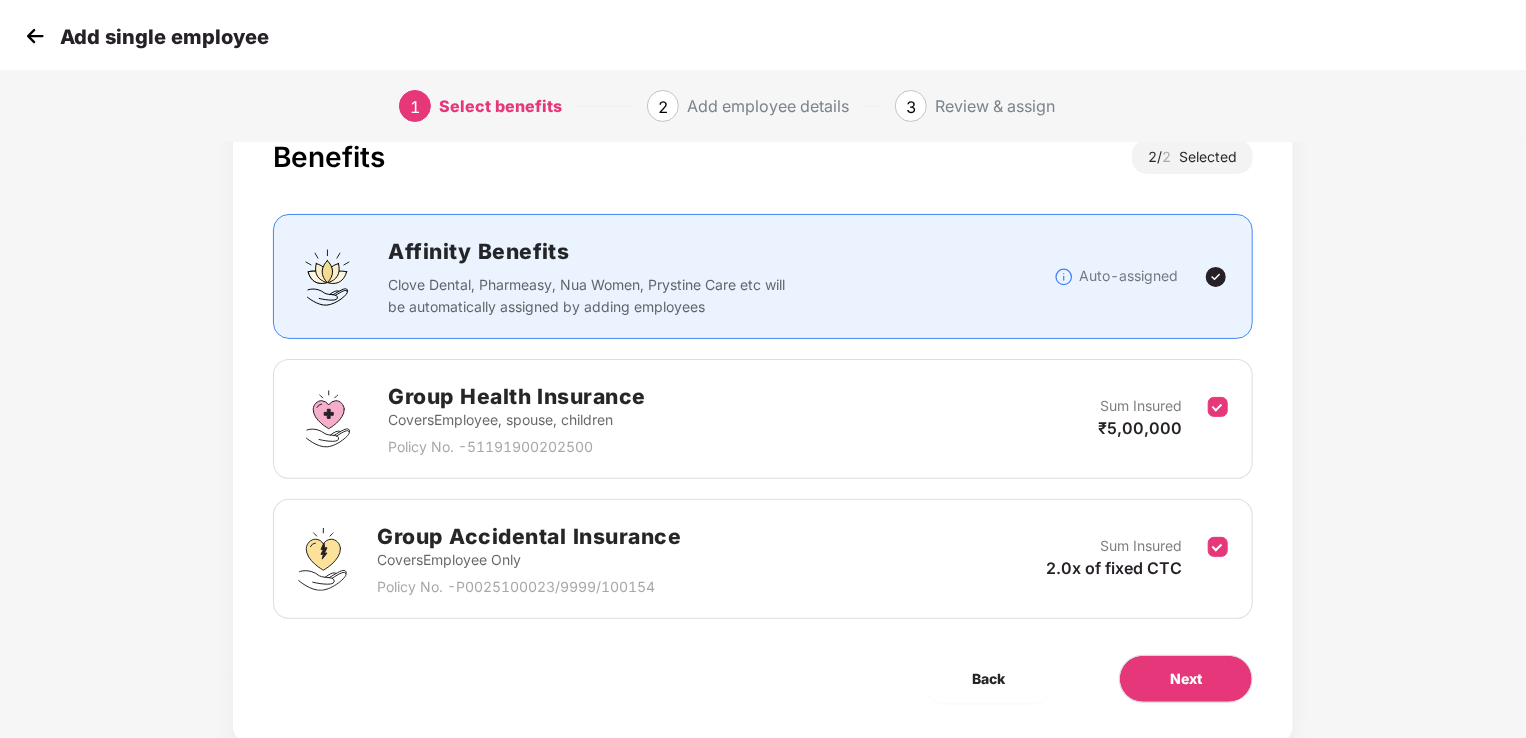 scroll, scrollTop: 117, scrollLeft: 0, axis: vertical 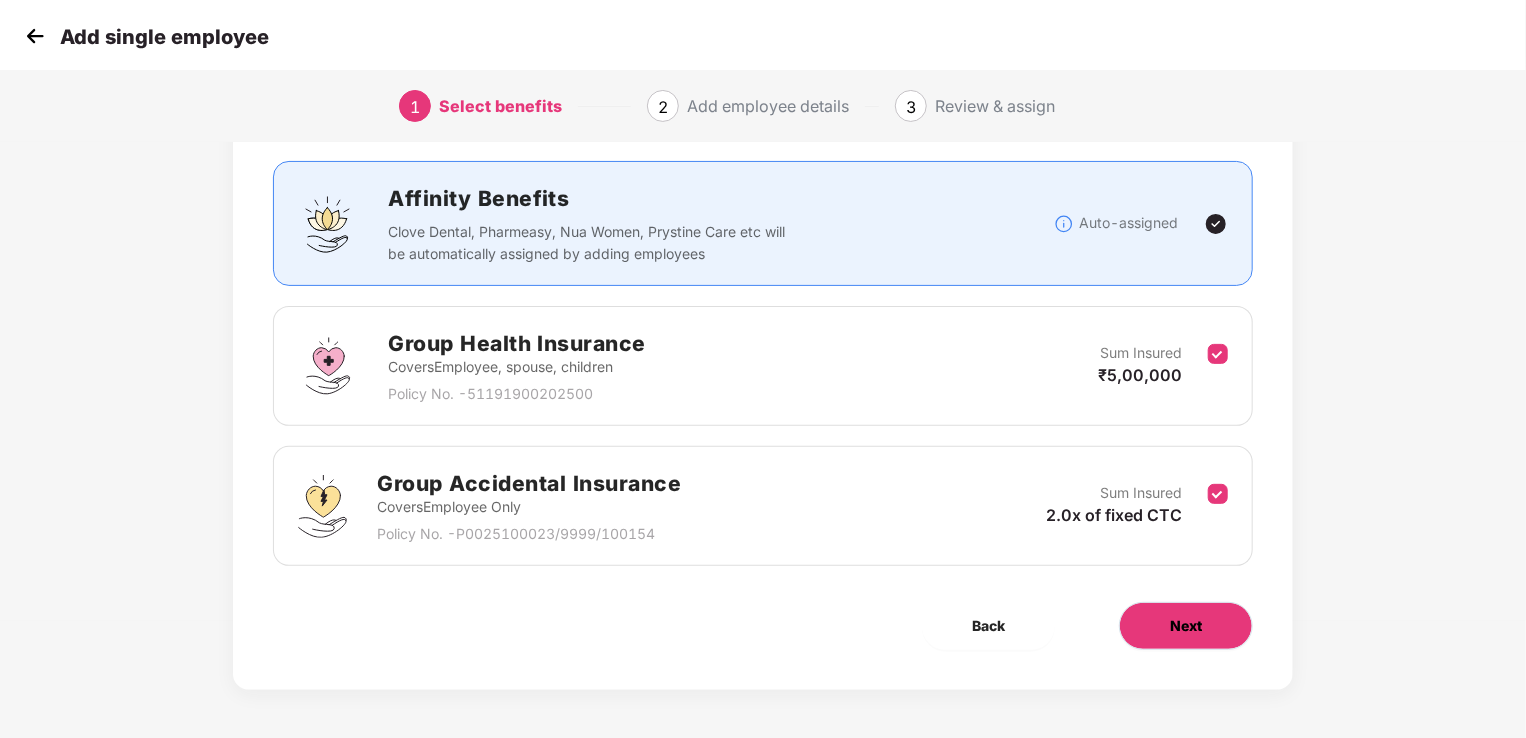 click on "Next" at bounding box center [1186, 626] 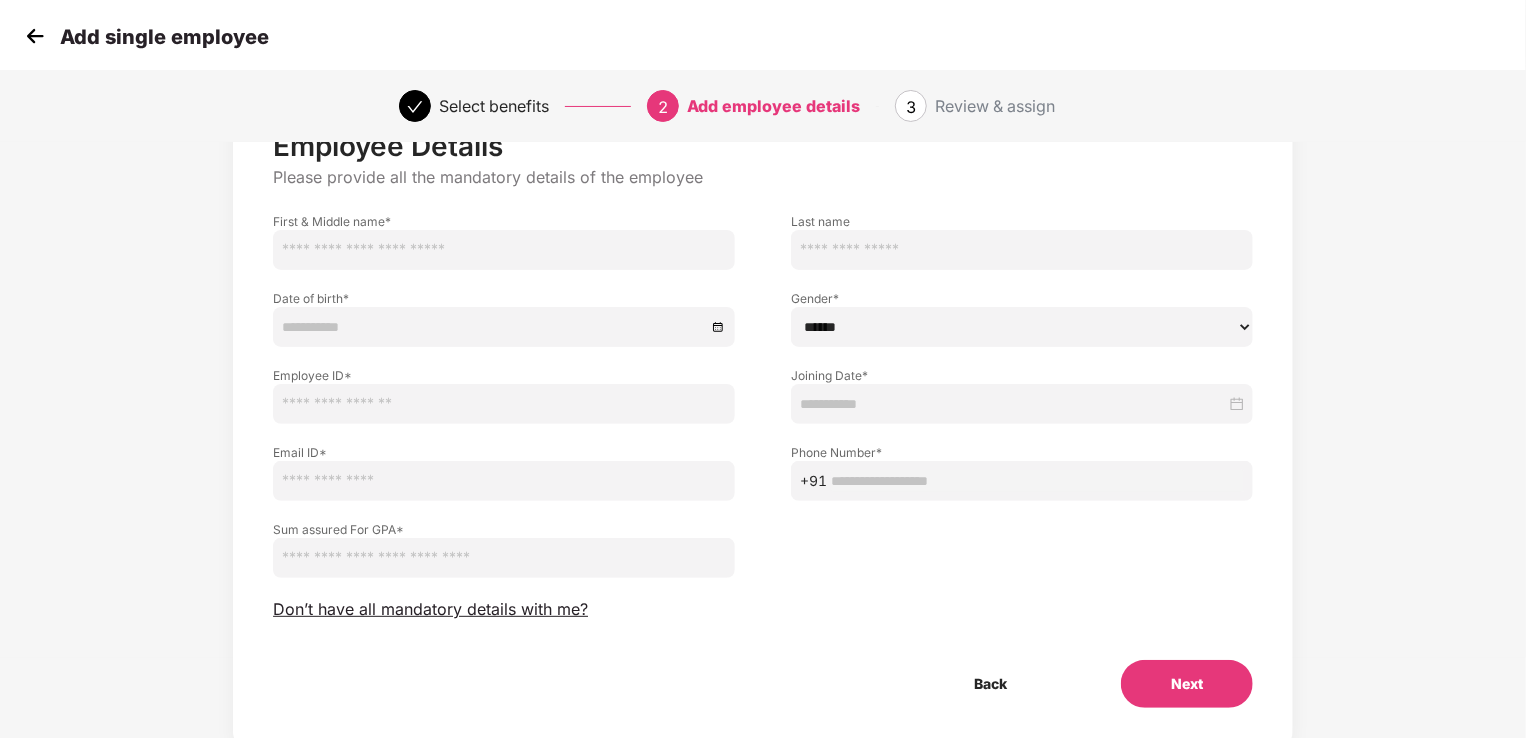 scroll, scrollTop: 140, scrollLeft: 0, axis: vertical 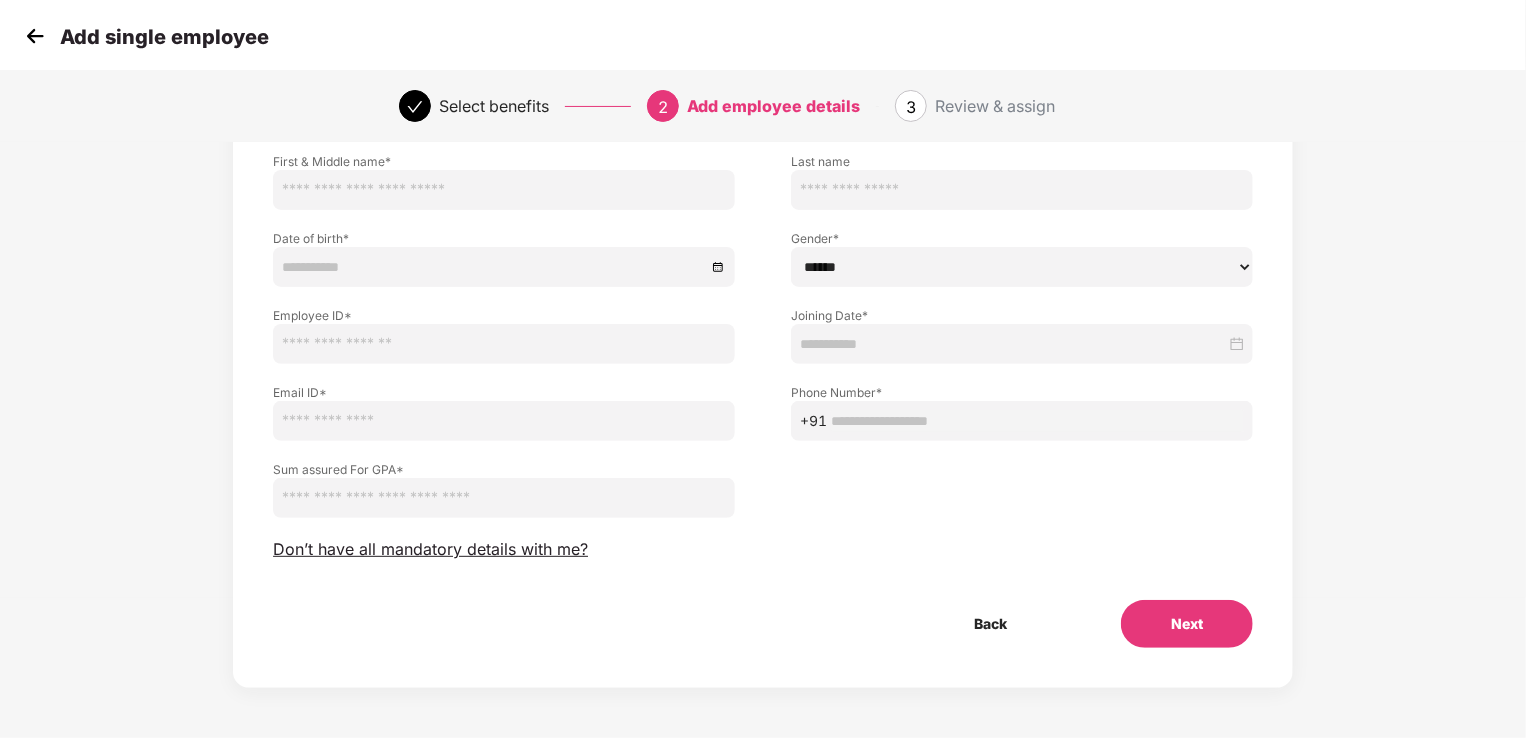 click at bounding box center (504, 190) 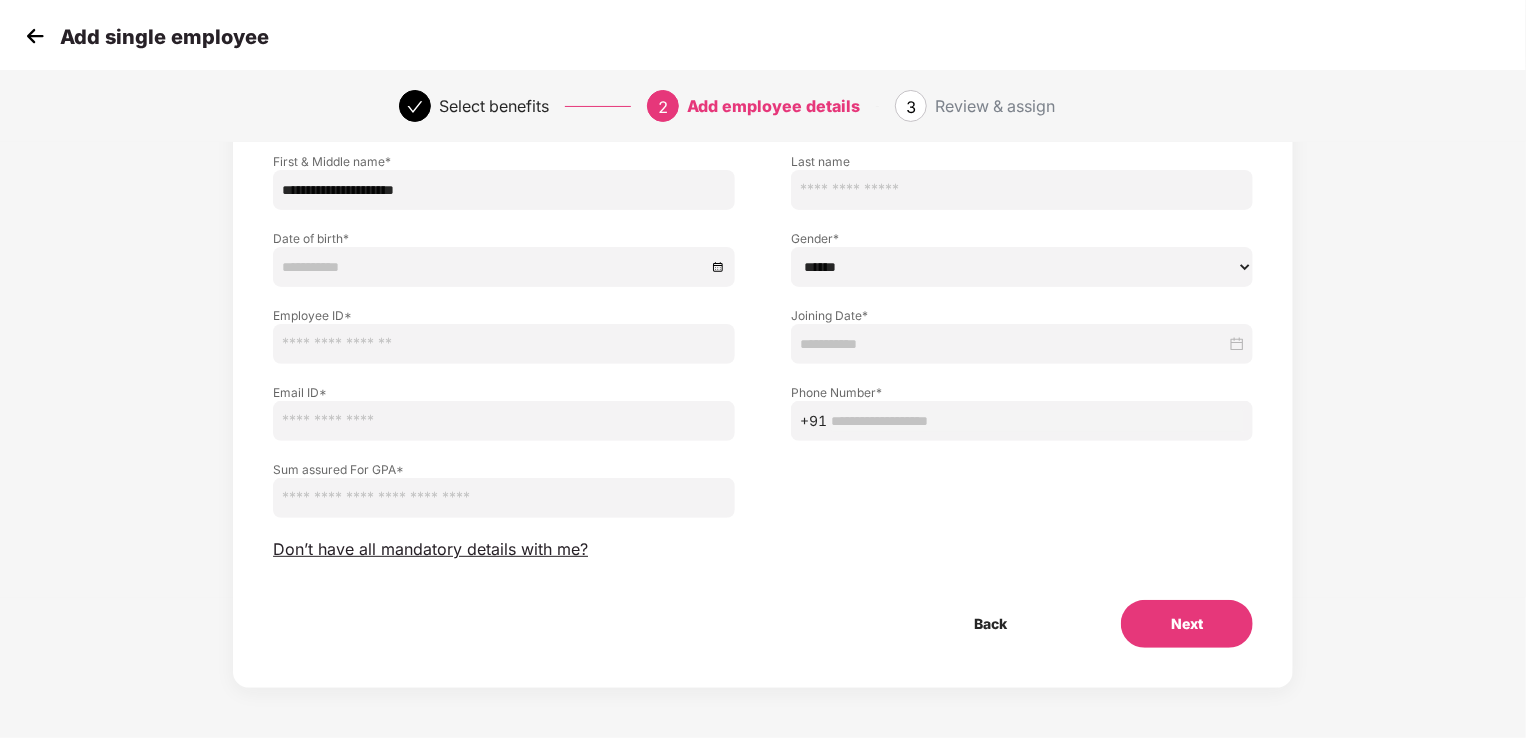 click on "**********" at bounding box center (504, 190) 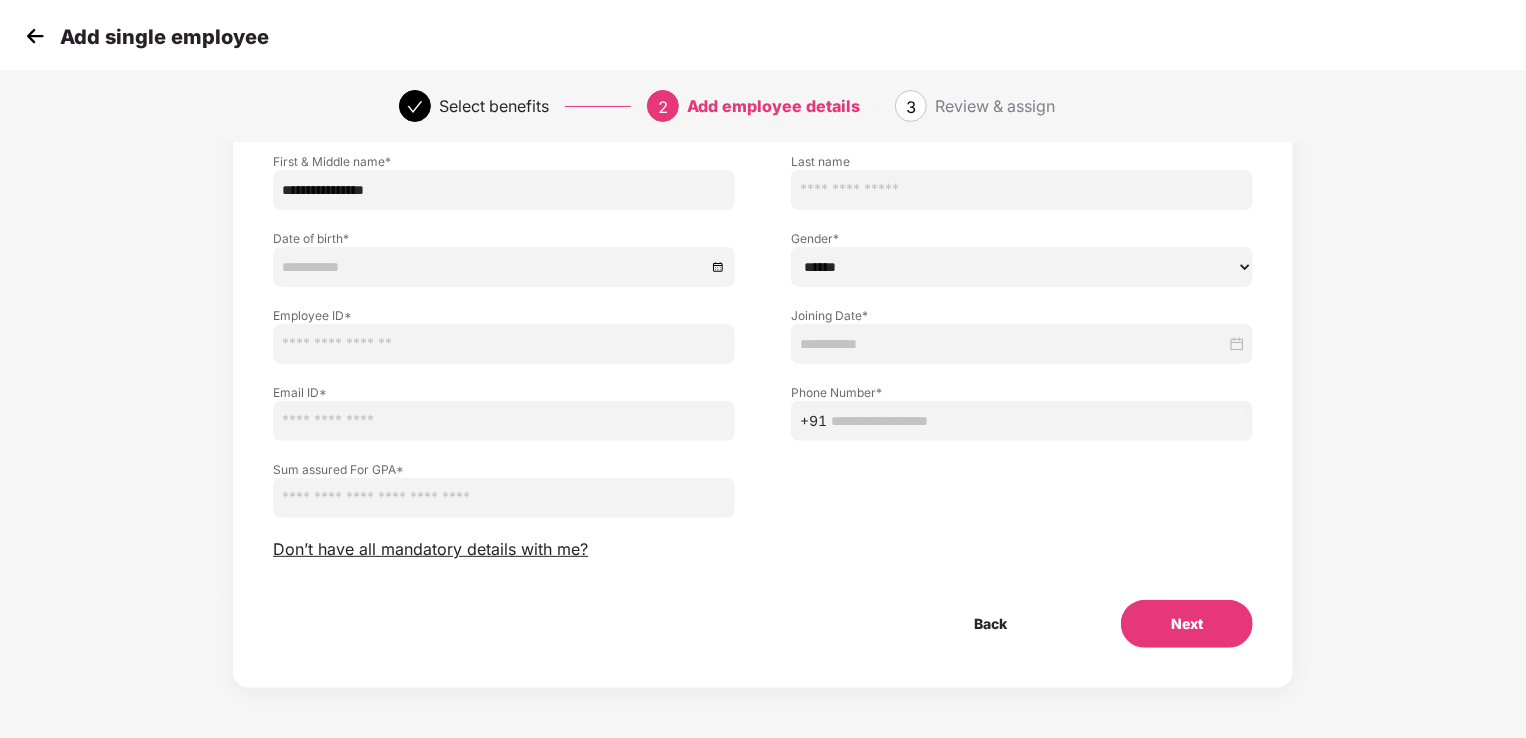 type on "**********" 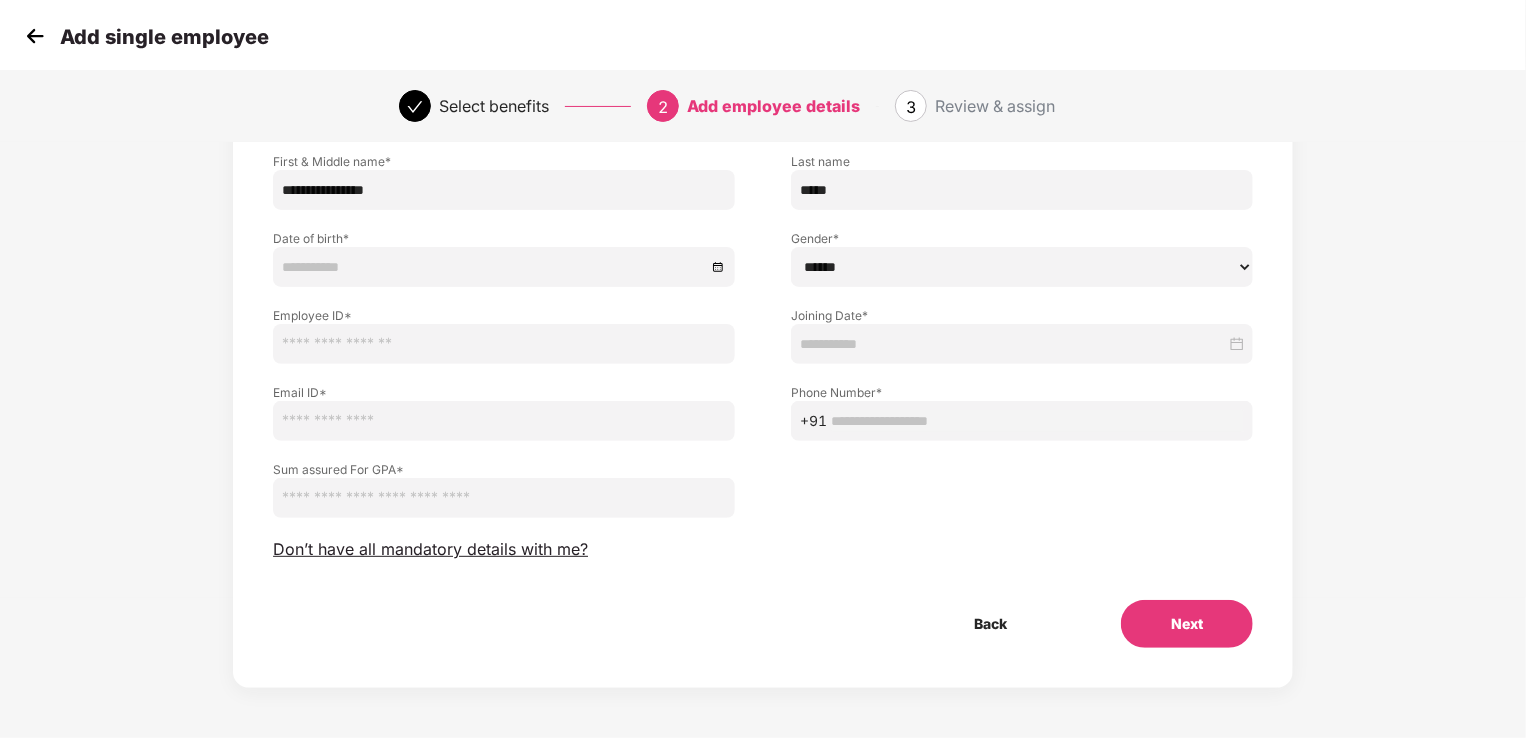 type on "*****" 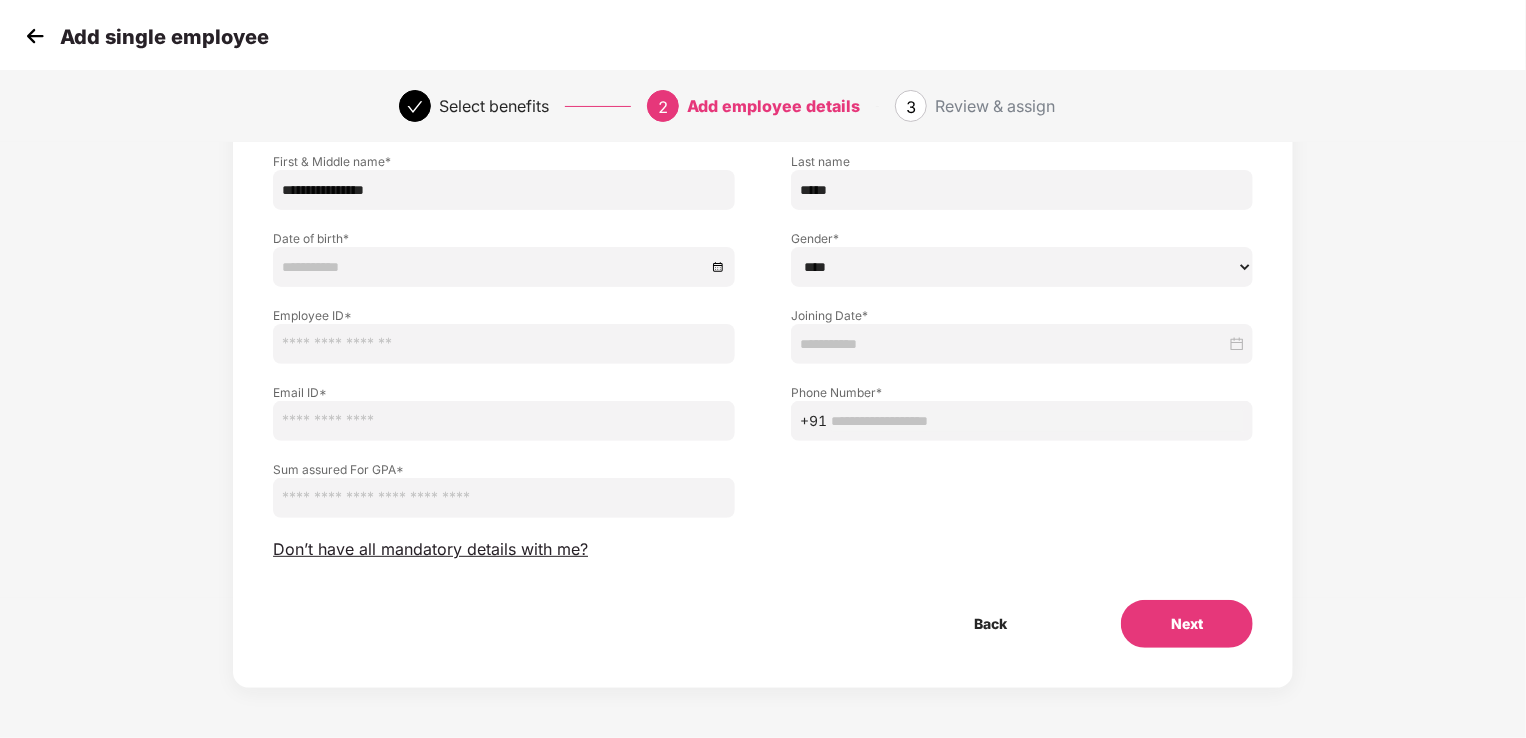 click on "****** **** ******" at bounding box center [1022, 267] 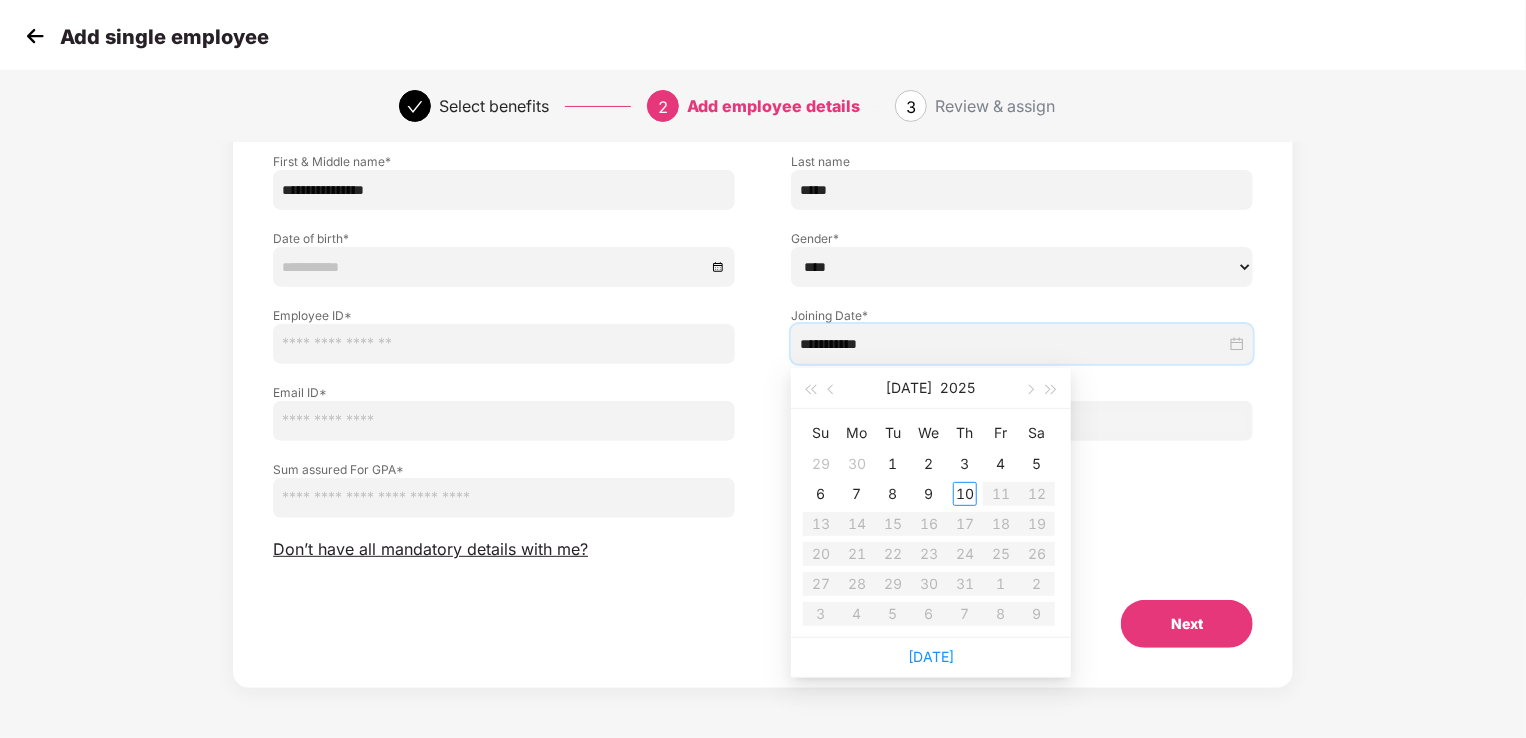 type on "**********" 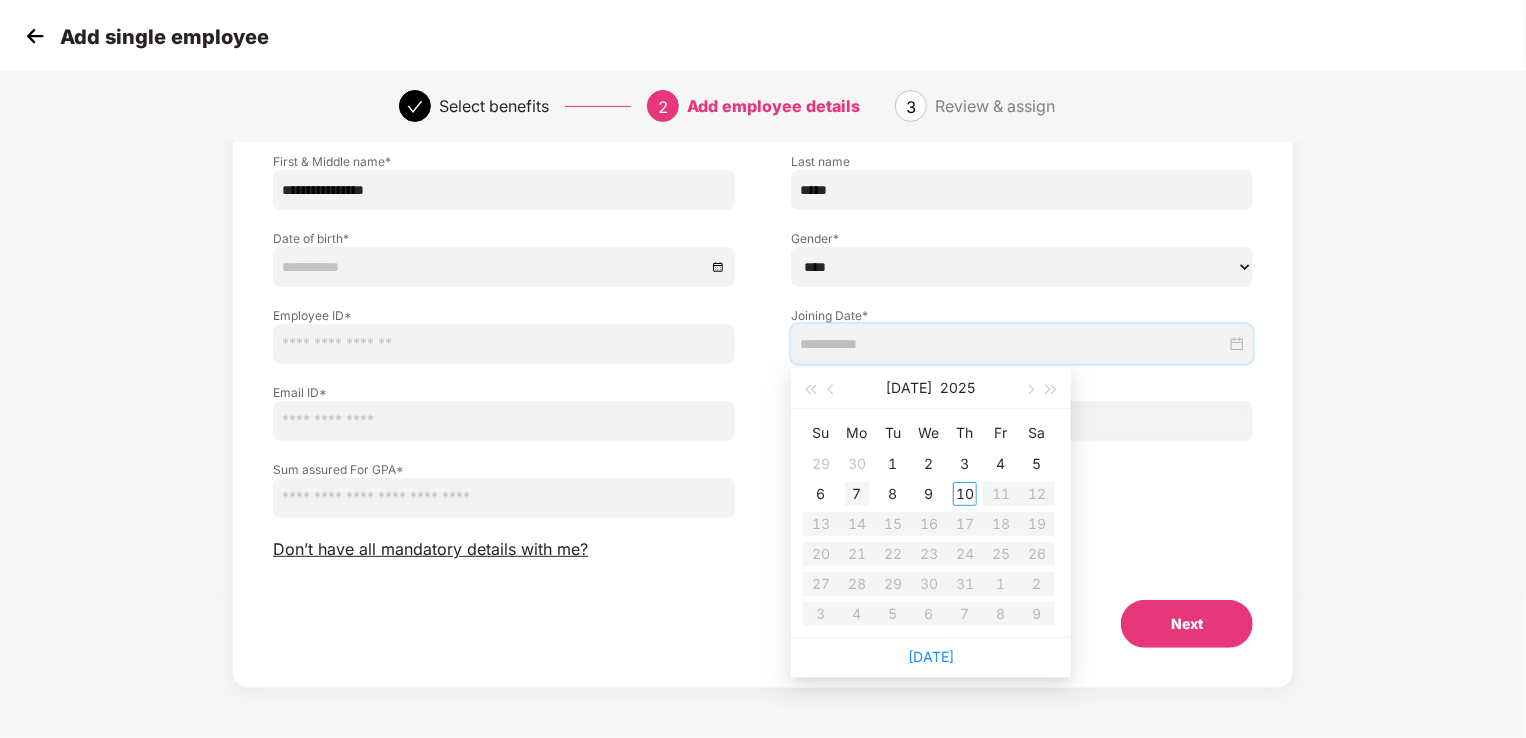 type on "**********" 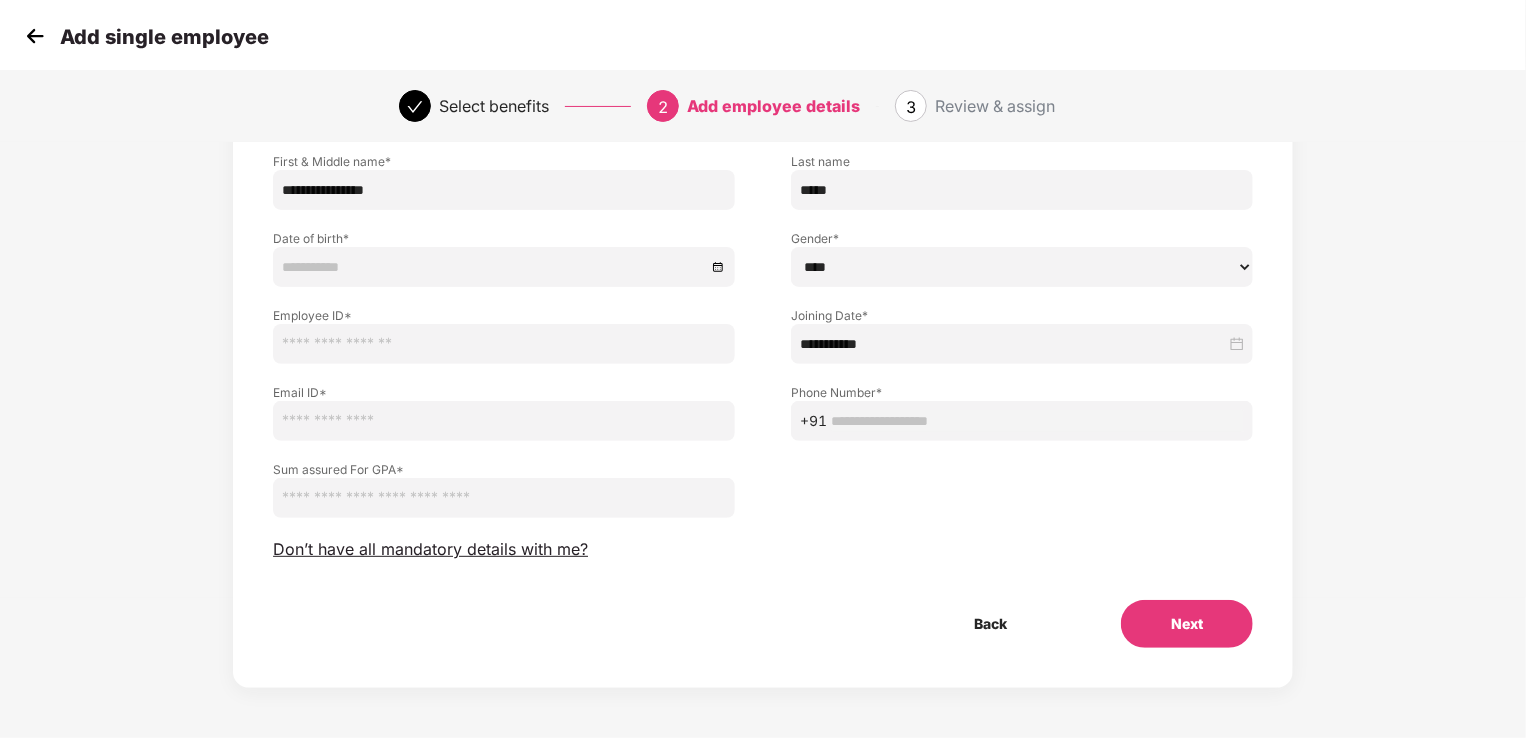 click at bounding box center (504, 344) 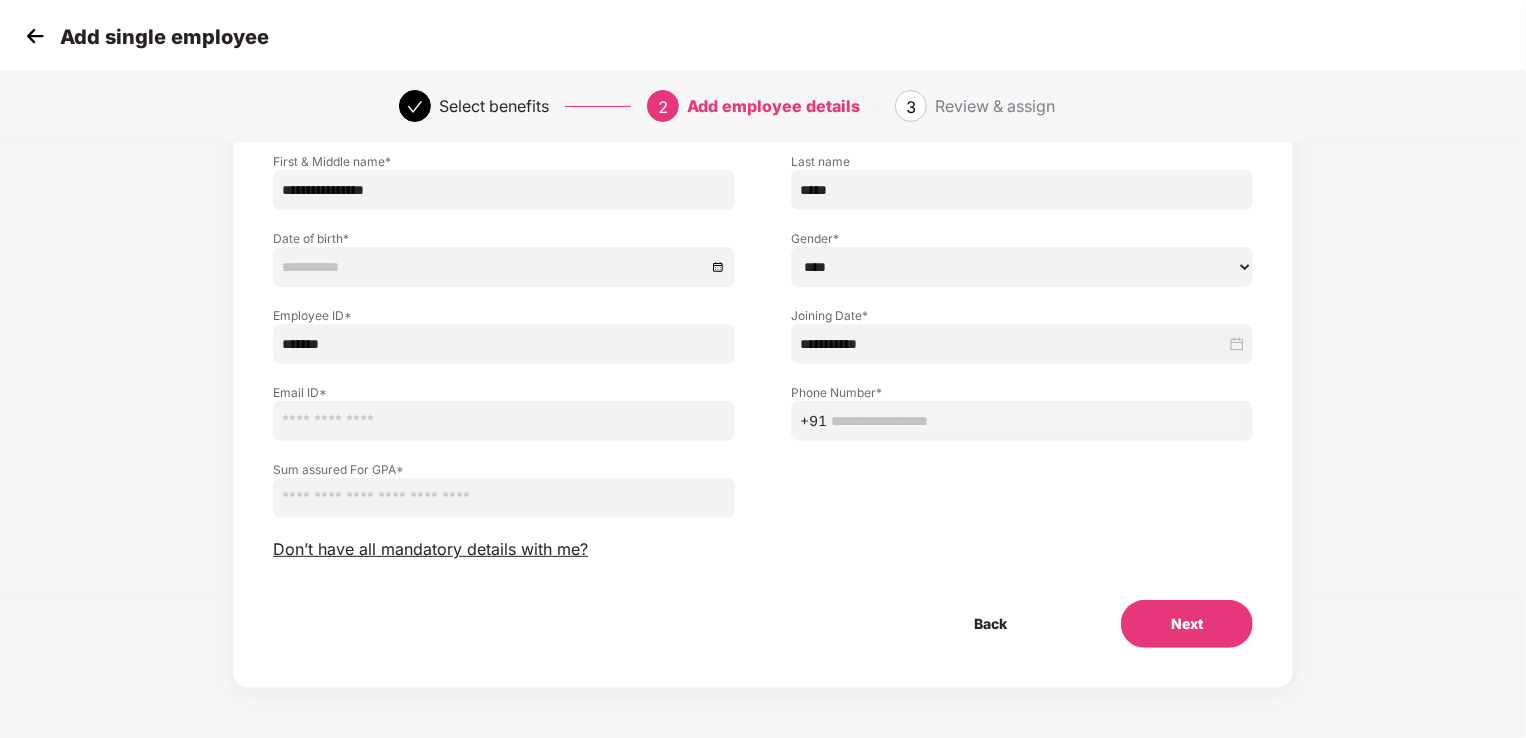 type on "*******" 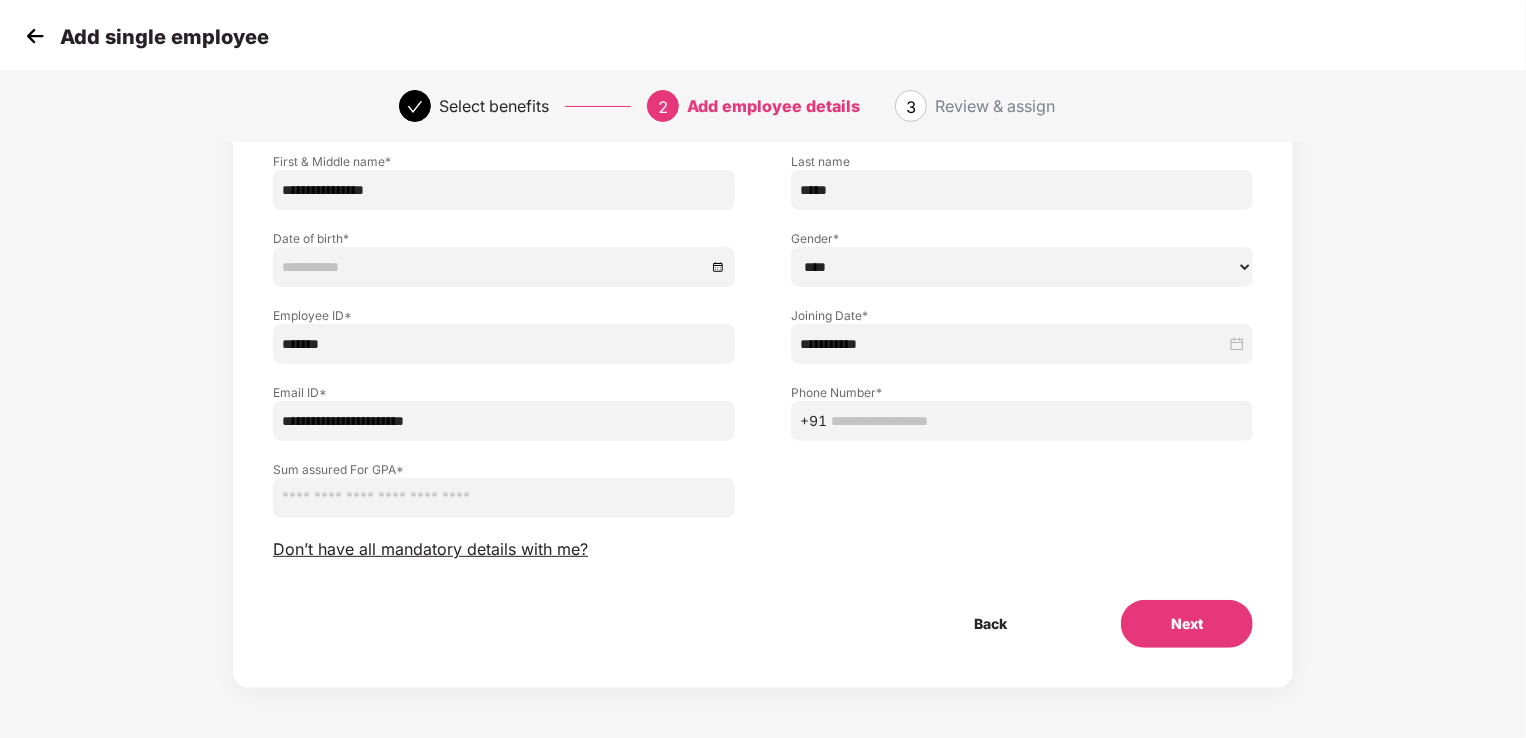 type on "**********" 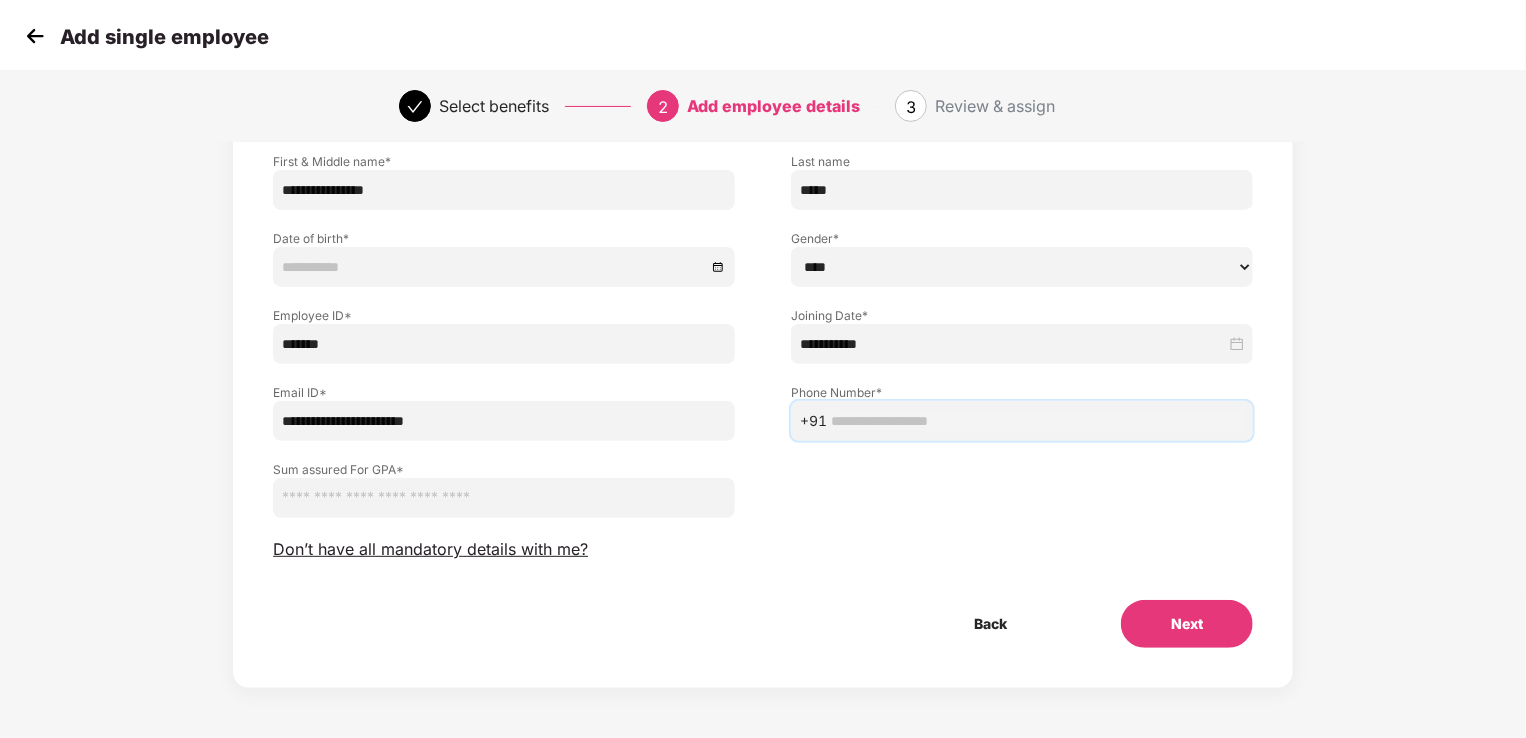 click at bounding box center (1037, 421) 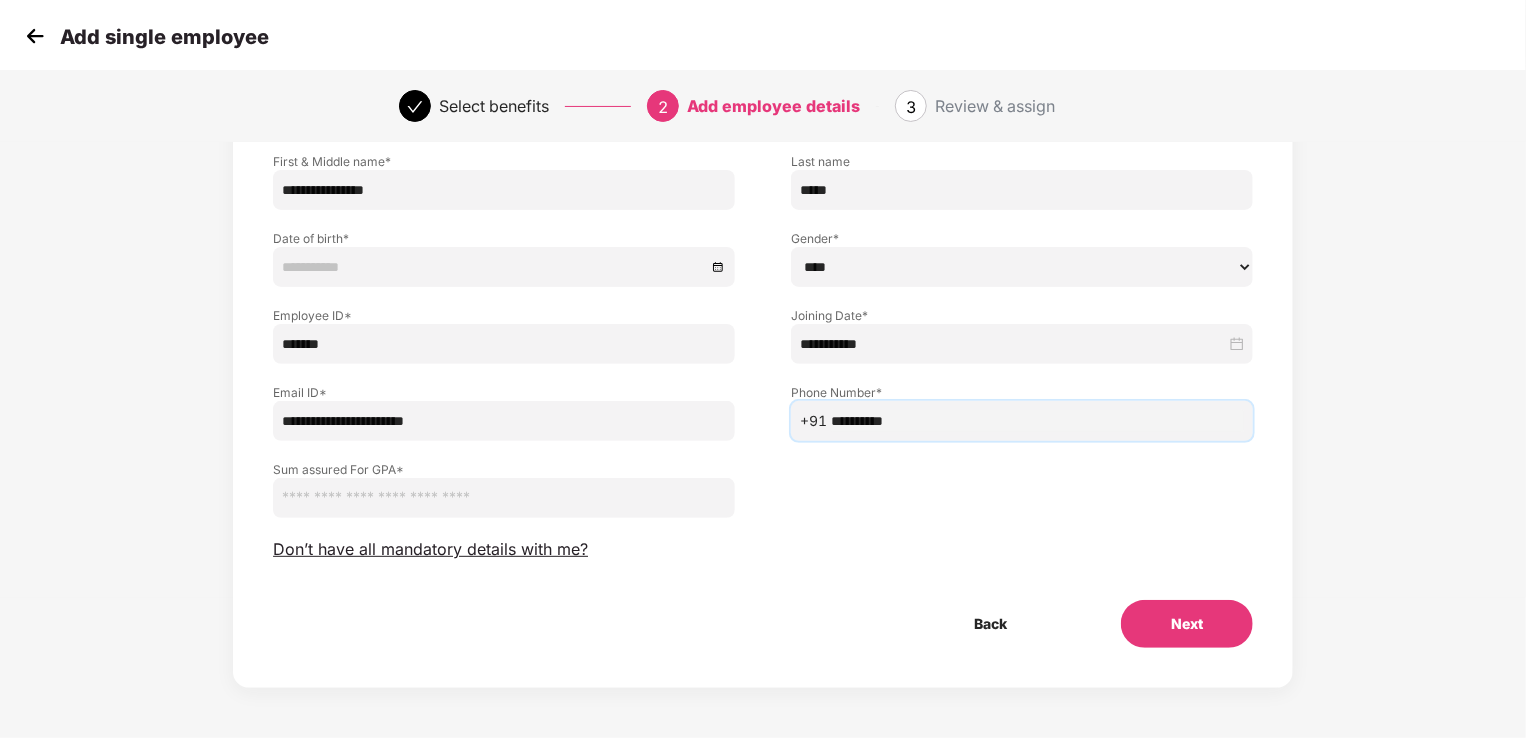 type on "**********" 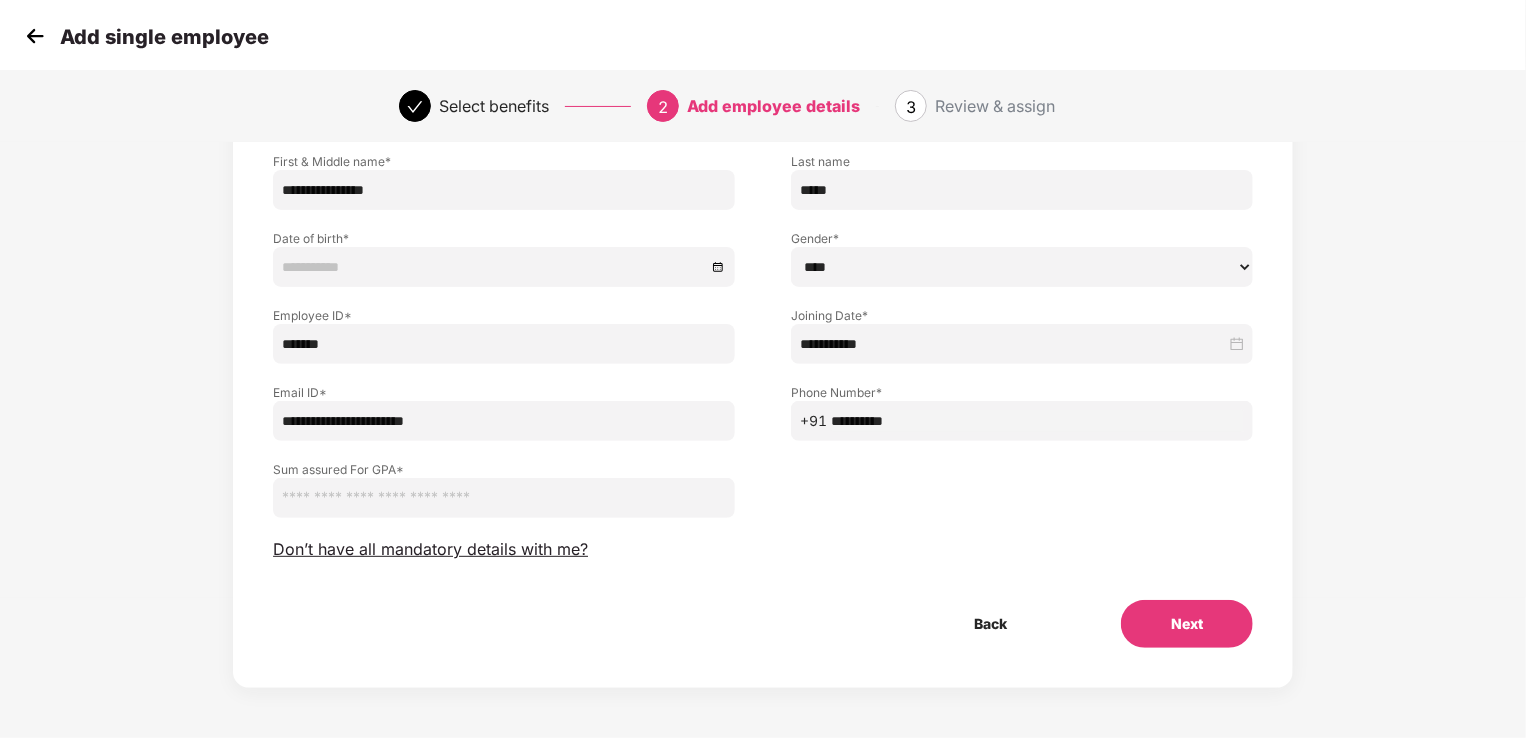 click at bounding box center (504, 498) 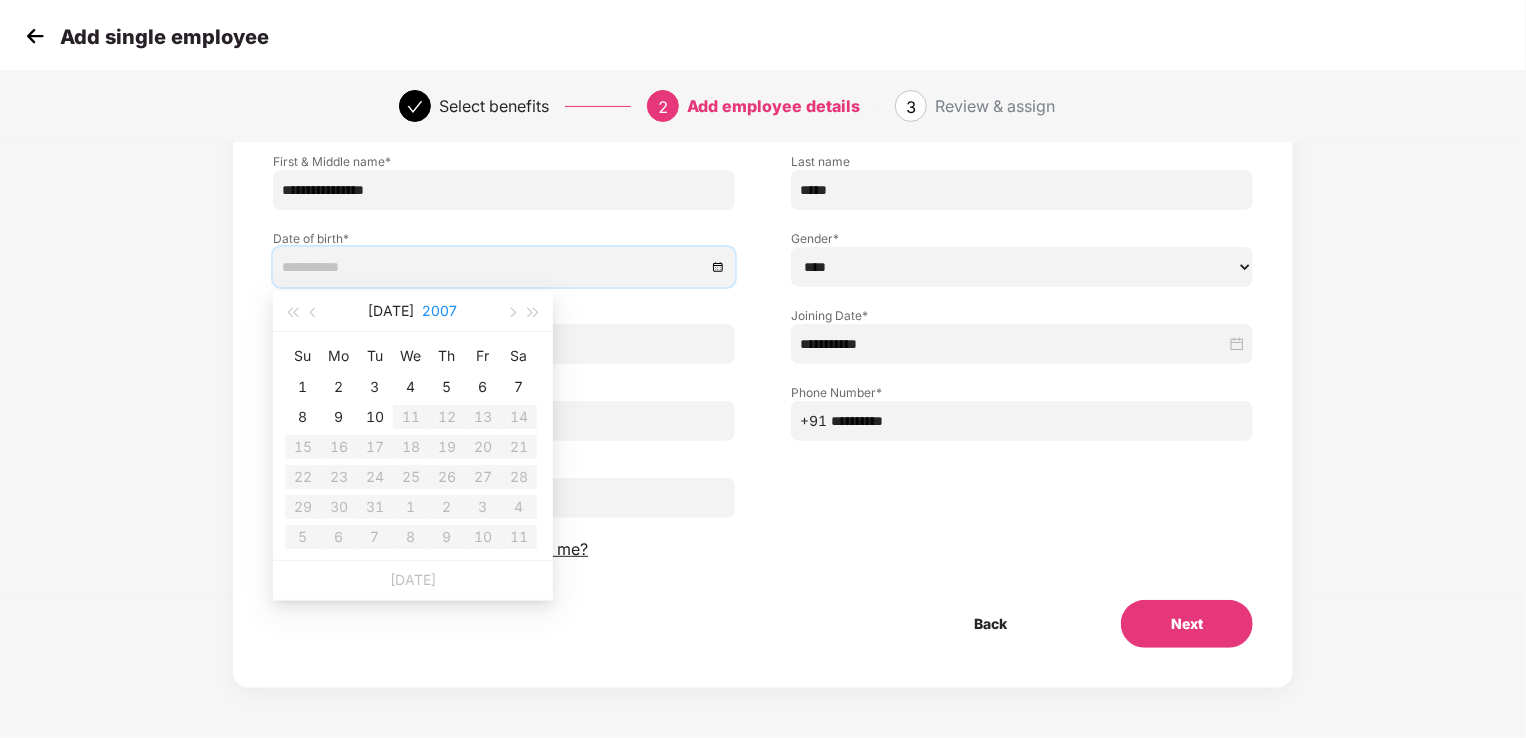 click on "2007" at bounding box center [440, 311] 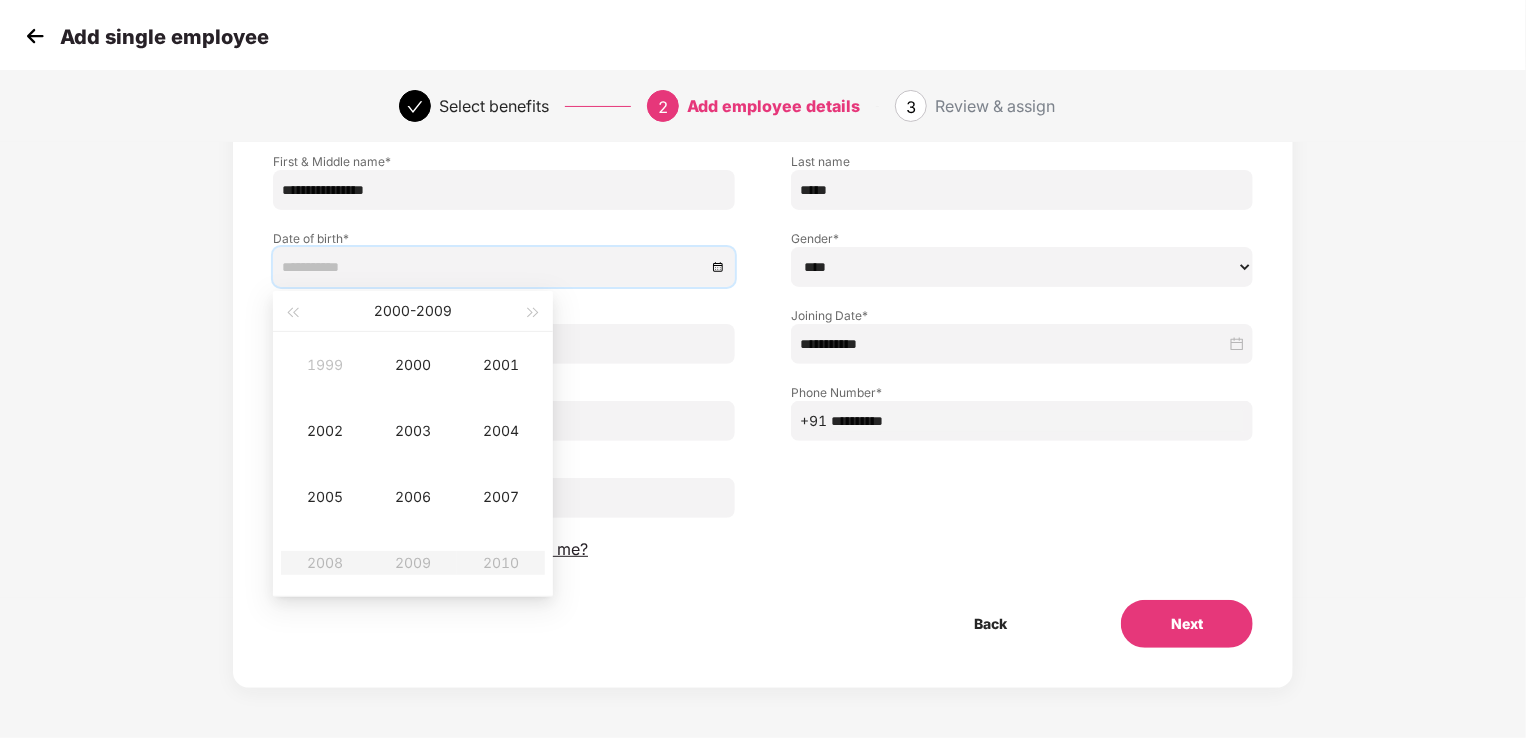type on "**********" 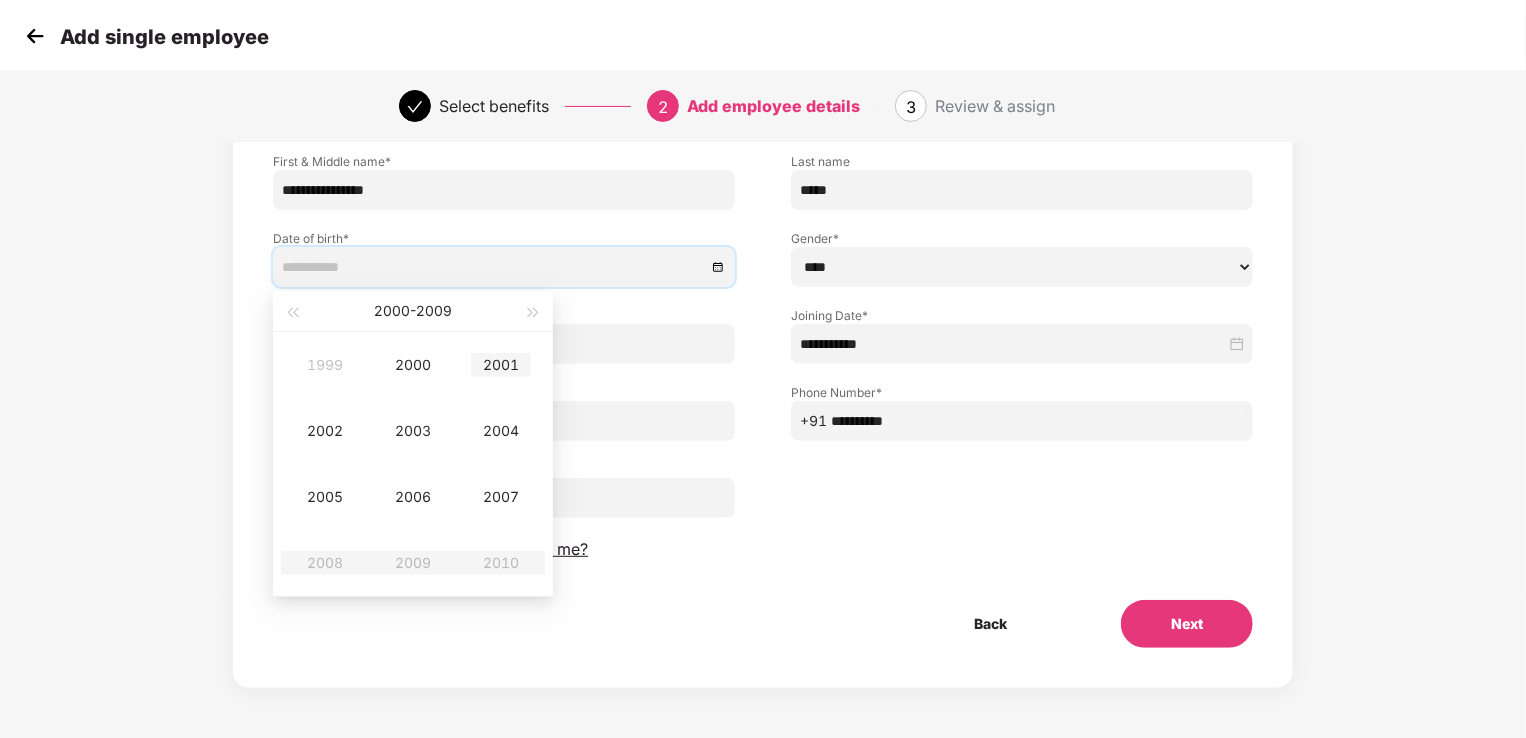 type on "**********" 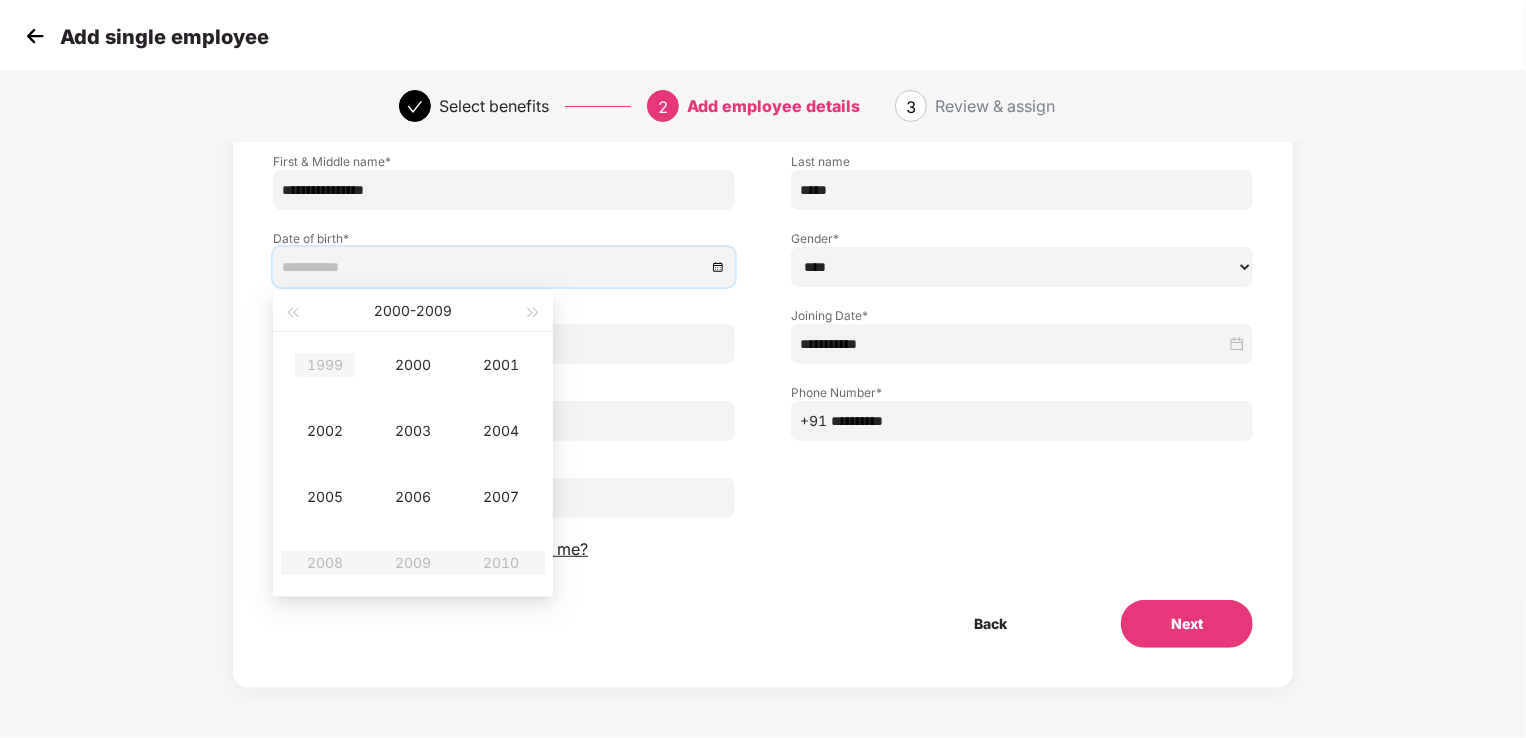 type on "**********" 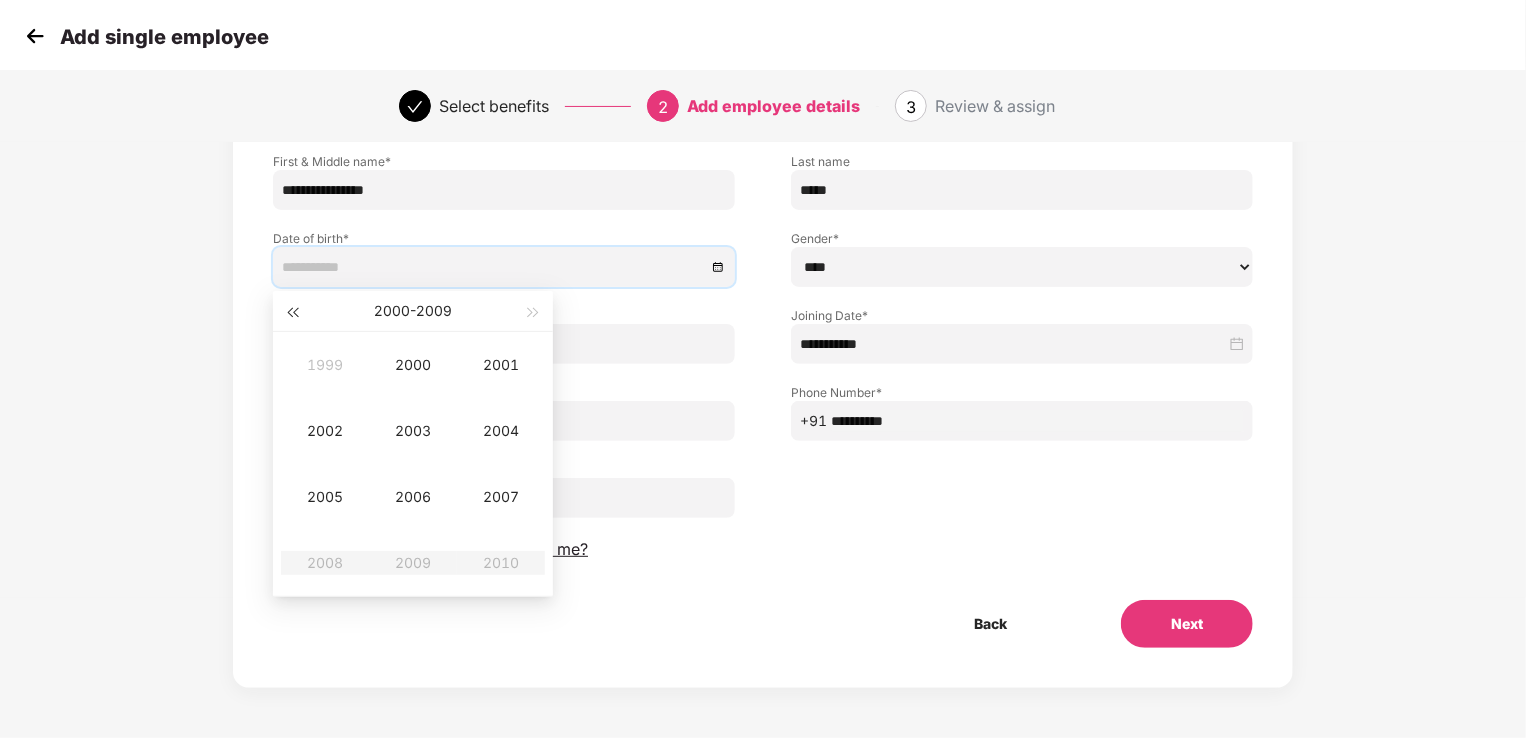 click at bounding box center [292, 311] 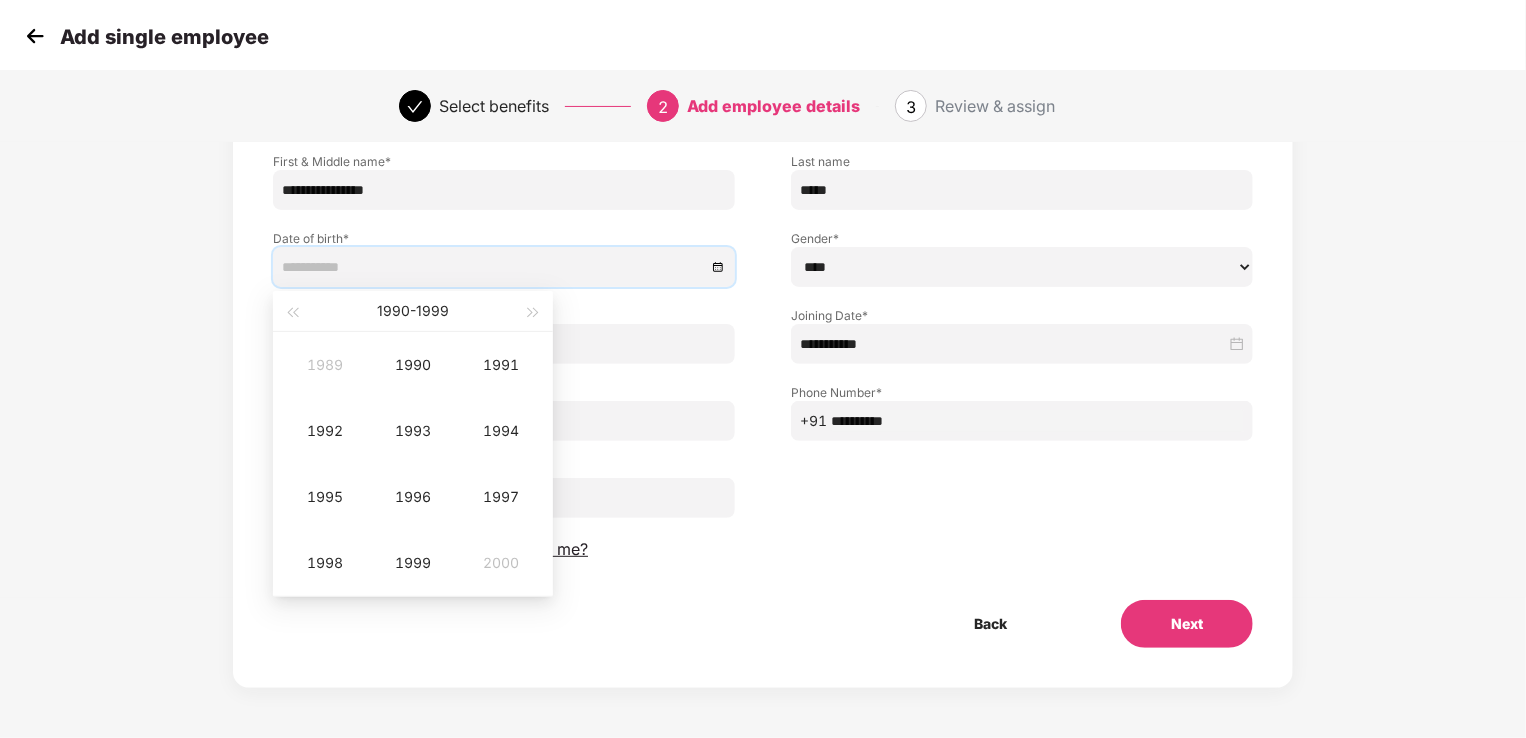 type on "**********" 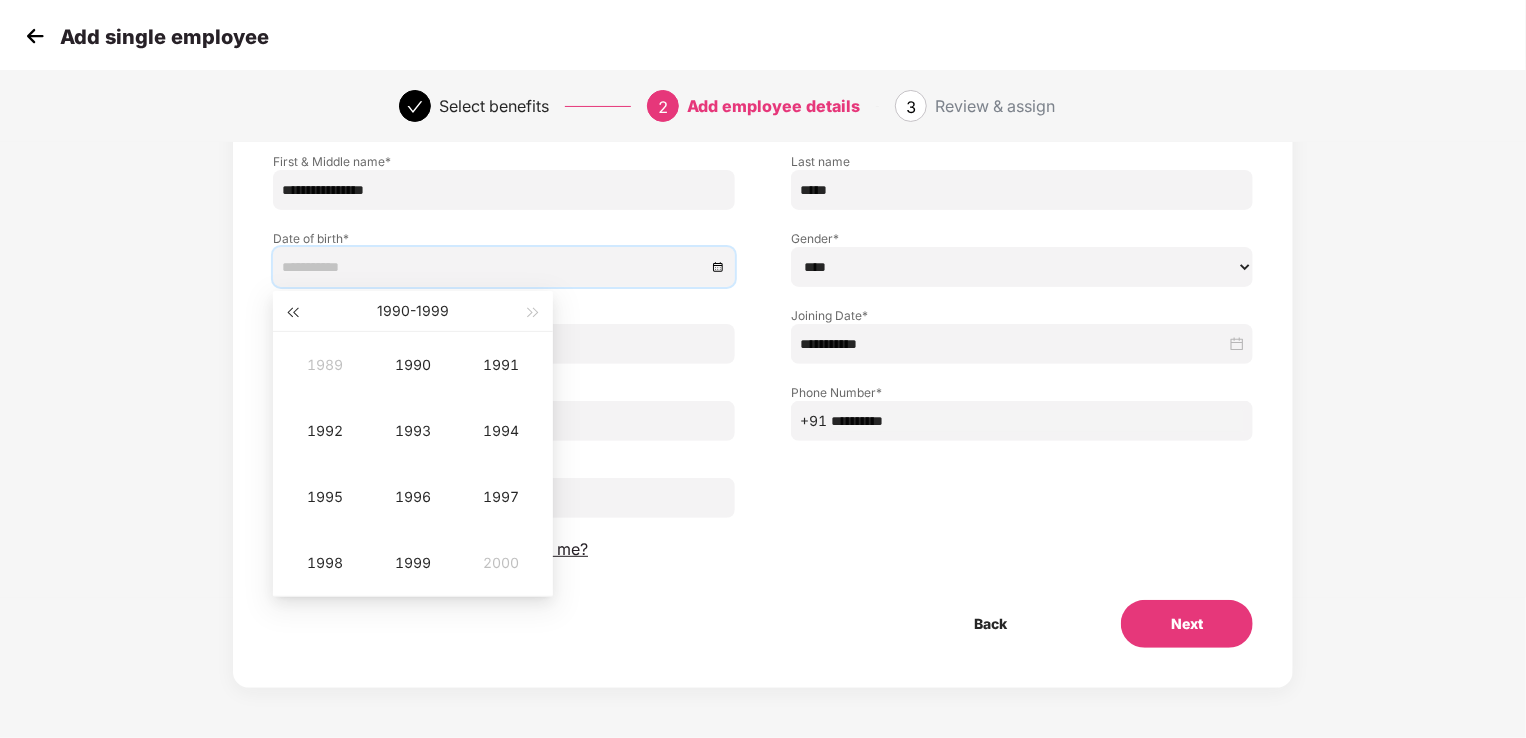 click at bounding box center (292, 313) 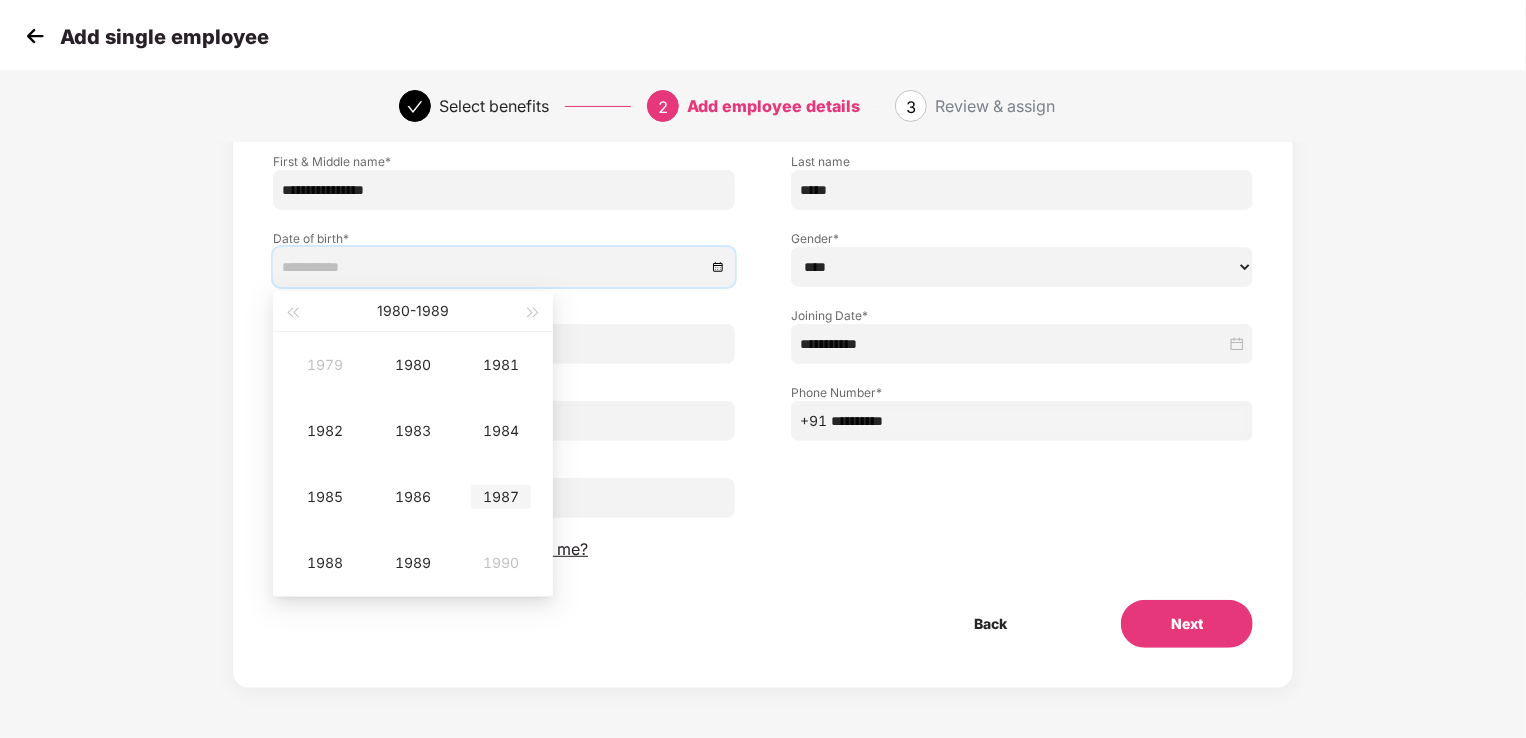 type on "**********" 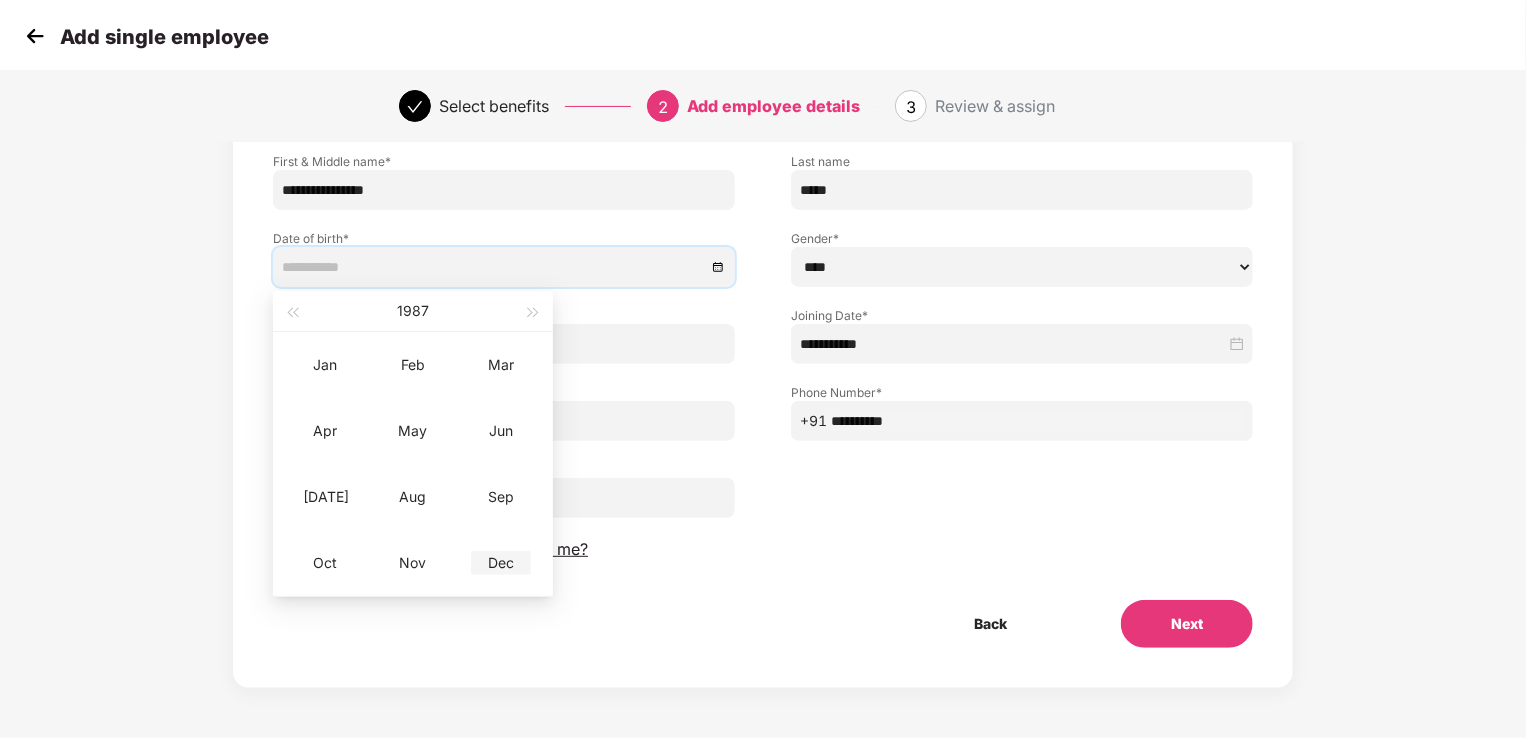 type on "**********" 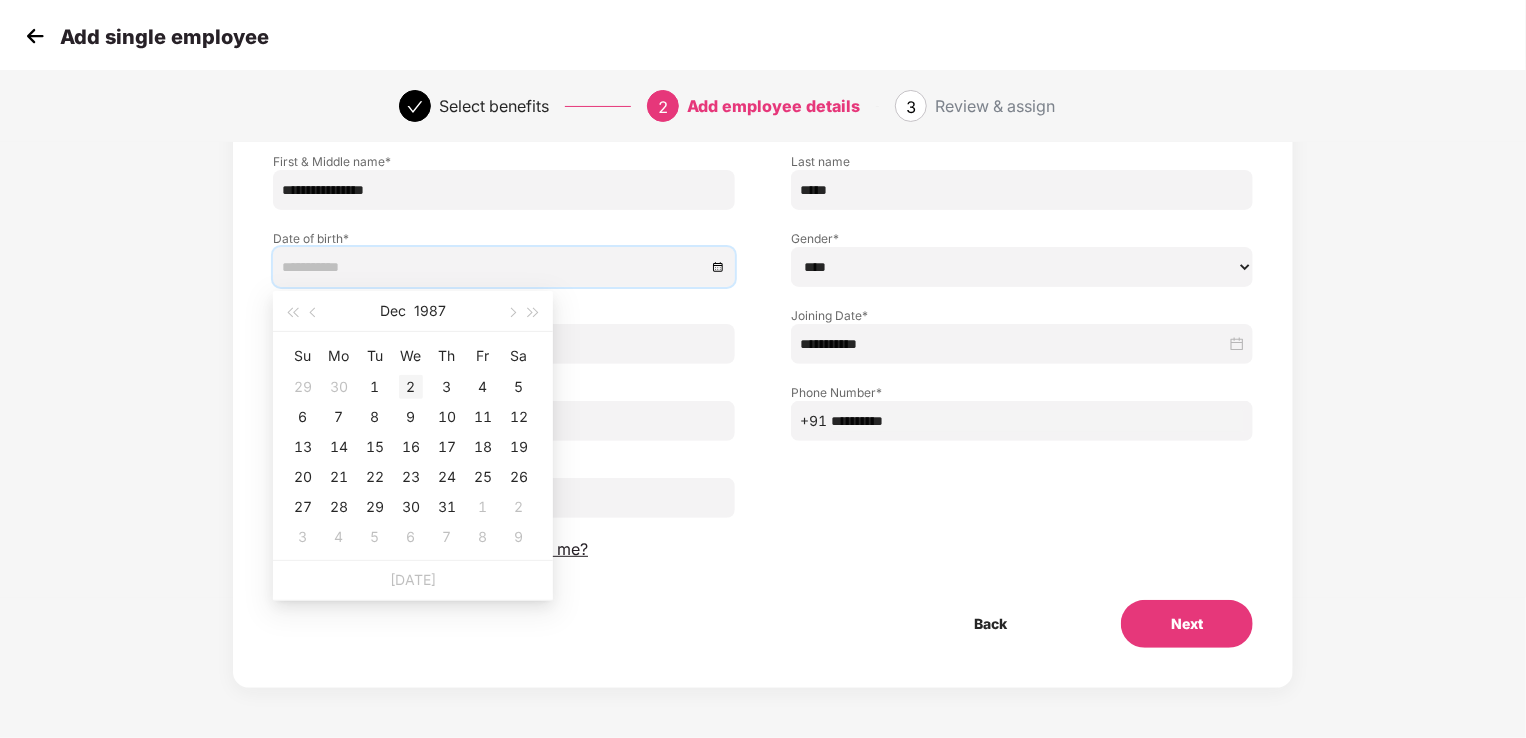 click on "2" at bounding box center [411, 387] 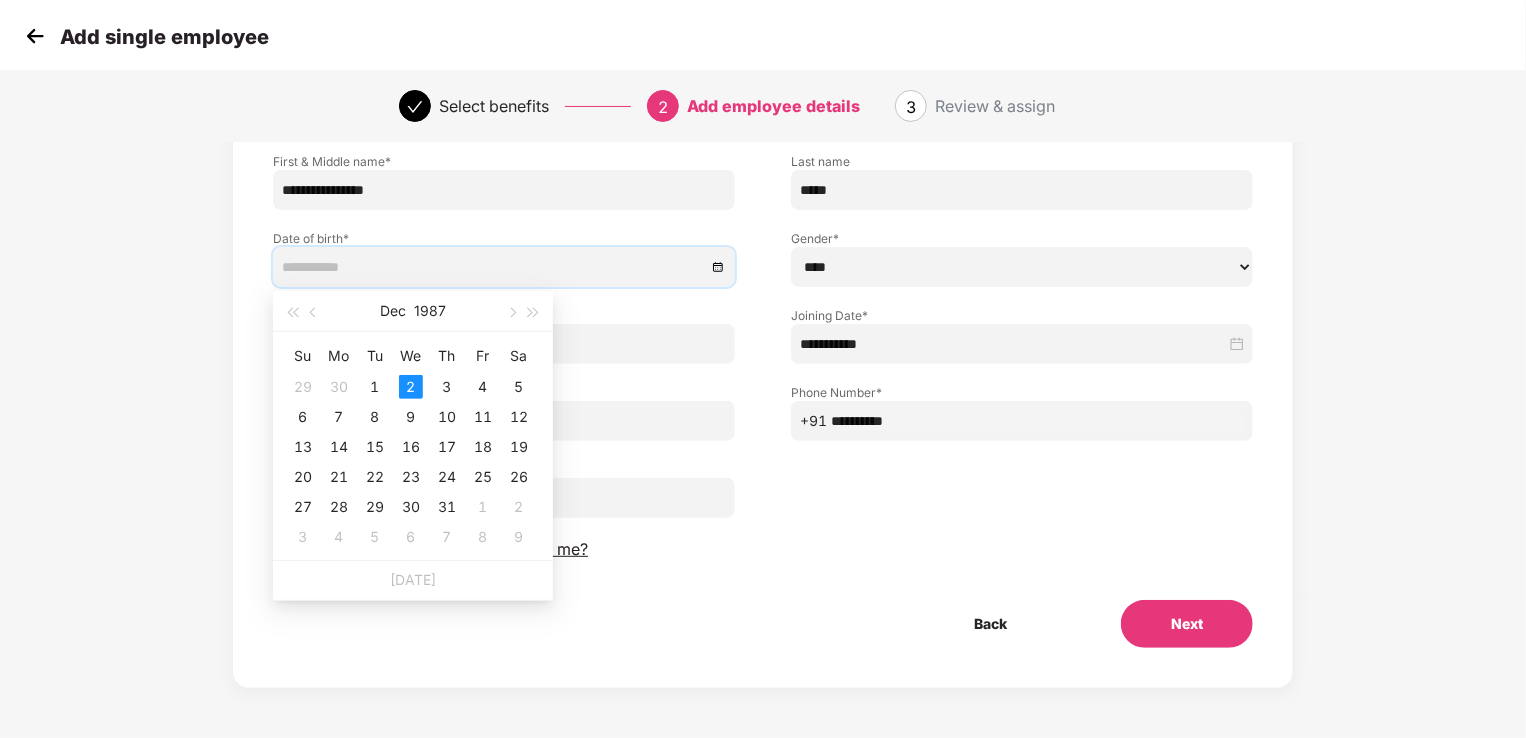 type on "**********" 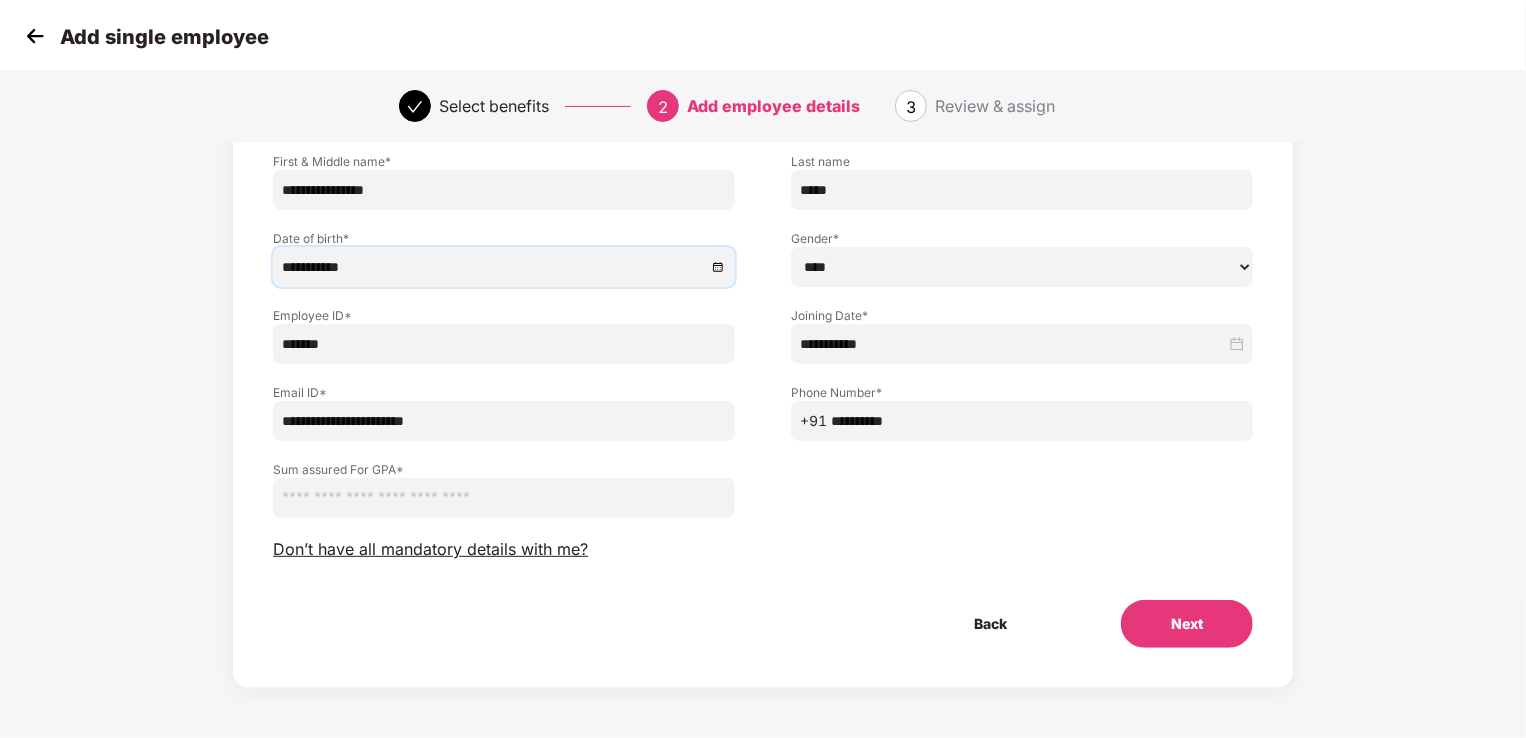 click on "*******" at bounding box center (504, 344) 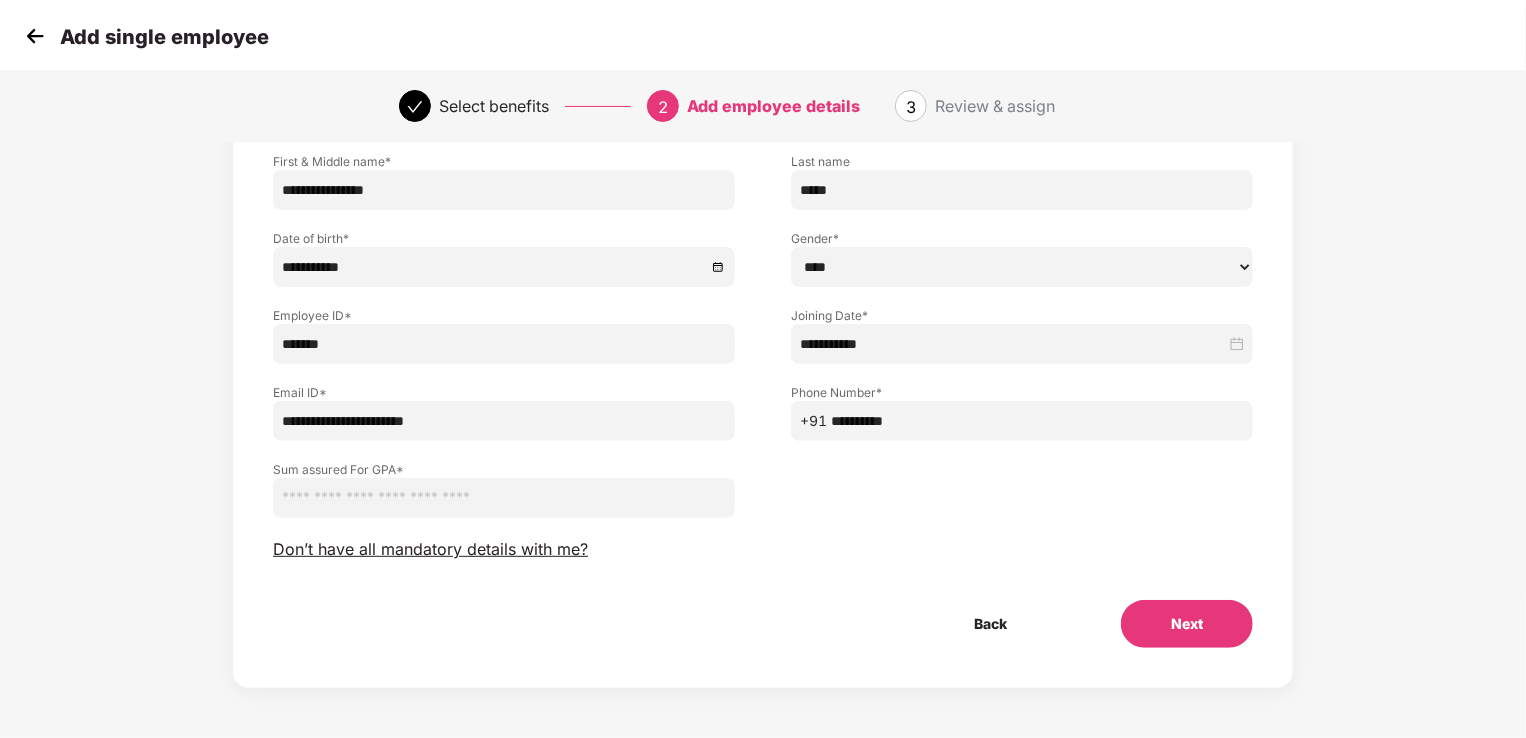 click on "Next" at bounding box center [1187, 624] 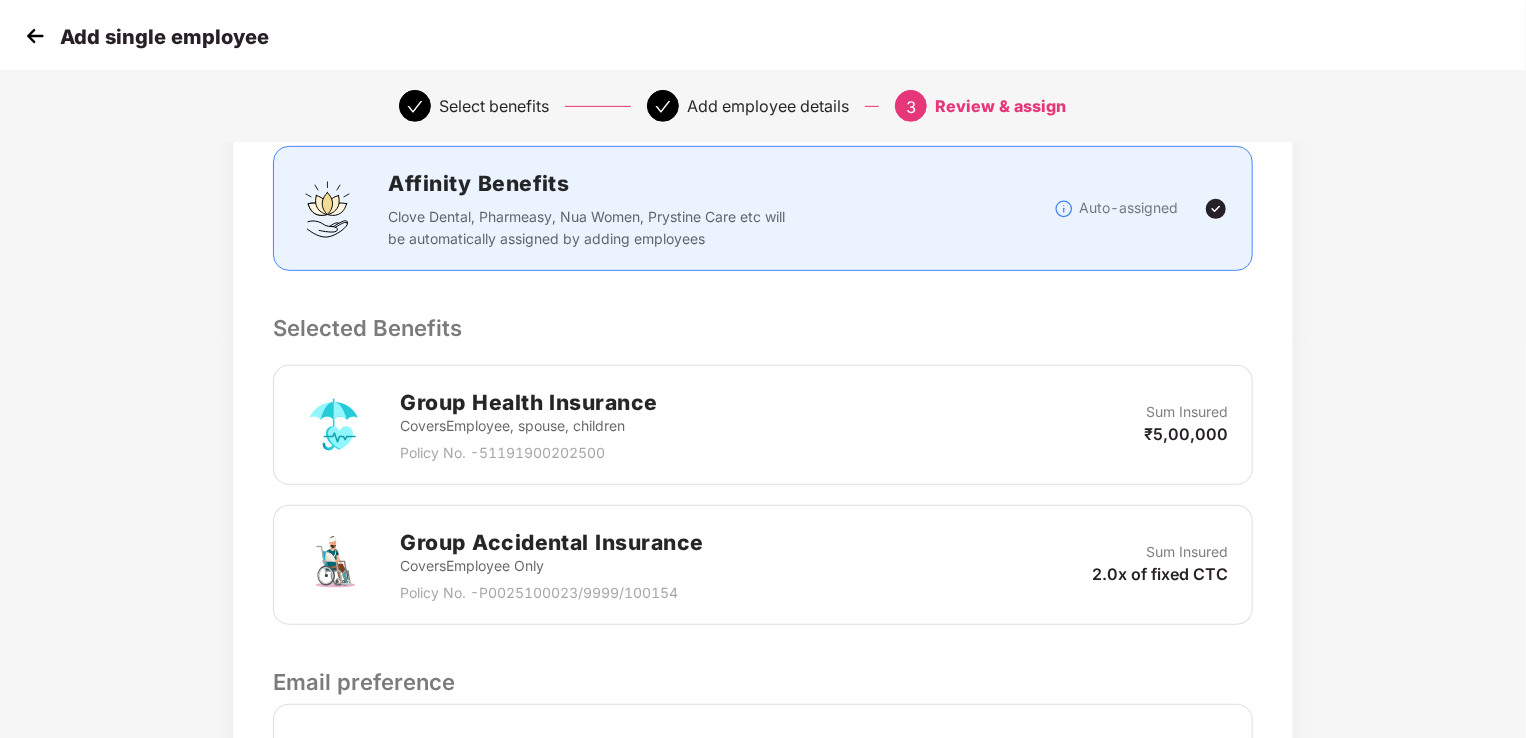 scroll, scrollTop: 600, scrollLeft: 0, axis: vertical 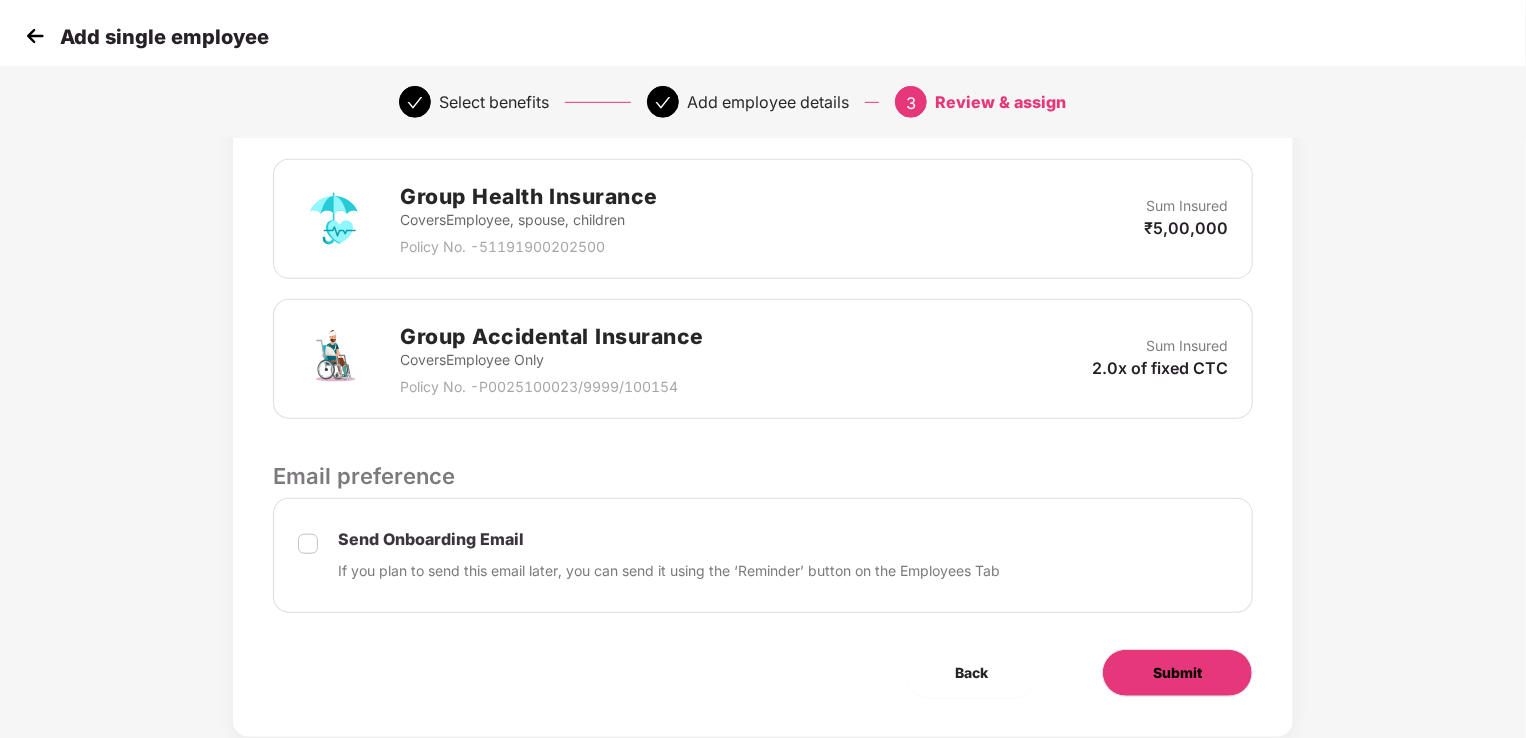 click on "Submit" at bounding box center [1177, 673] 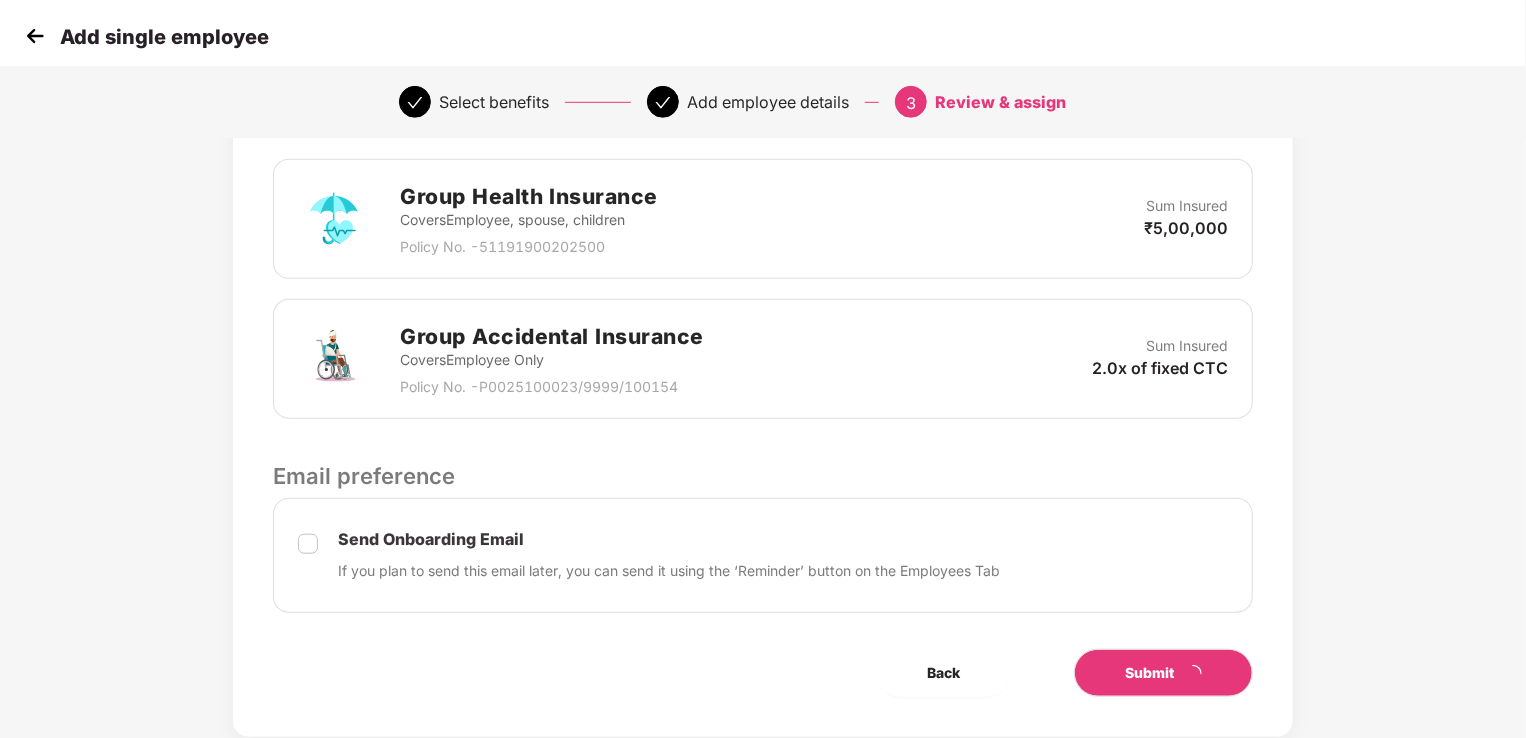 scroll, scrollTop: 0, scrollLeft: 0, axis: both 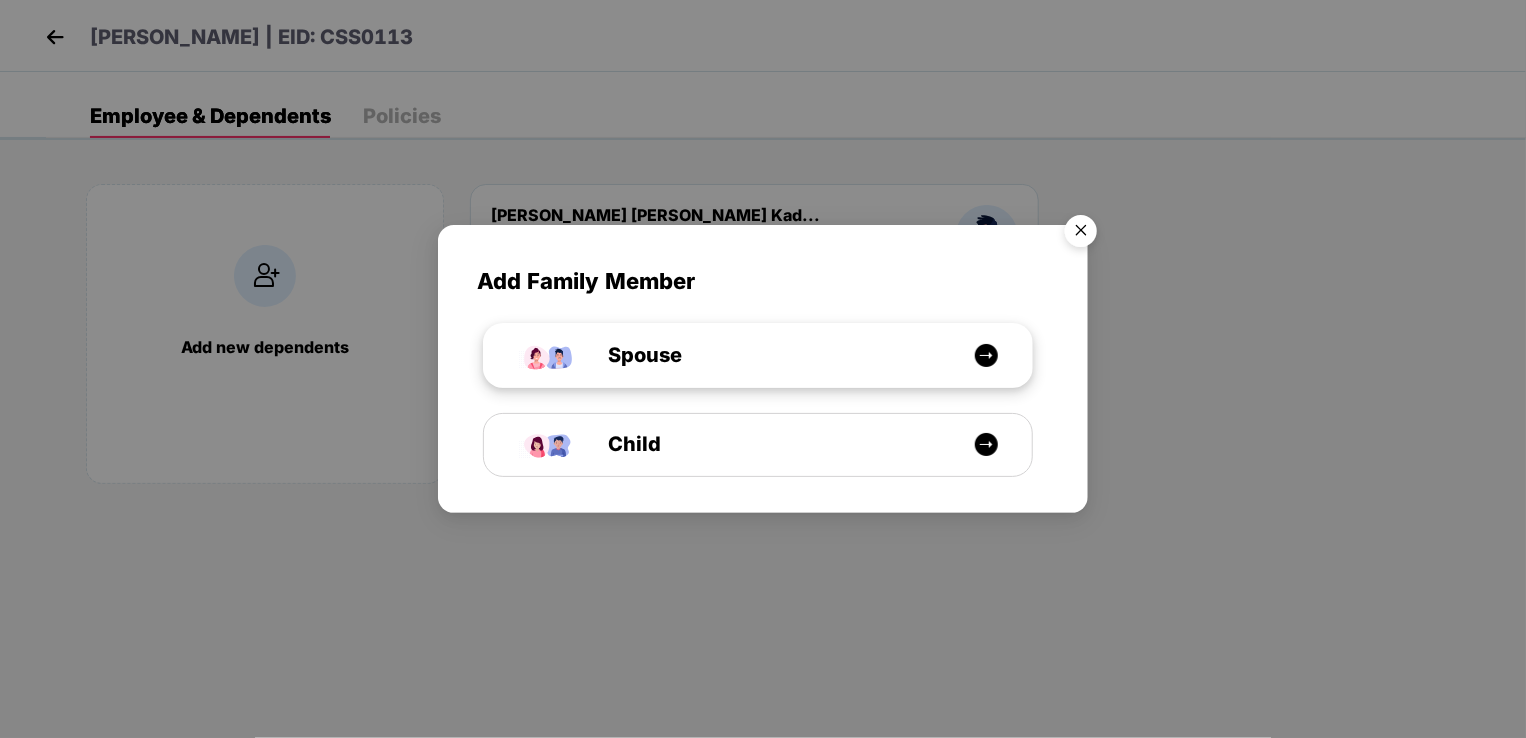 click on "Spouse" at bounding box center (768, 355) 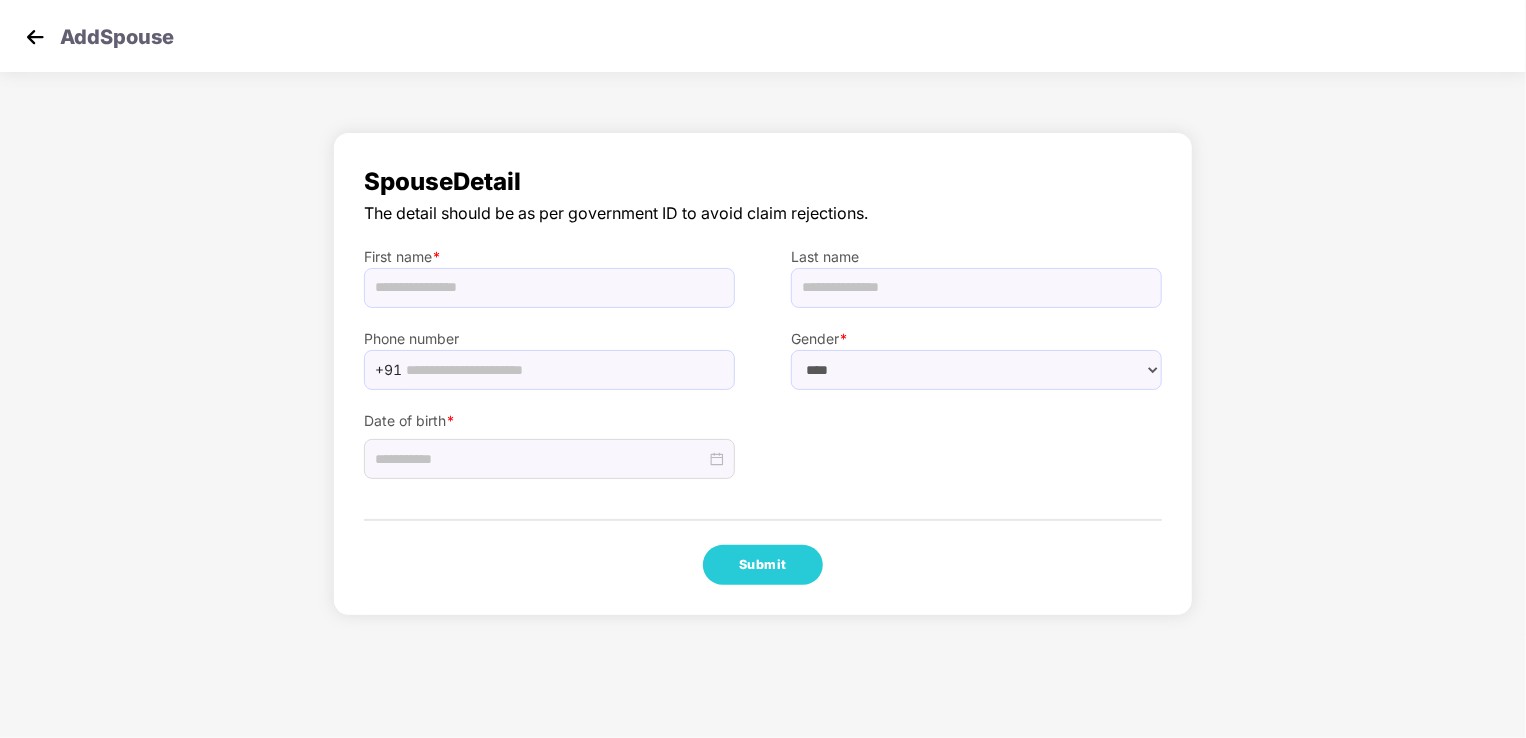 select on "******" 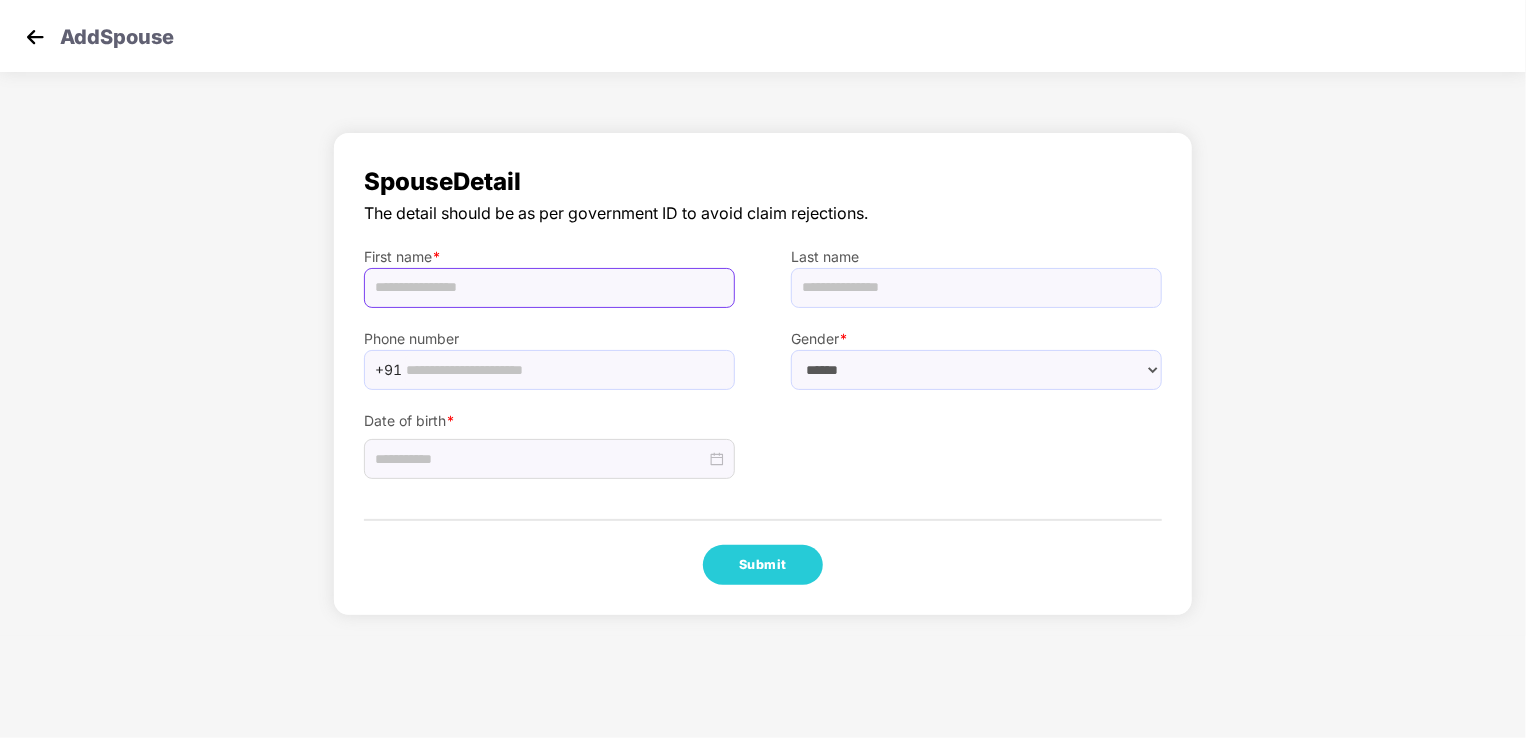 click at bounding box center (549, 288) 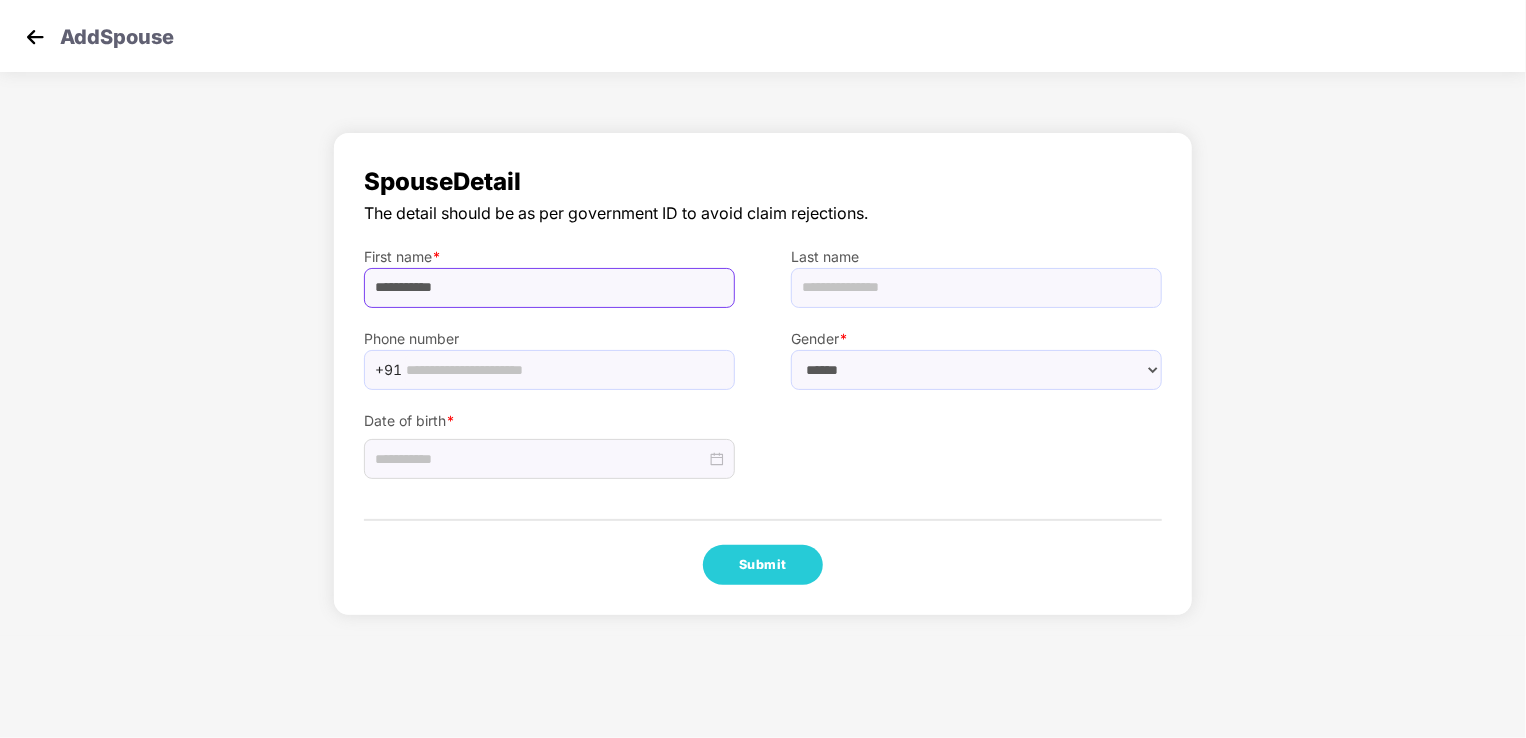 type on "**********" 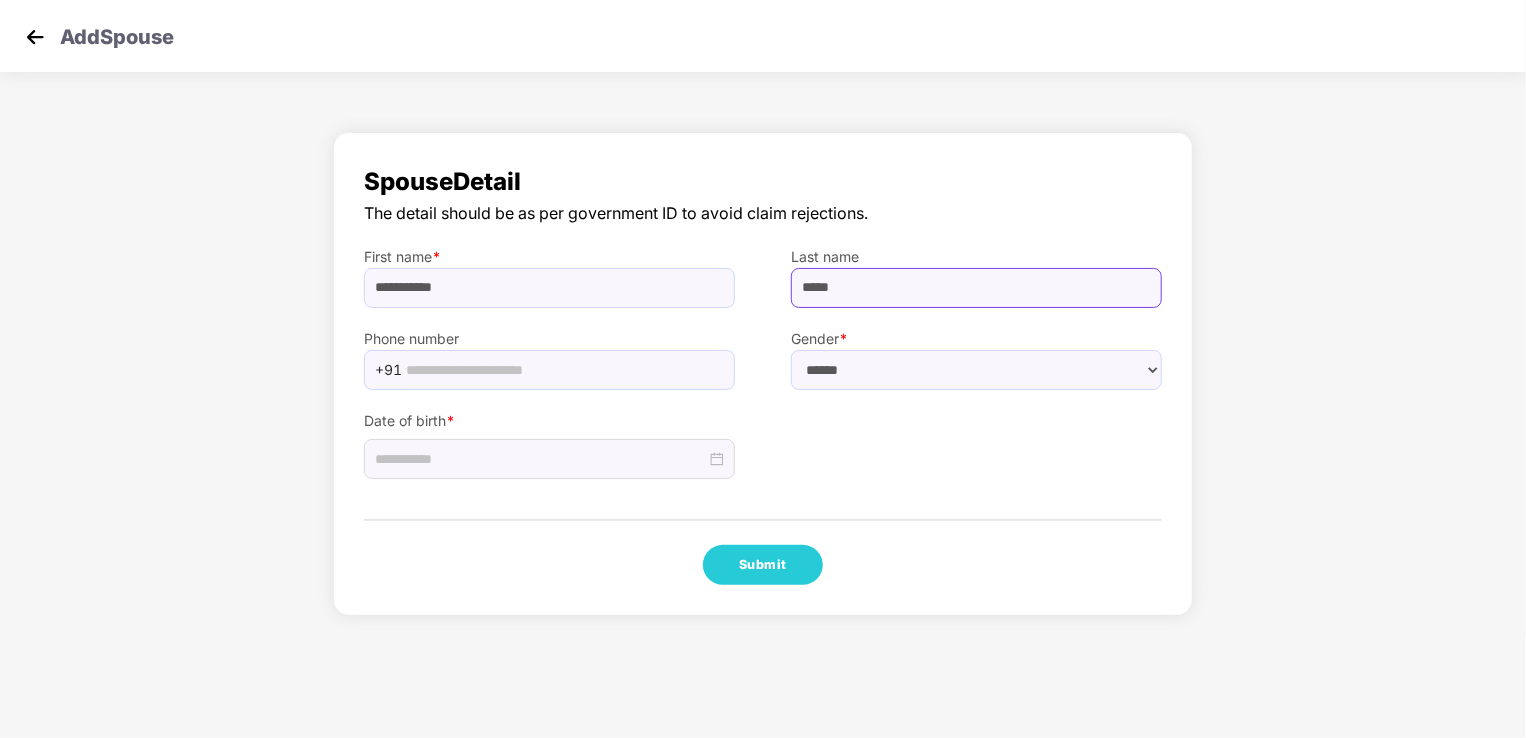 type on "*****" 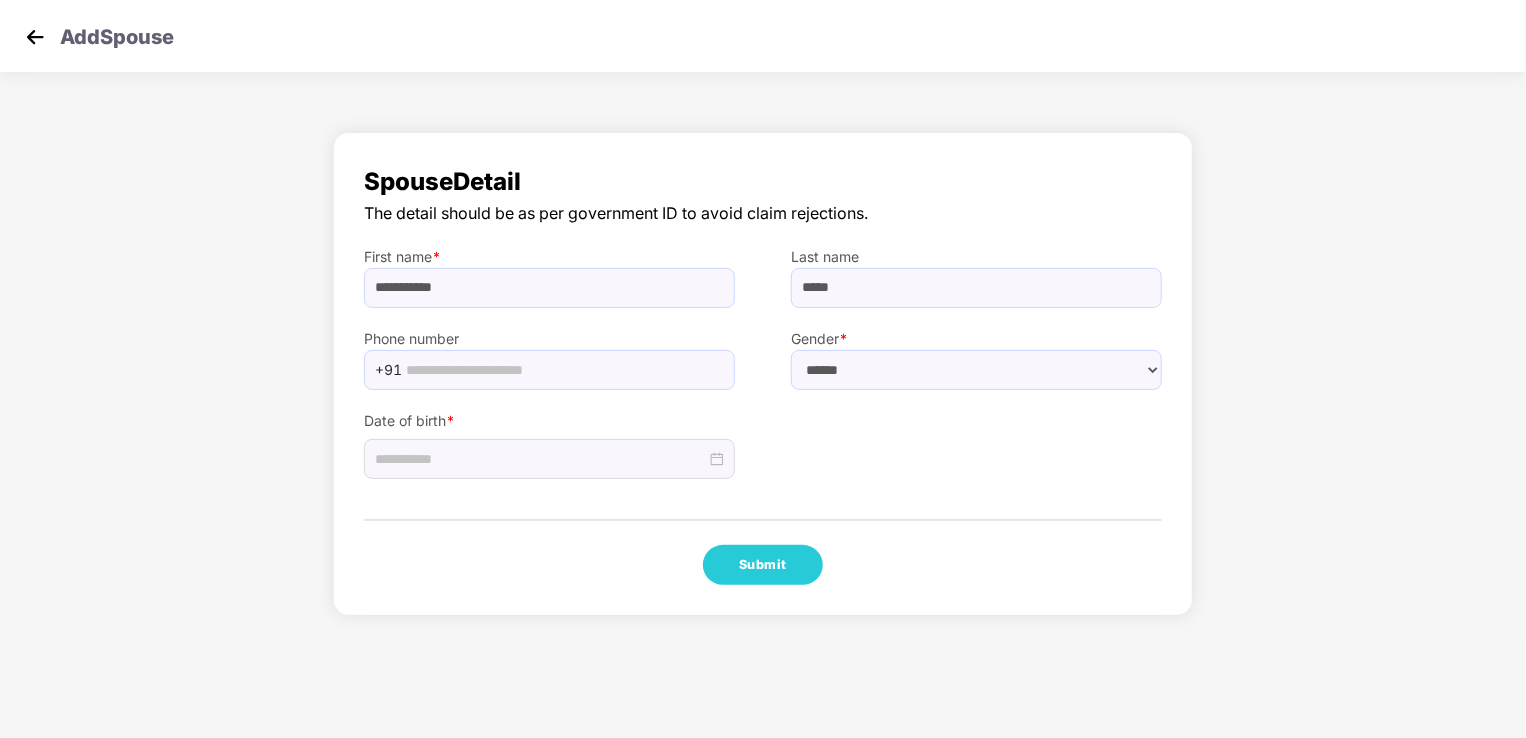 click on "**********" at bounding box center [763, 379] 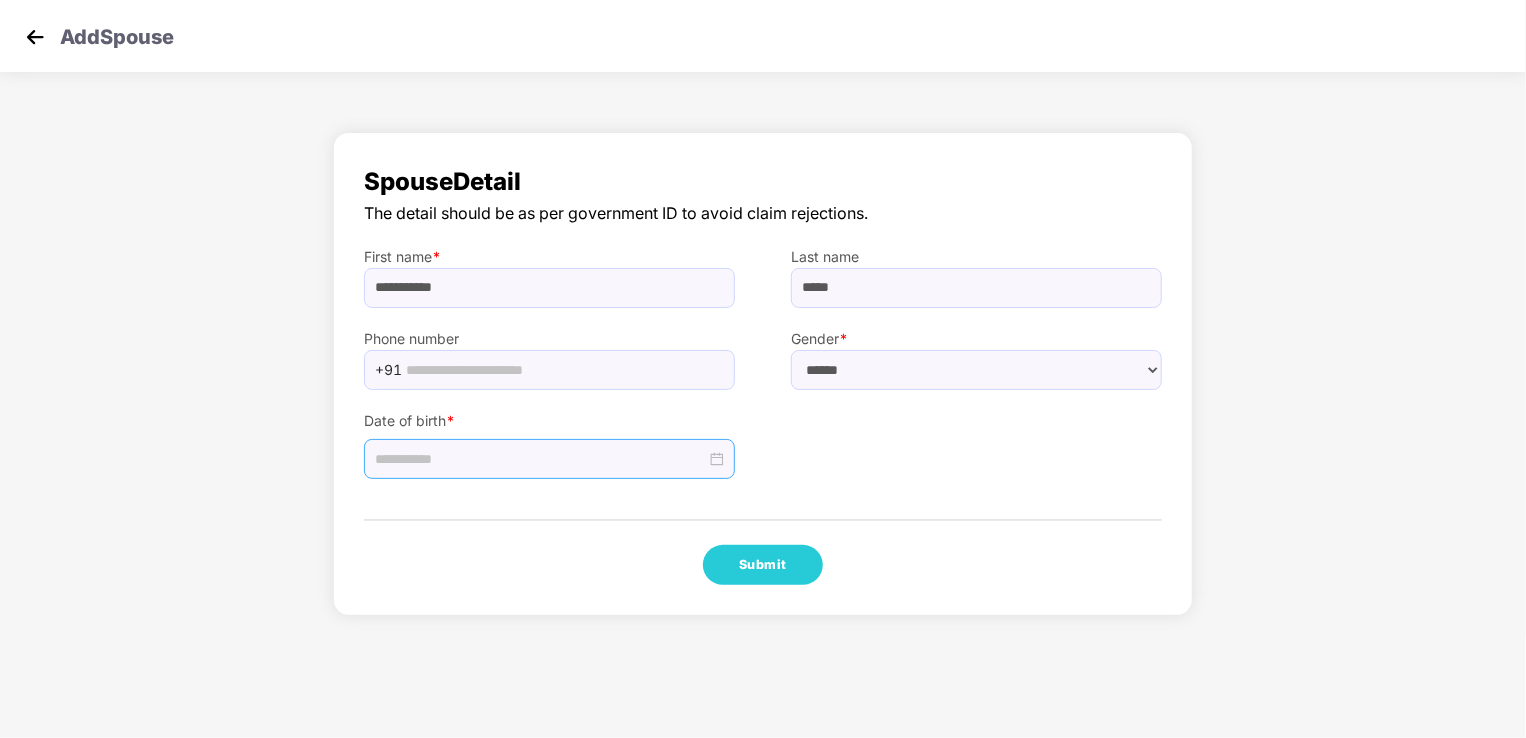 click at bounding box center (549, 459) 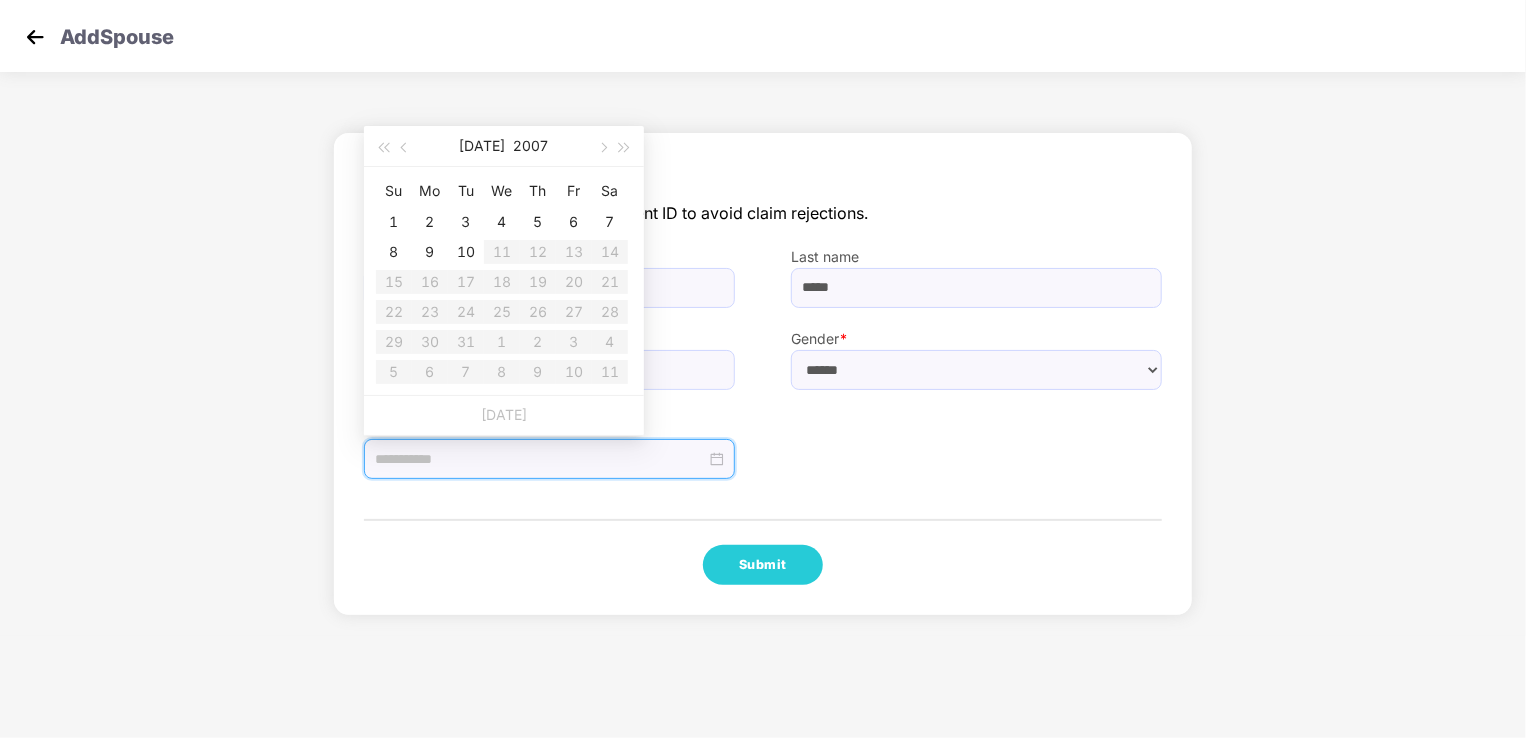 type on "**********" 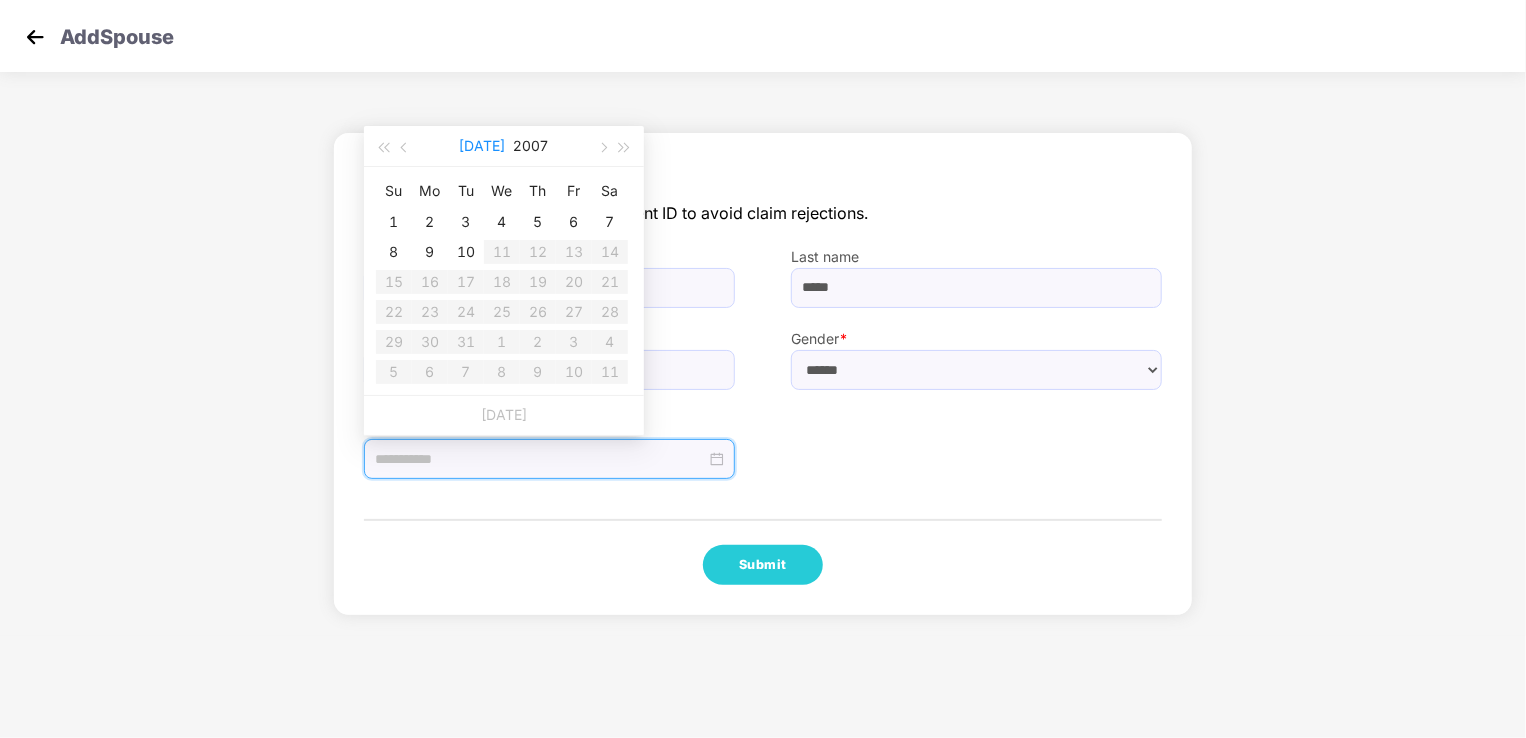 click on "[DATE]" at bounding box center (483, 146) 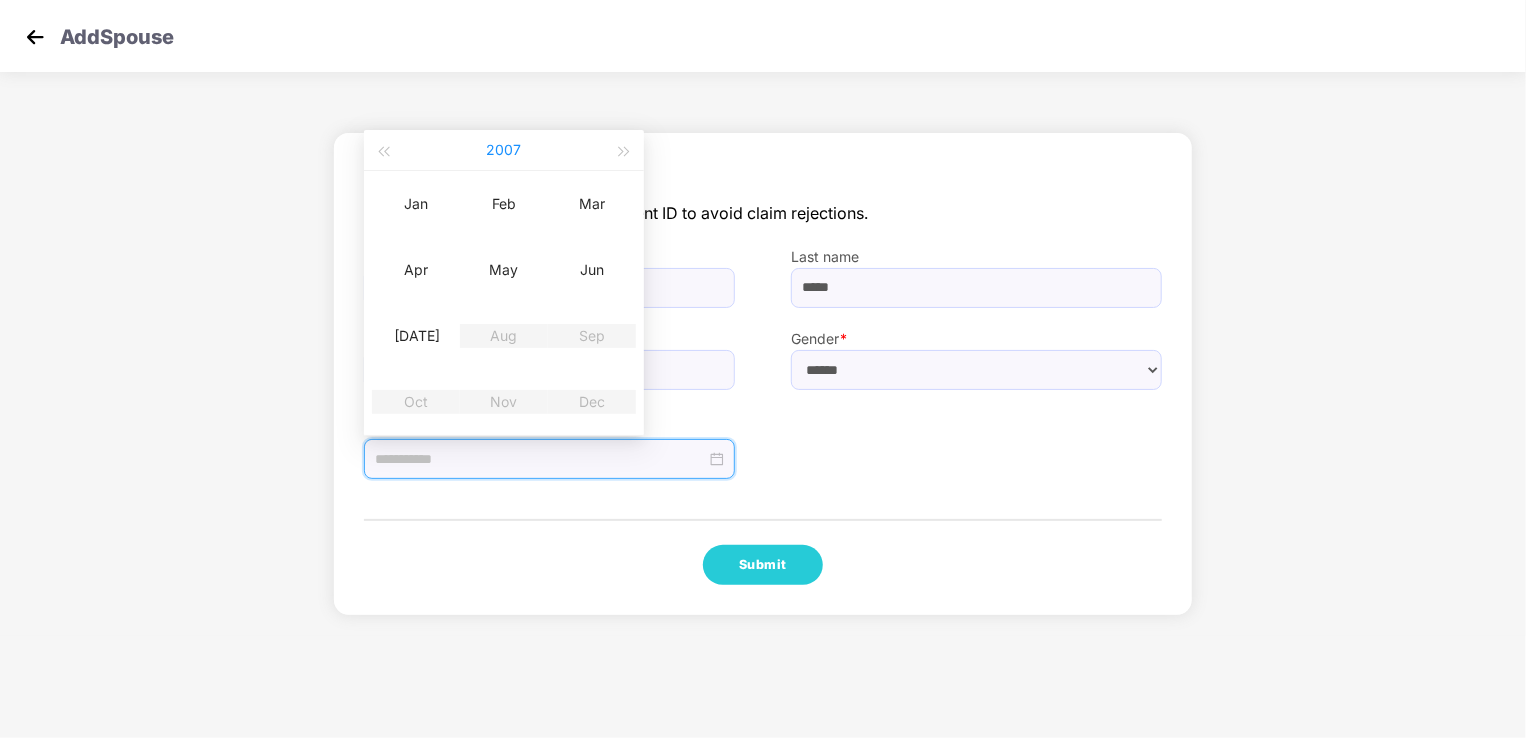 click on "2007" at bounding box center (504, 150) 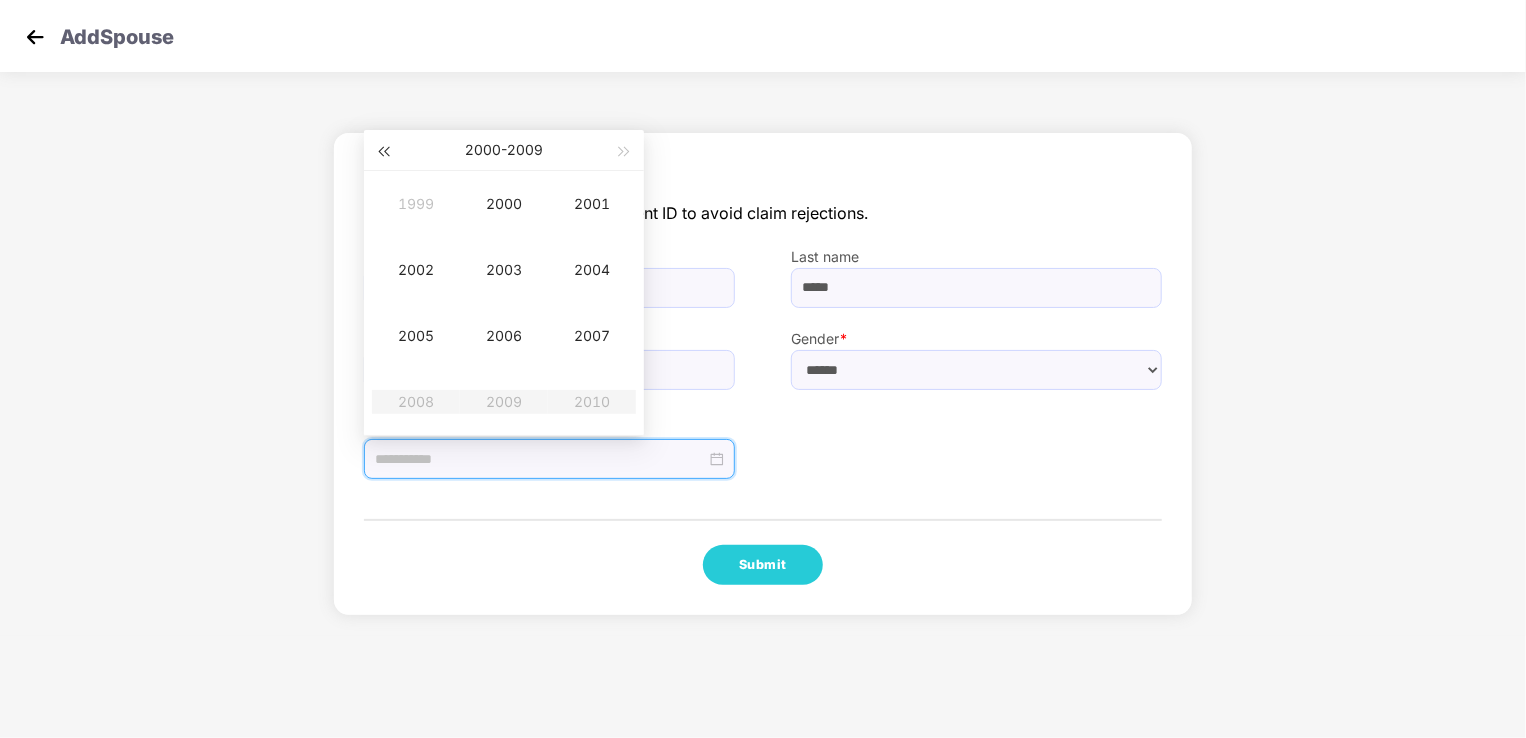 click at bounding box center [383, 150] 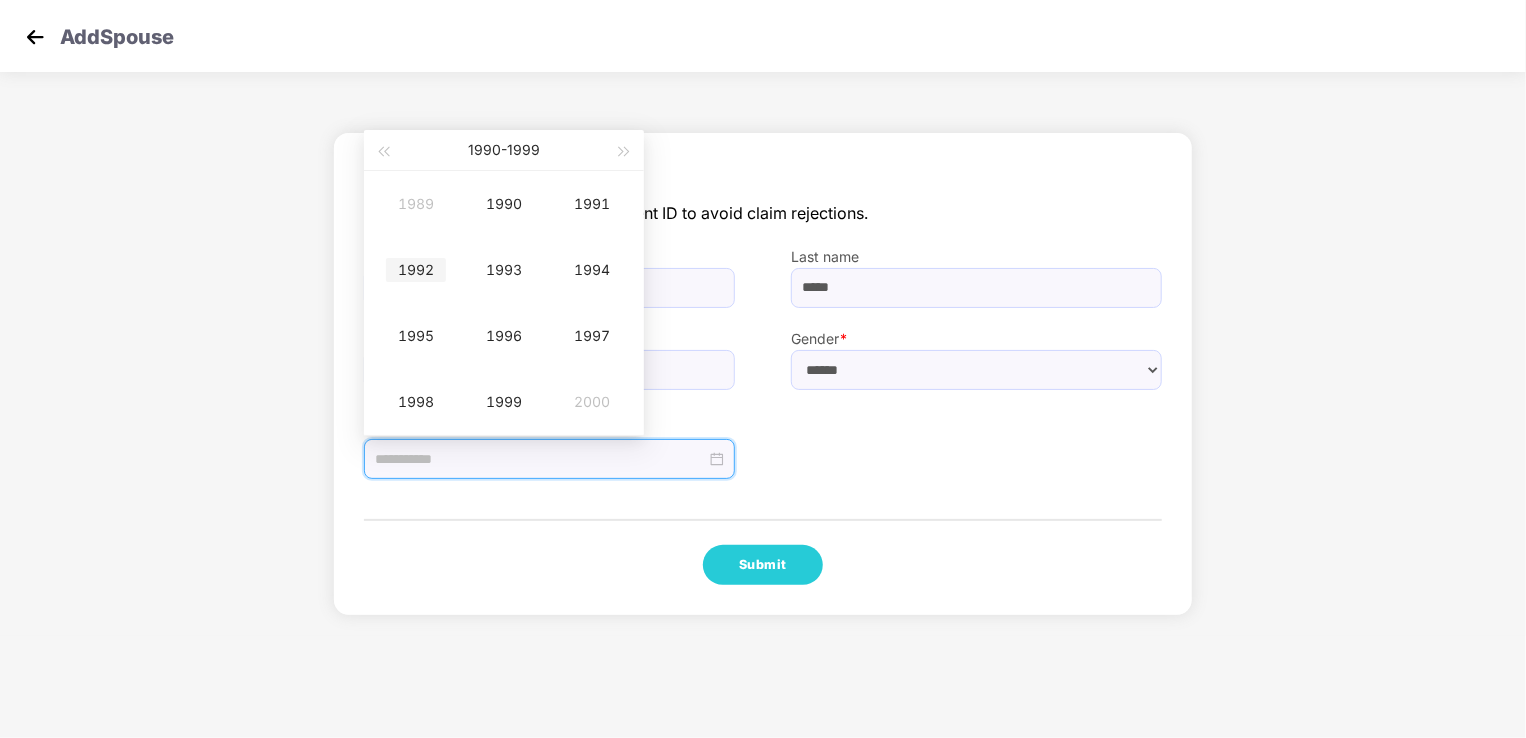 type on "**********" 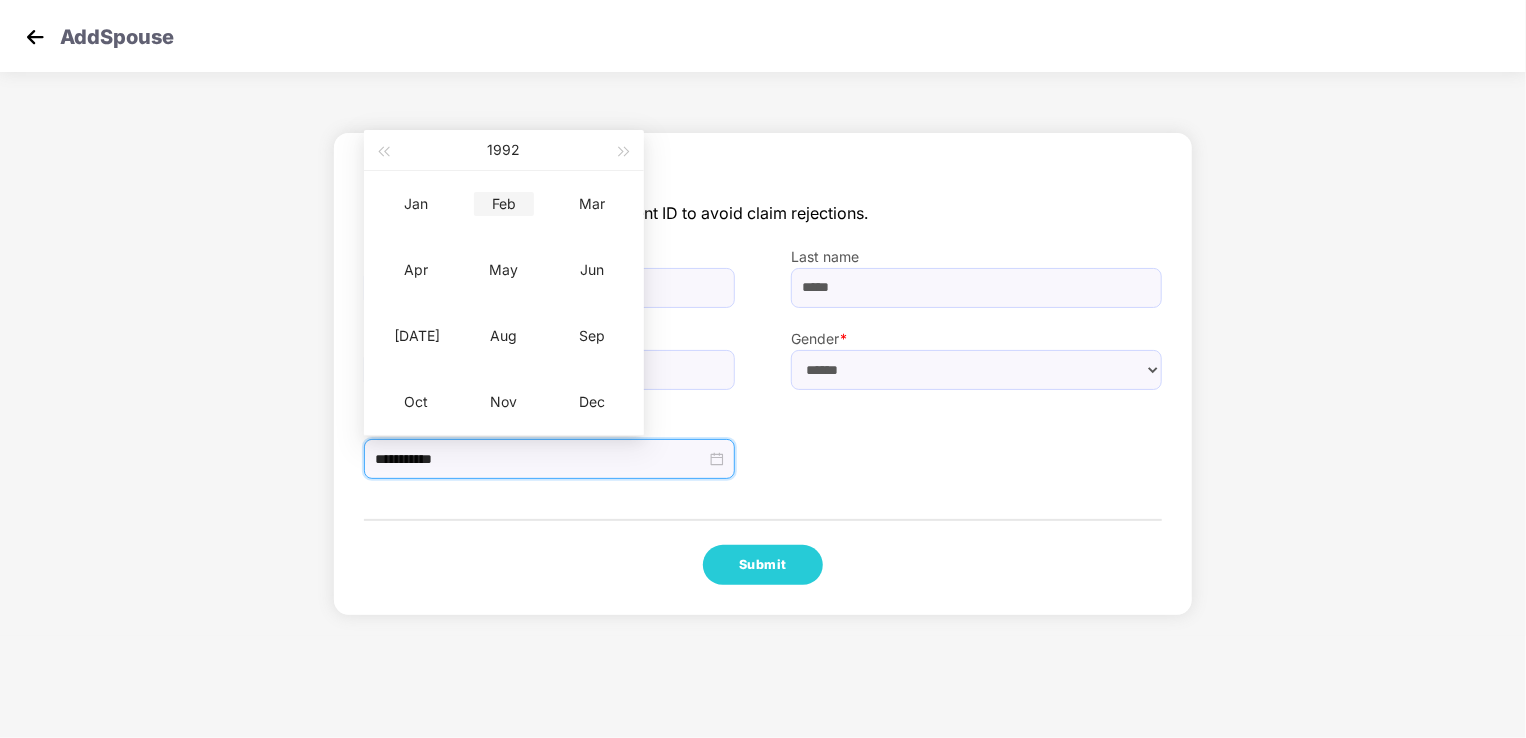 type on "**********" 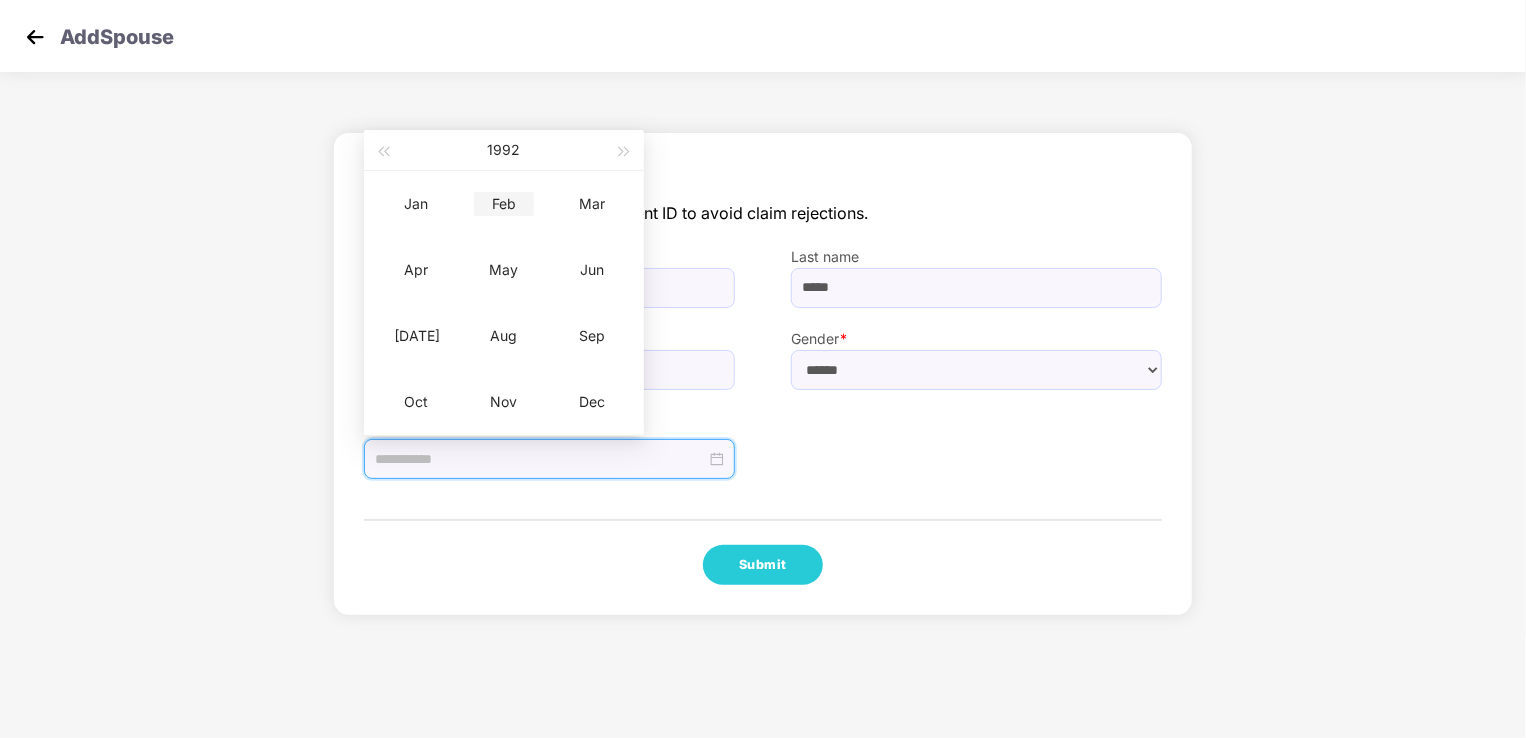 click on "Feb" at bounding box center (504, 204) 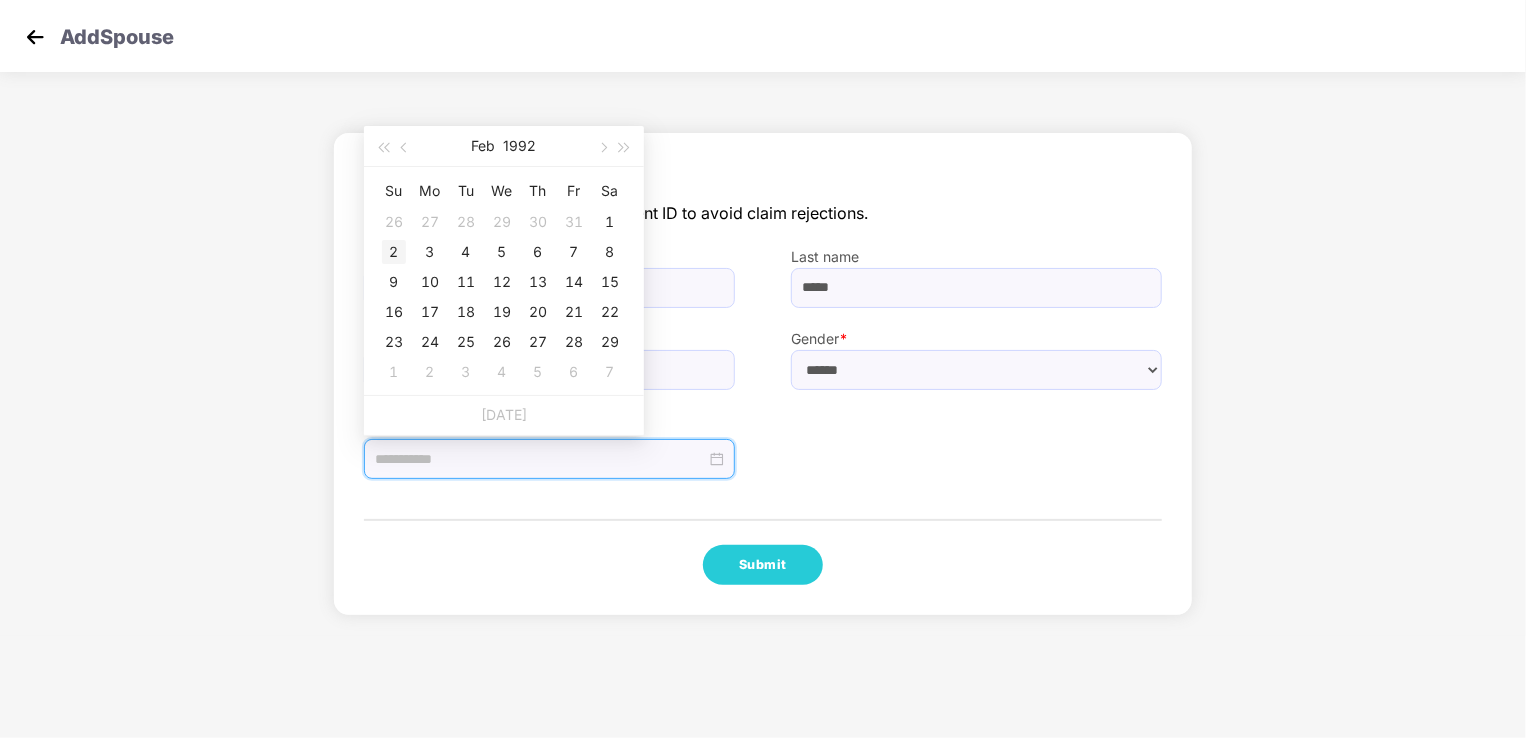 type on "**********" 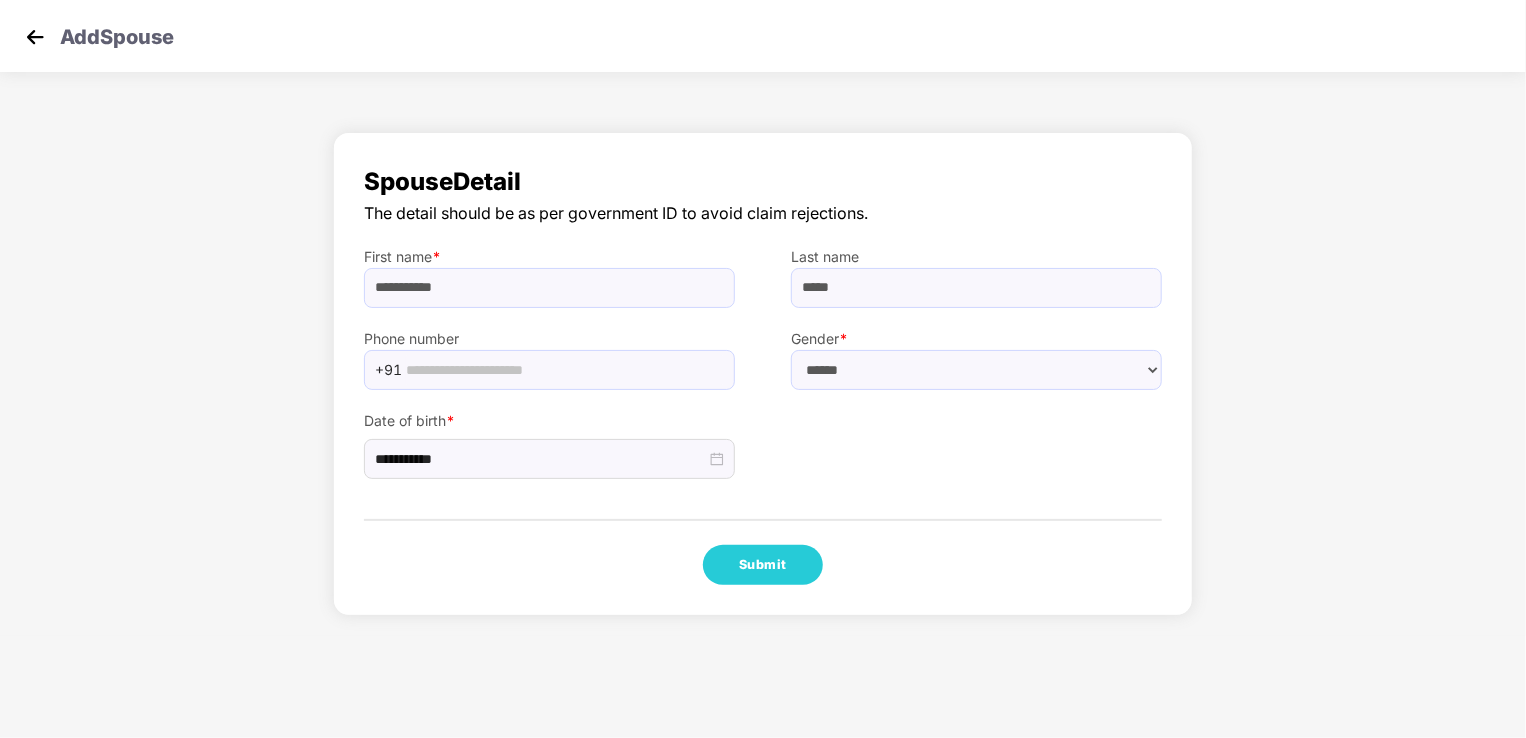 click on "**********" at bounding box center (763, 435) 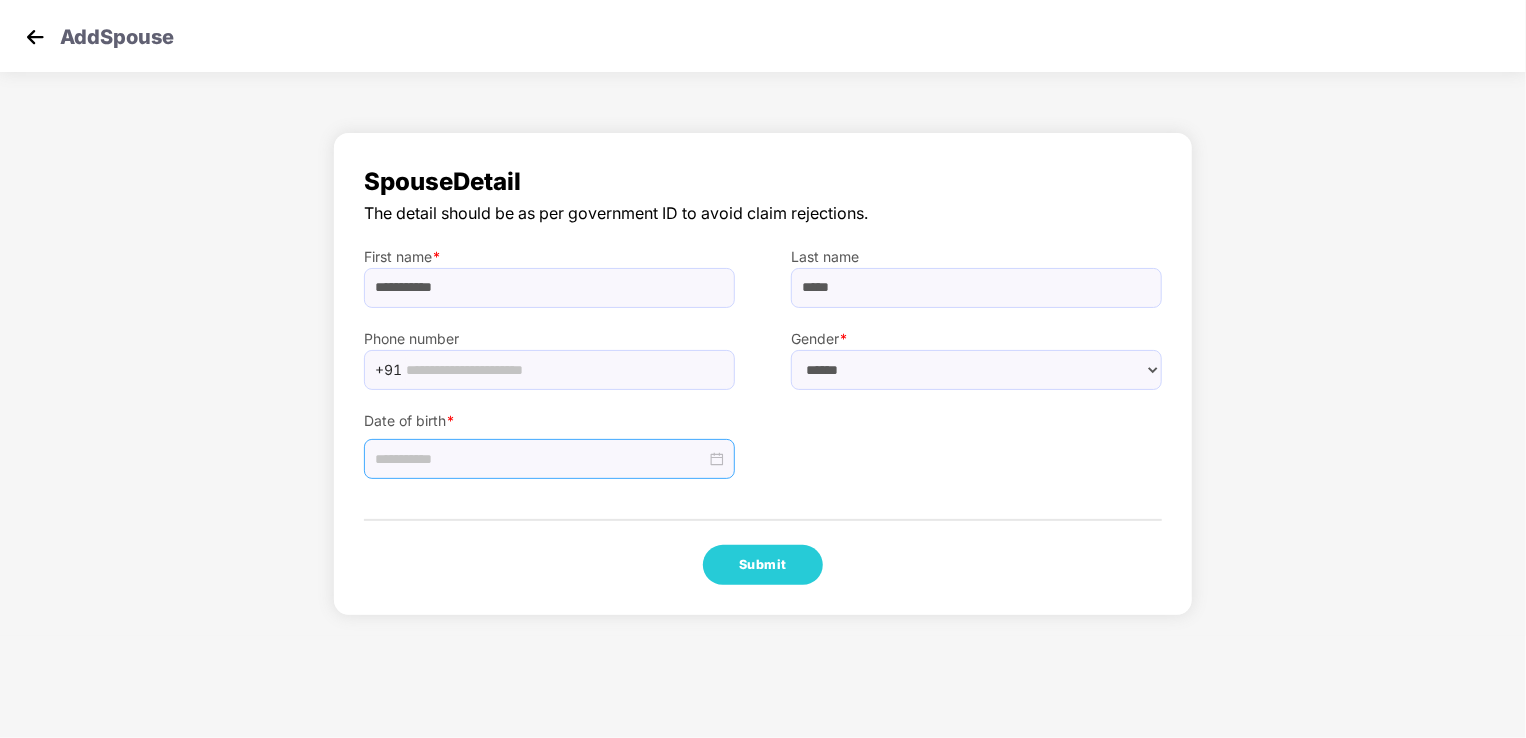 click at bounding box center (549, 459) 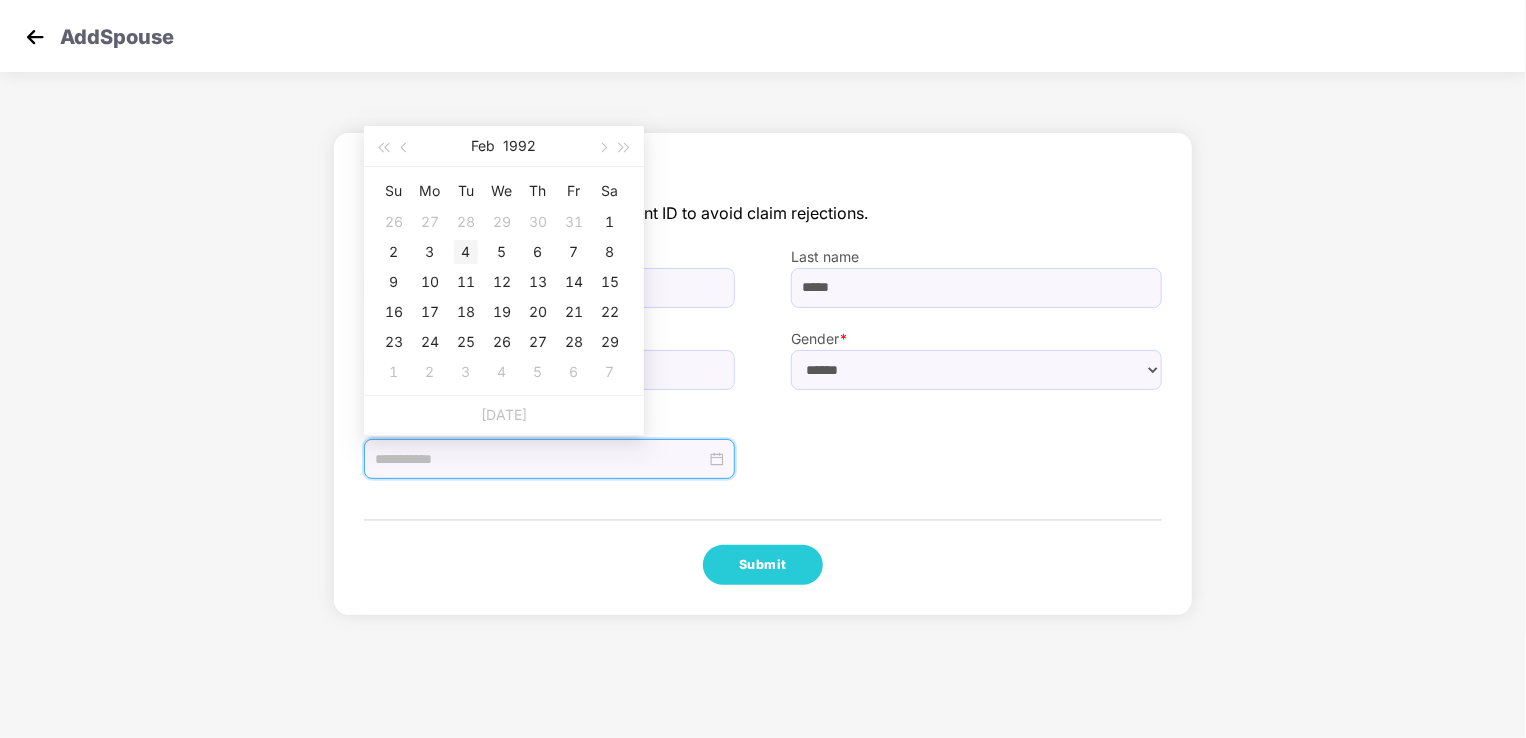 type on "**********" 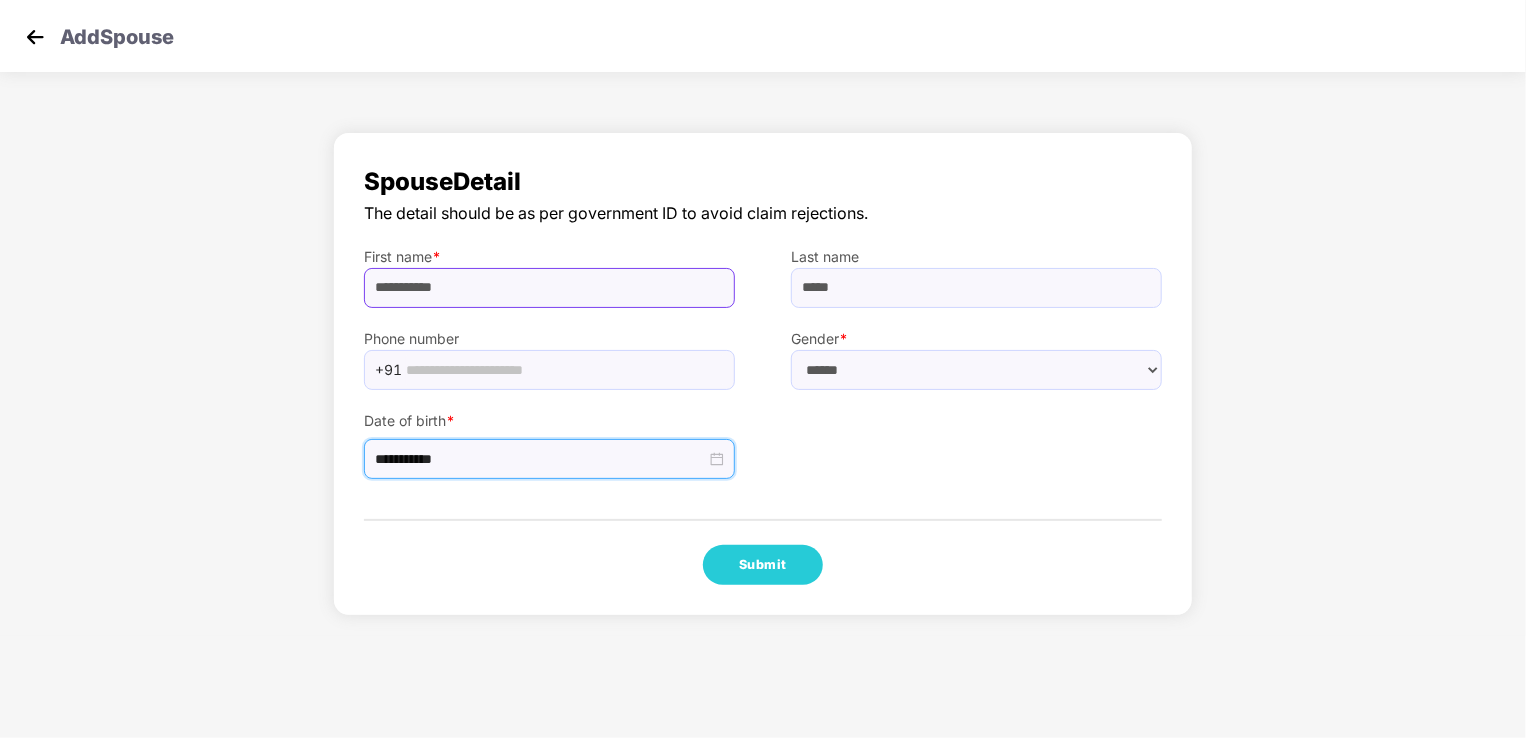 click on "**********" at bounding box center (549, 288) 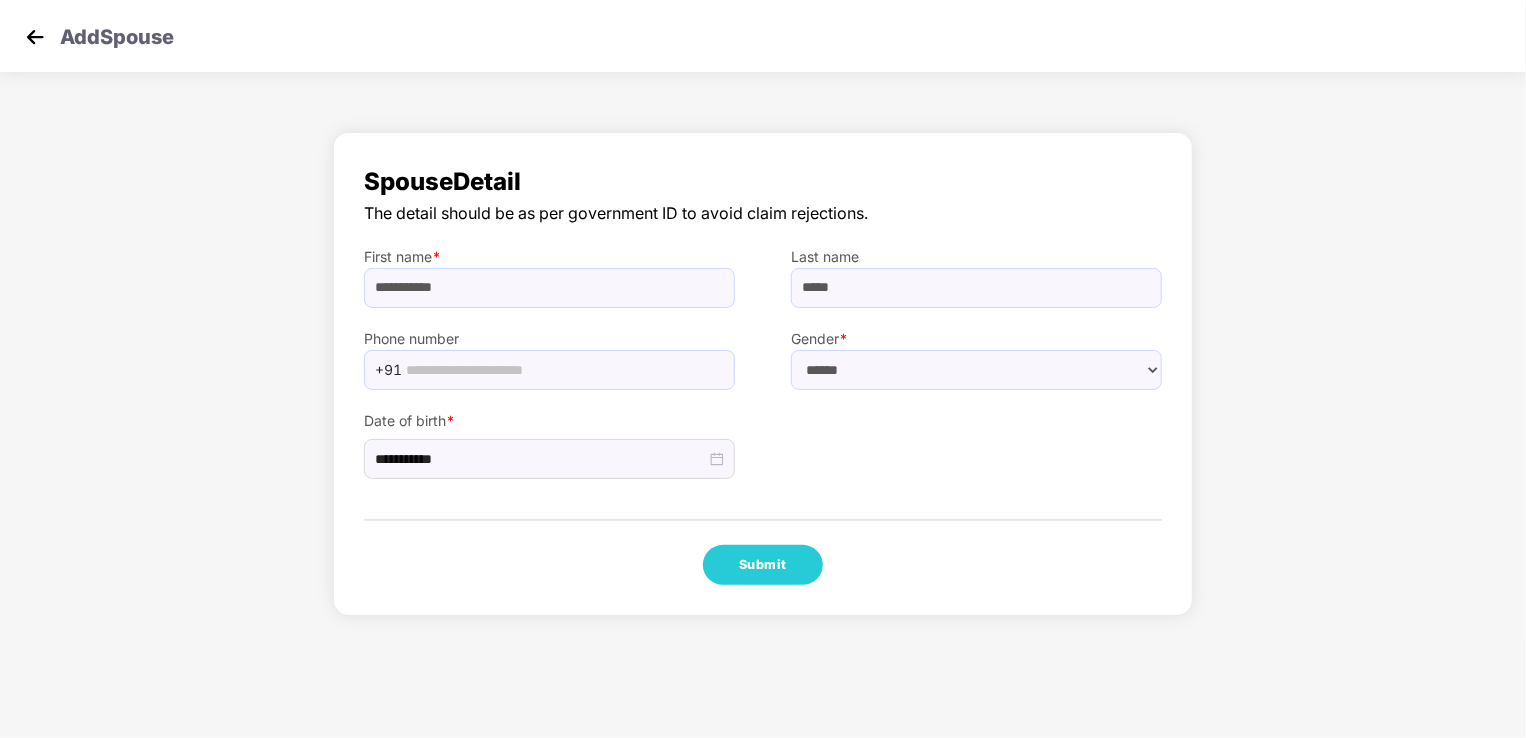 click on "Submit" at bounding box center (763, 565) 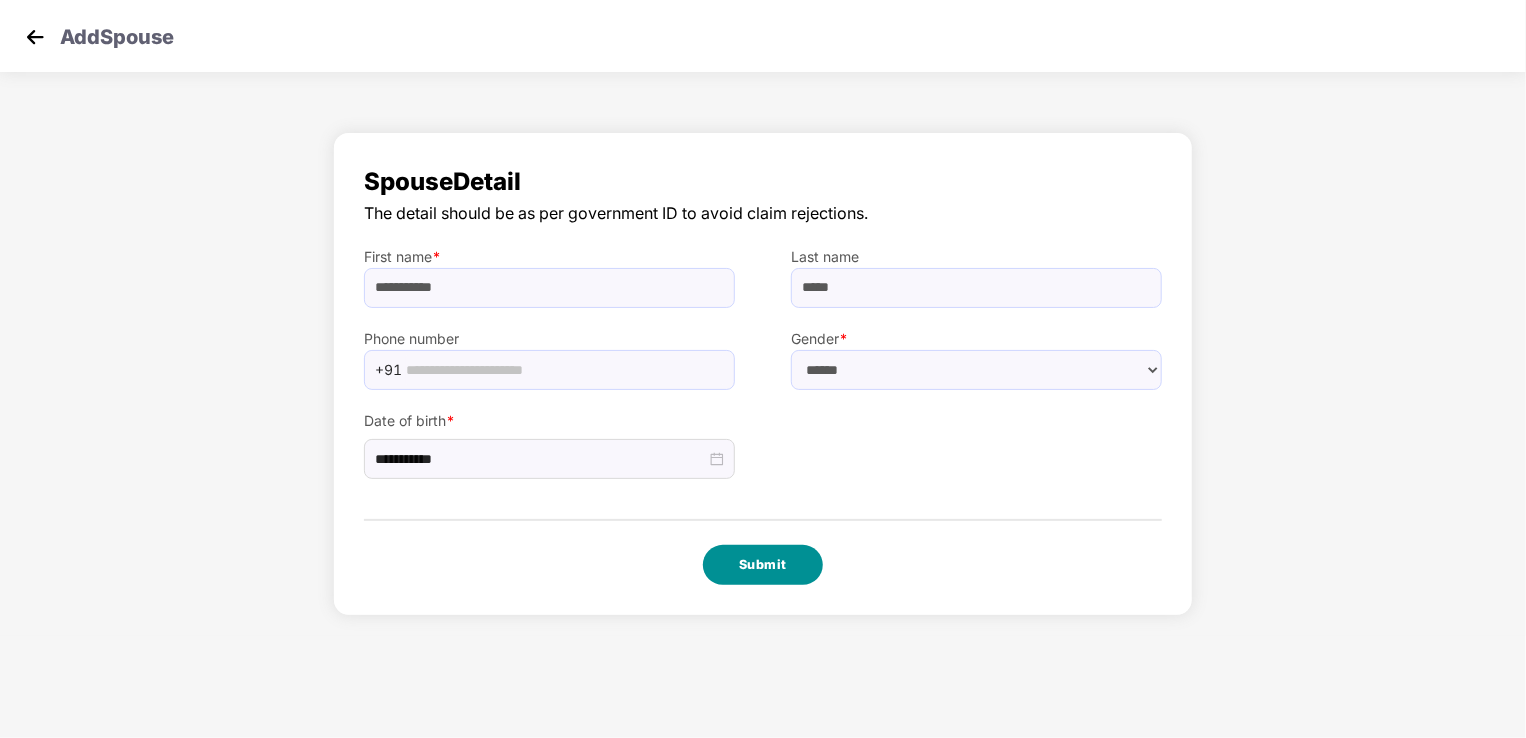 click on "Submit" at bounding box center [763, 565] 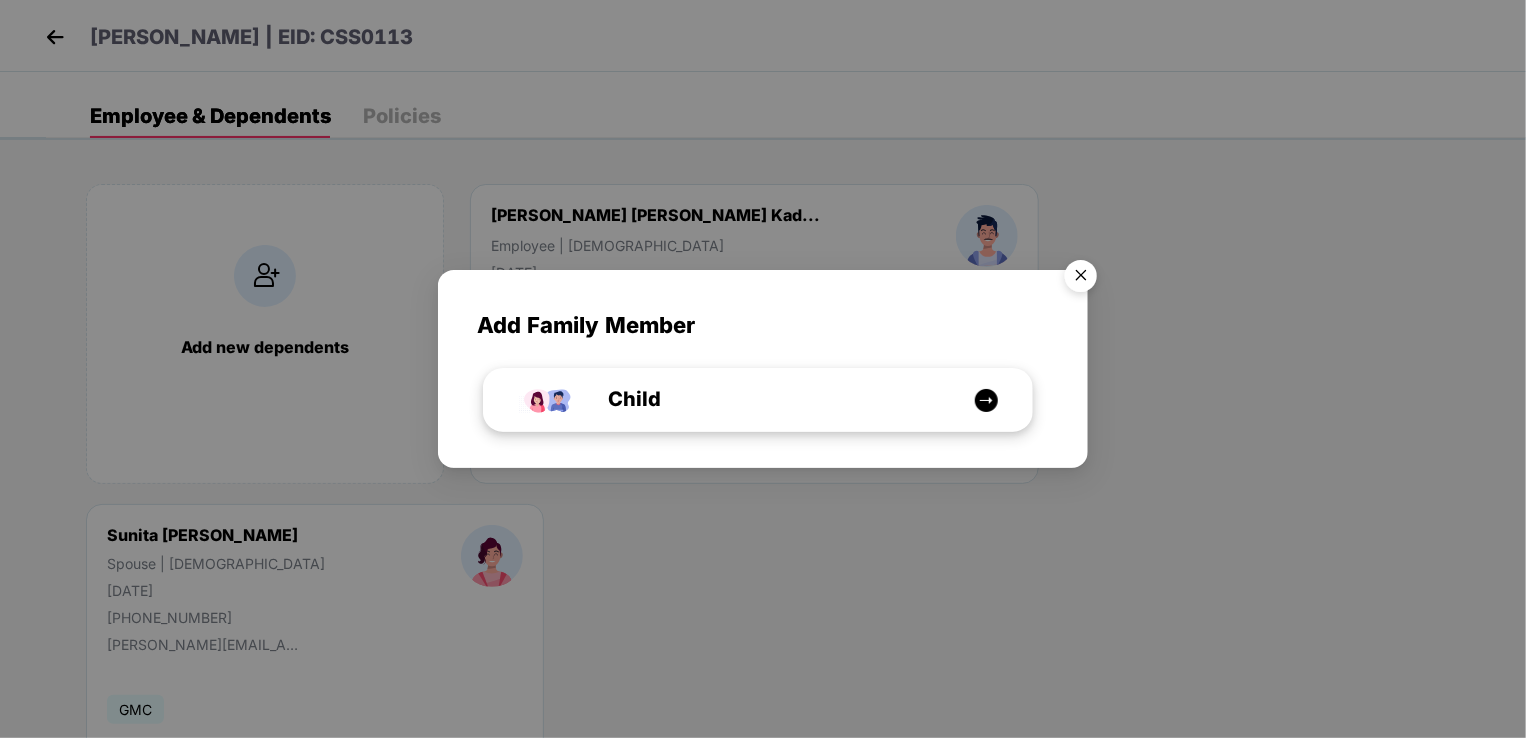 click on "Child" at bounding box center [768, 399] 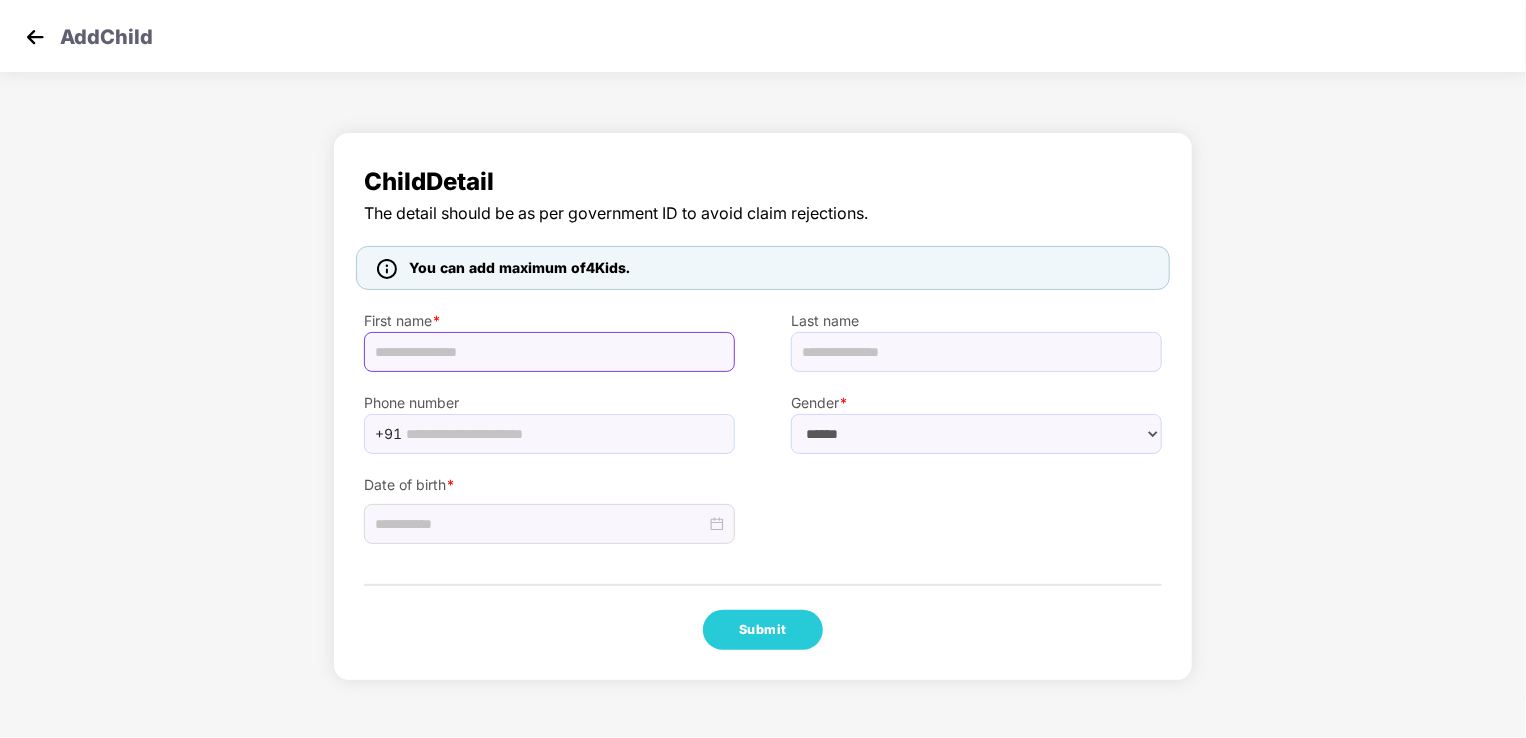 click at bounding box center [549, 352] 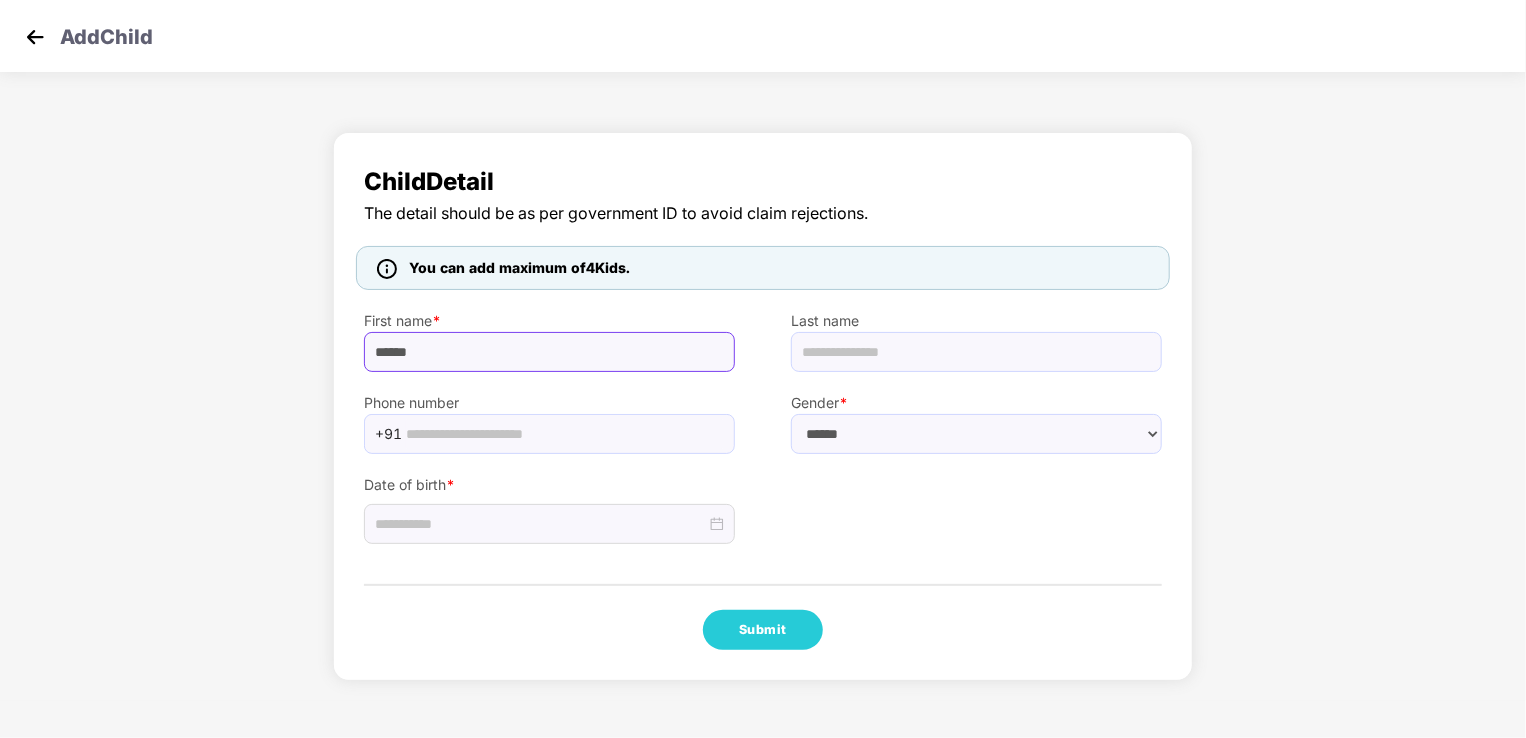 drag, startPoint x: 428, startPoint y: 342, endPoint x: 333, endPoint y: 342, distance: 95 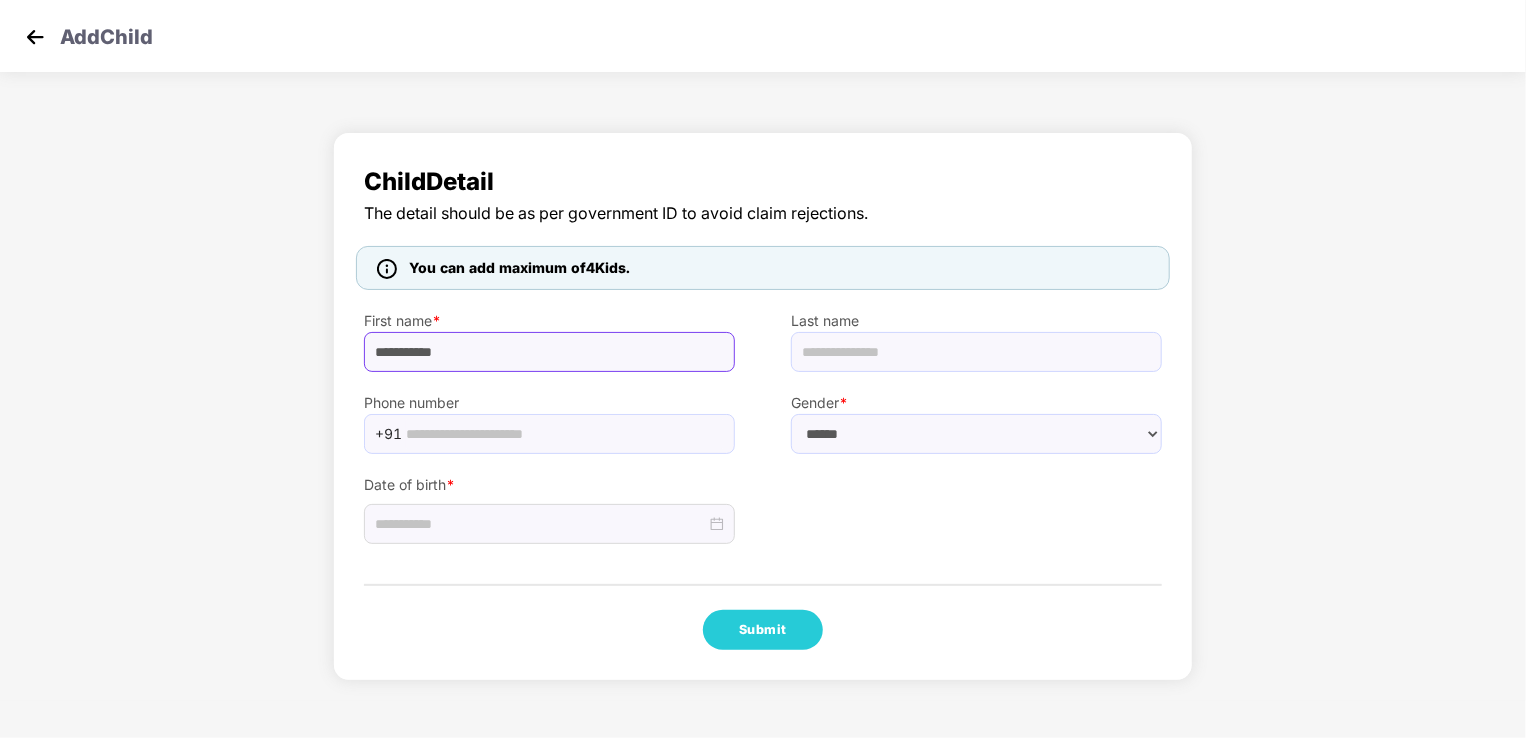 type on "**********" 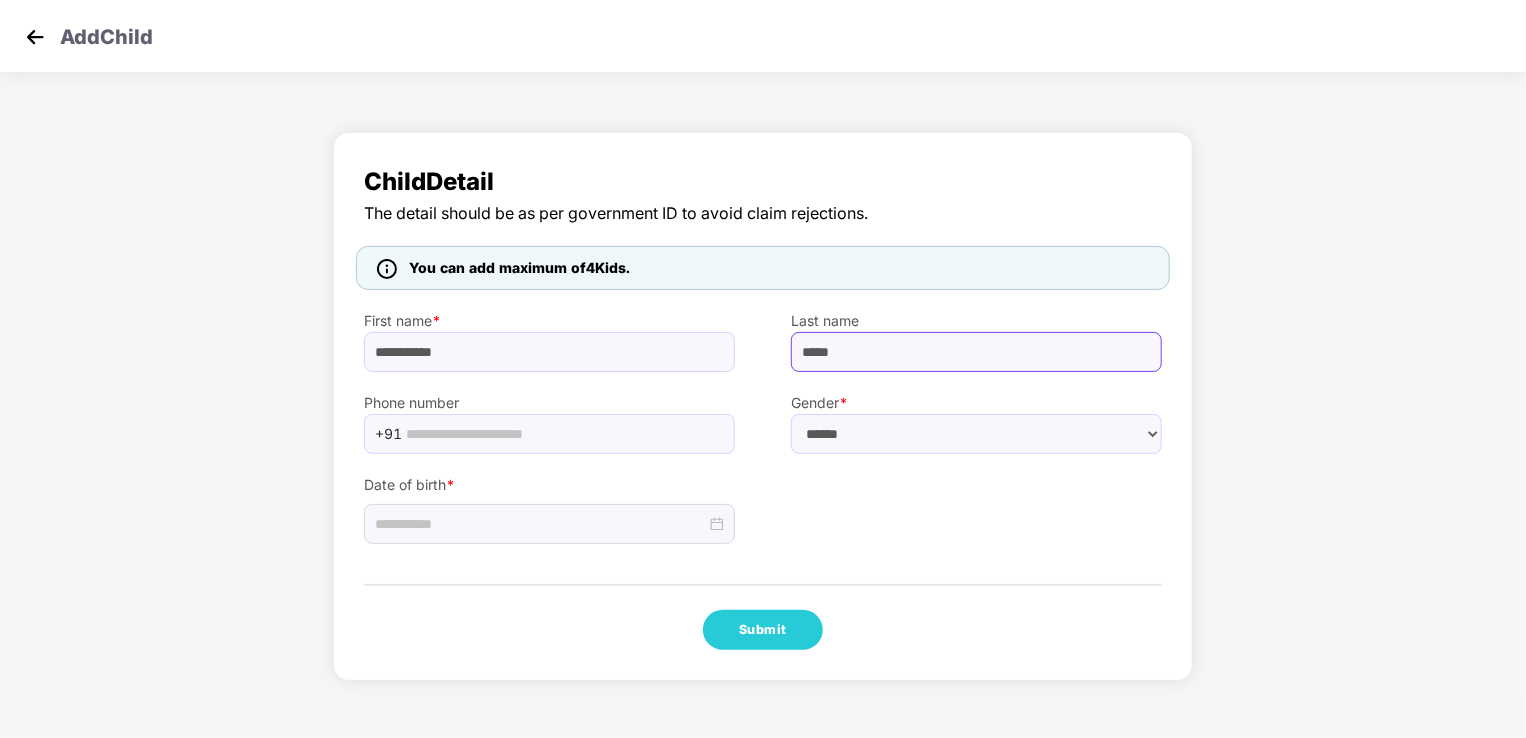 type on "*****" 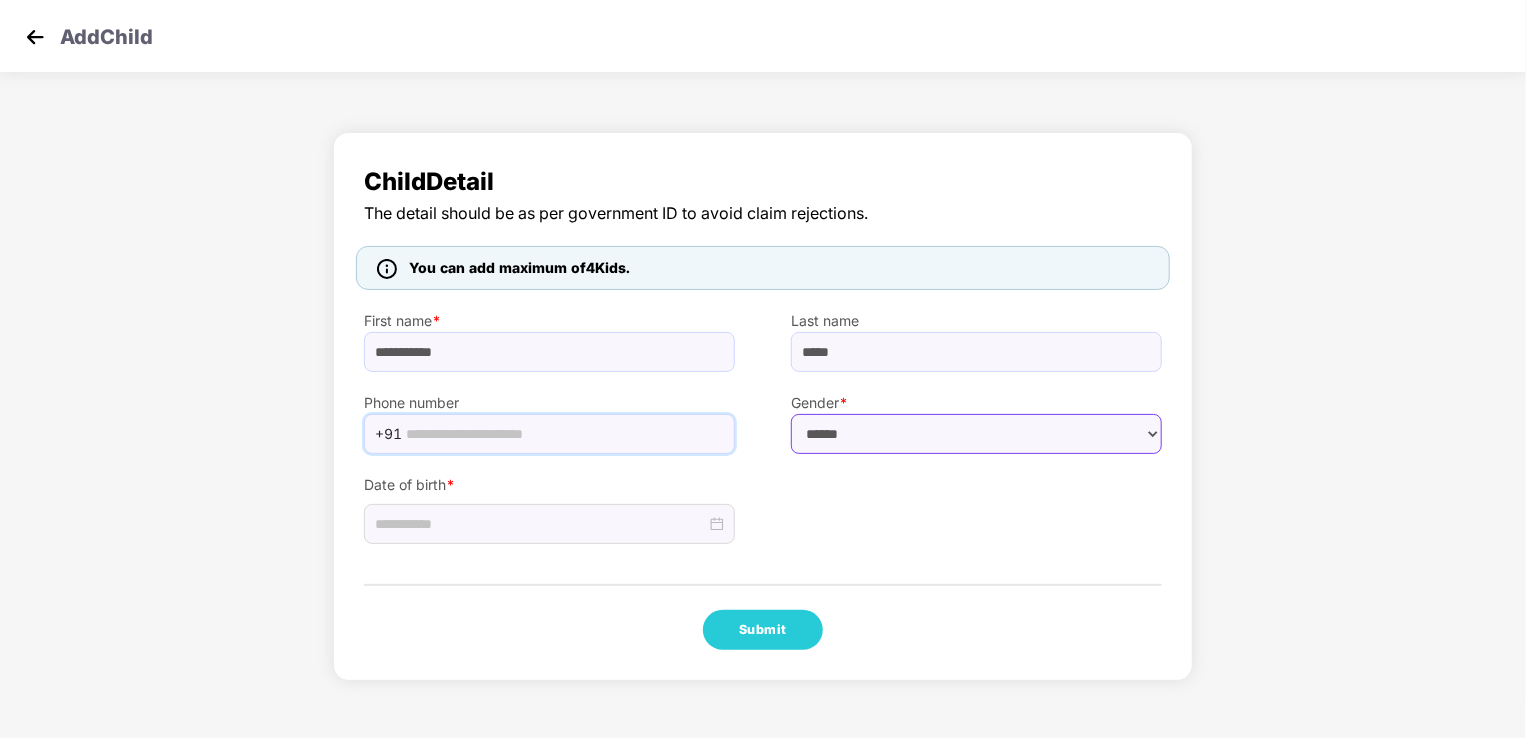 click on "****** **** ******" at bounding box center [976, 434] 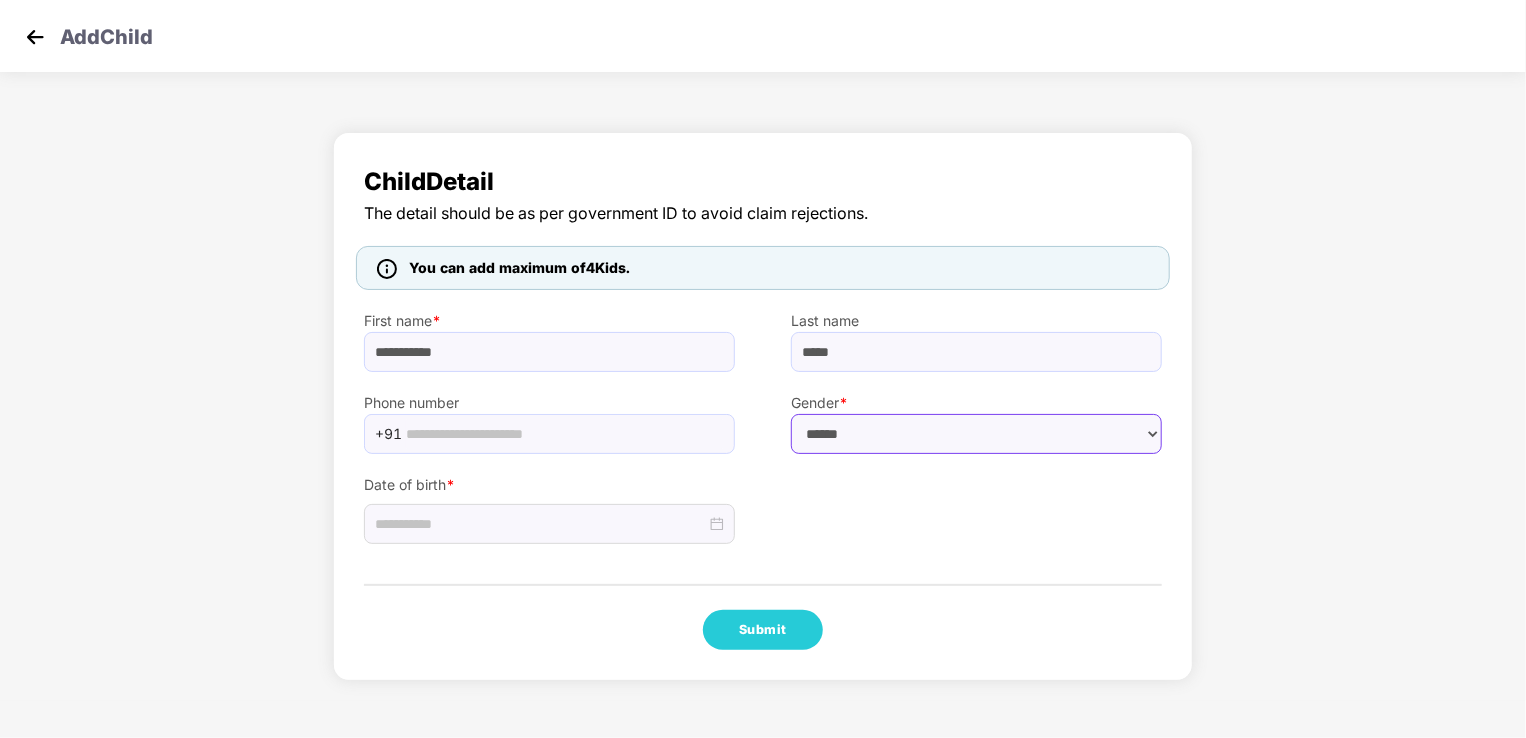 select on "******" 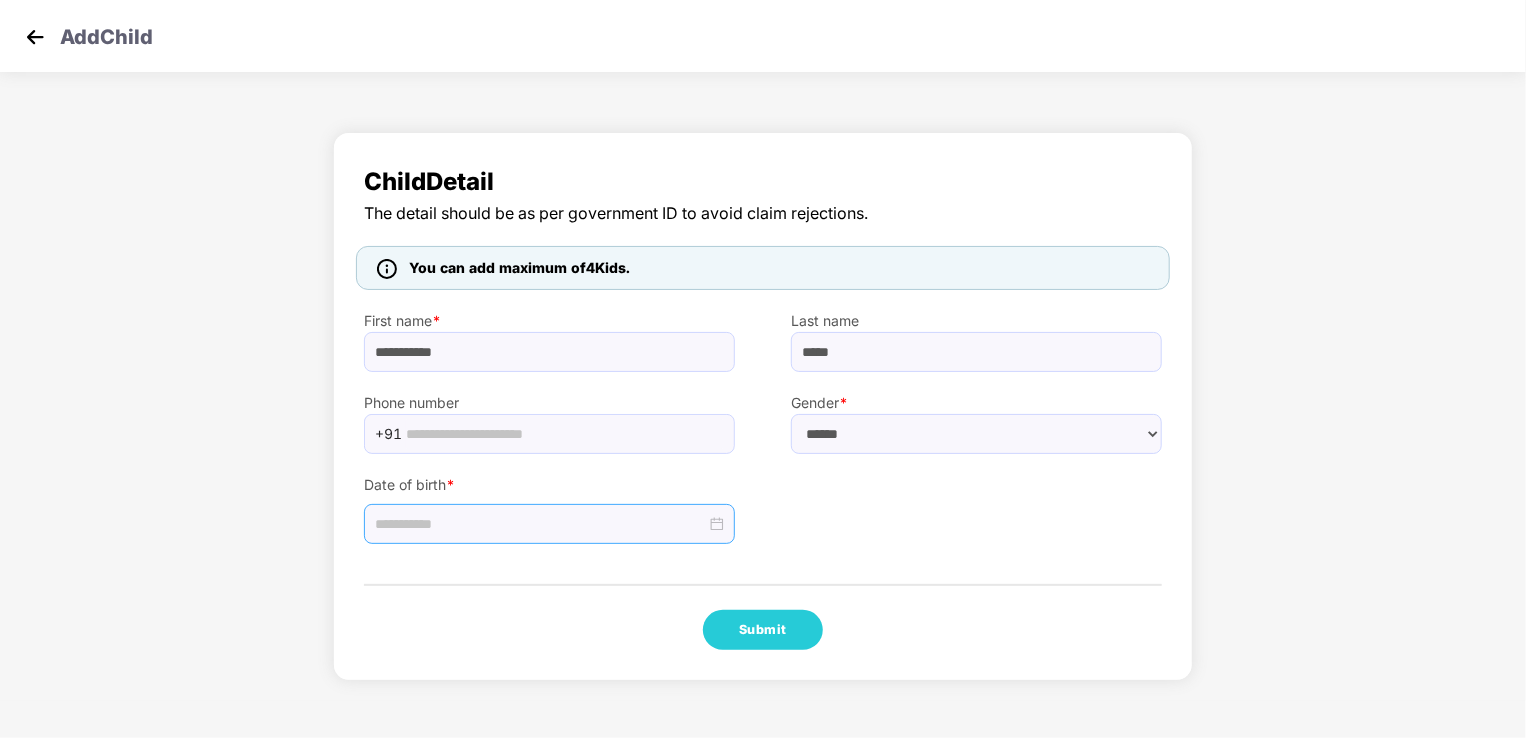 click at bounding box center (549, 524) 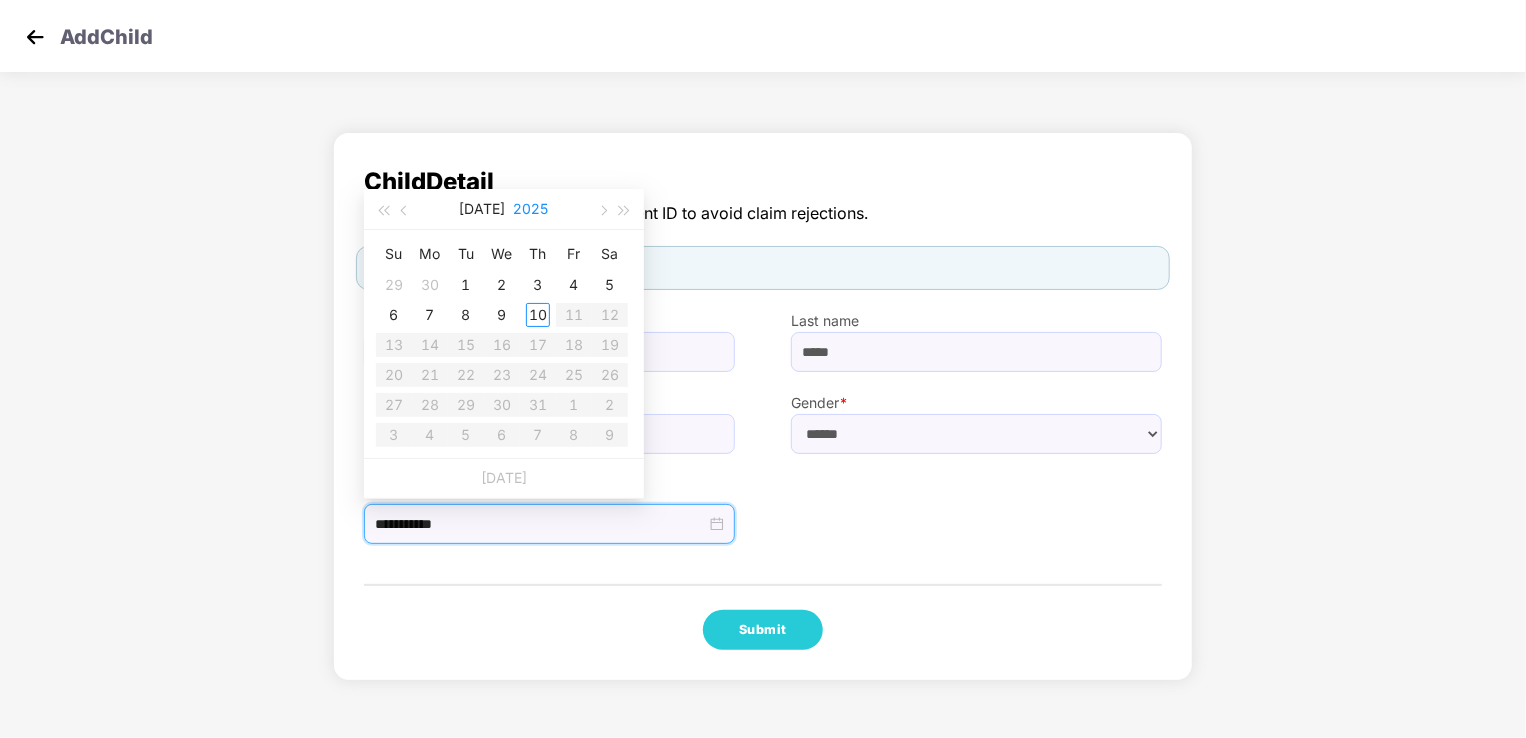 type on "**********" 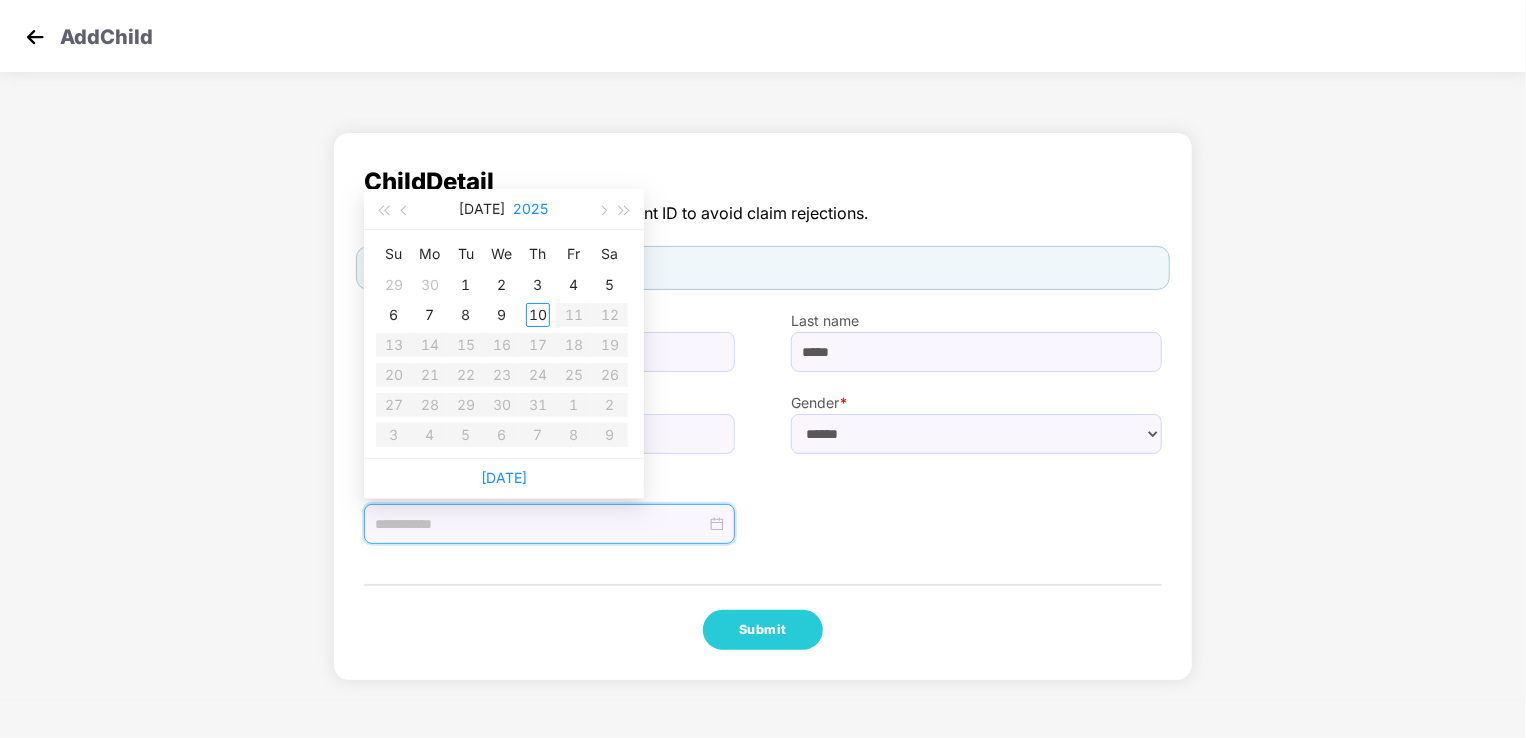 click on "2025" at bounding box center [531, 209] 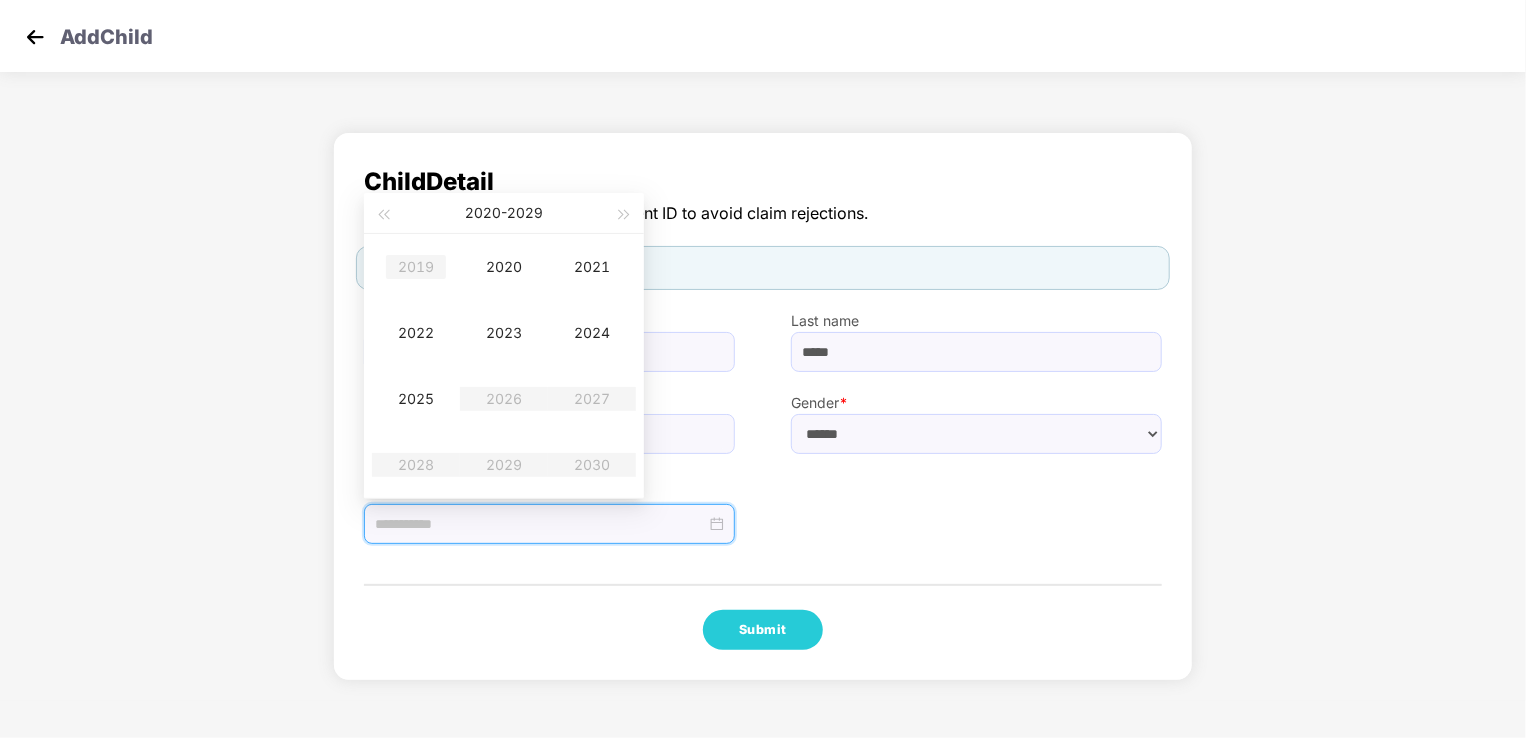 type on "**********" 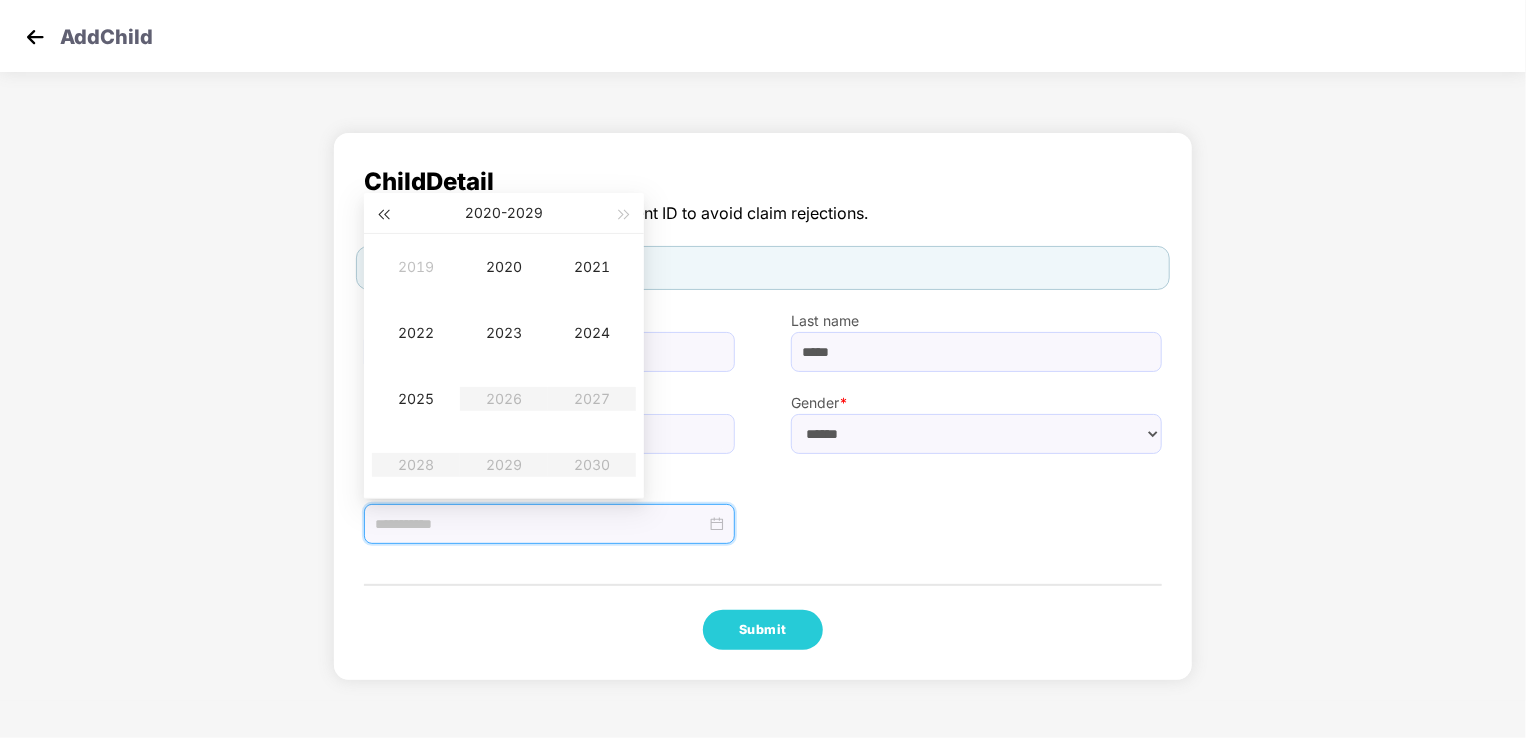 click at bounding box center [383, 213] 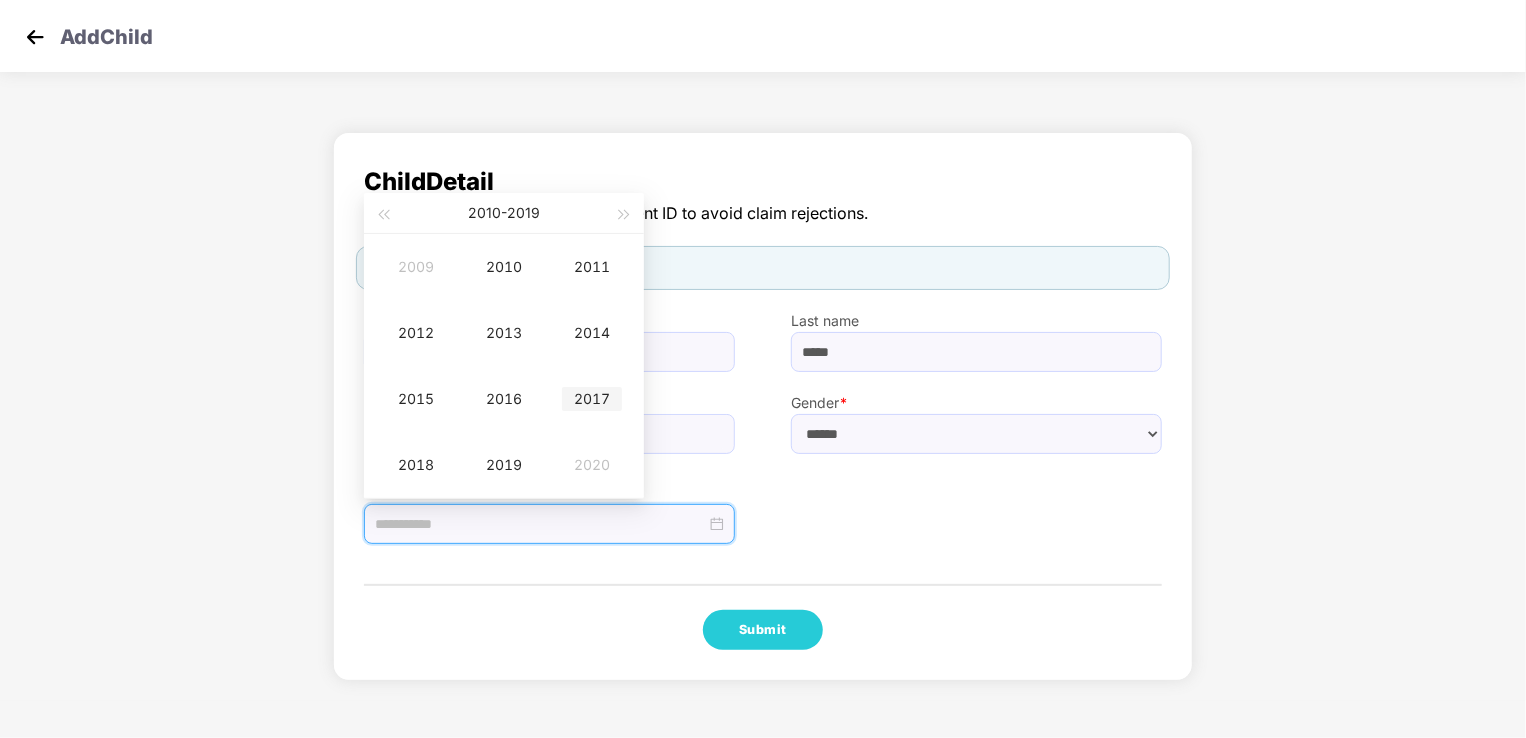 type on "**********" 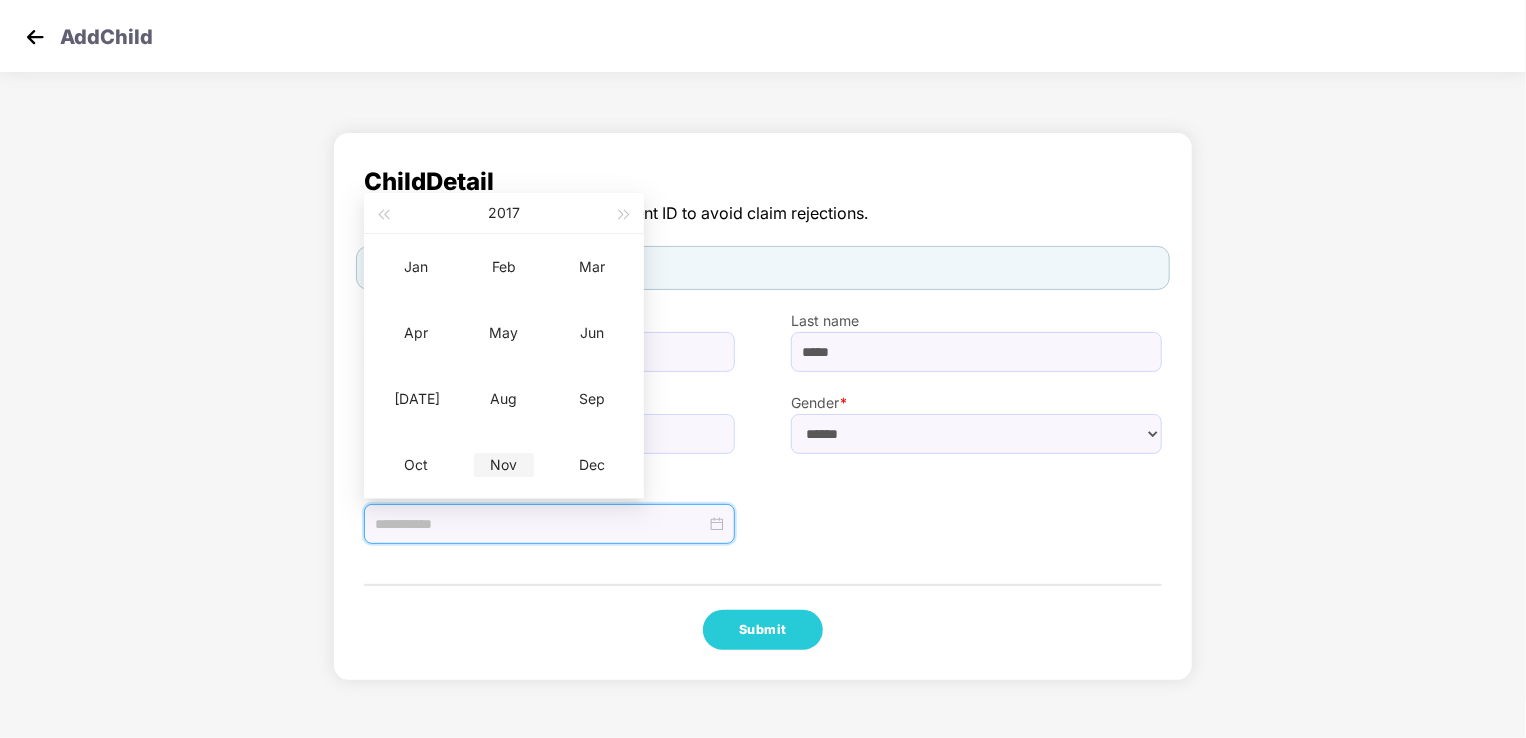 type on "**********" 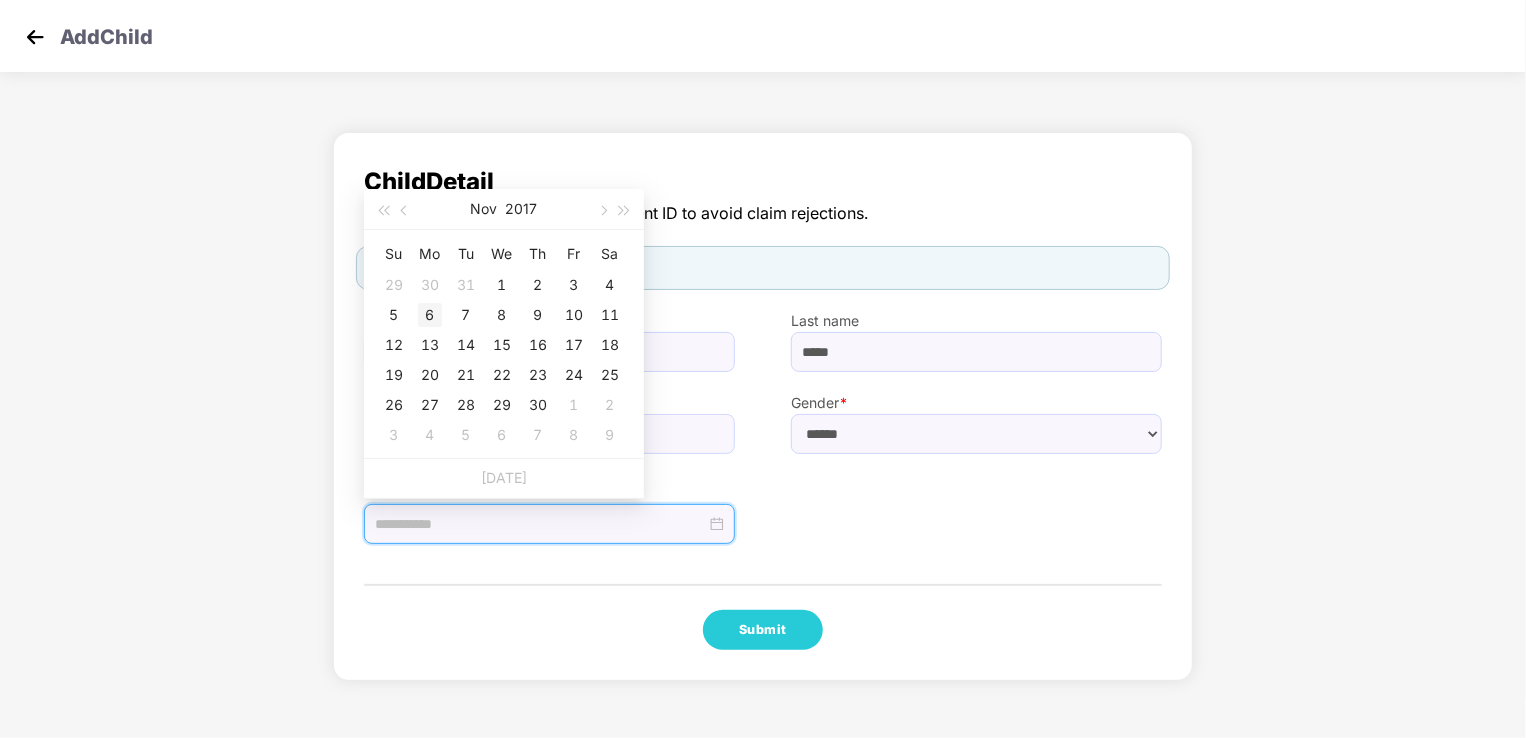 type on "**********" 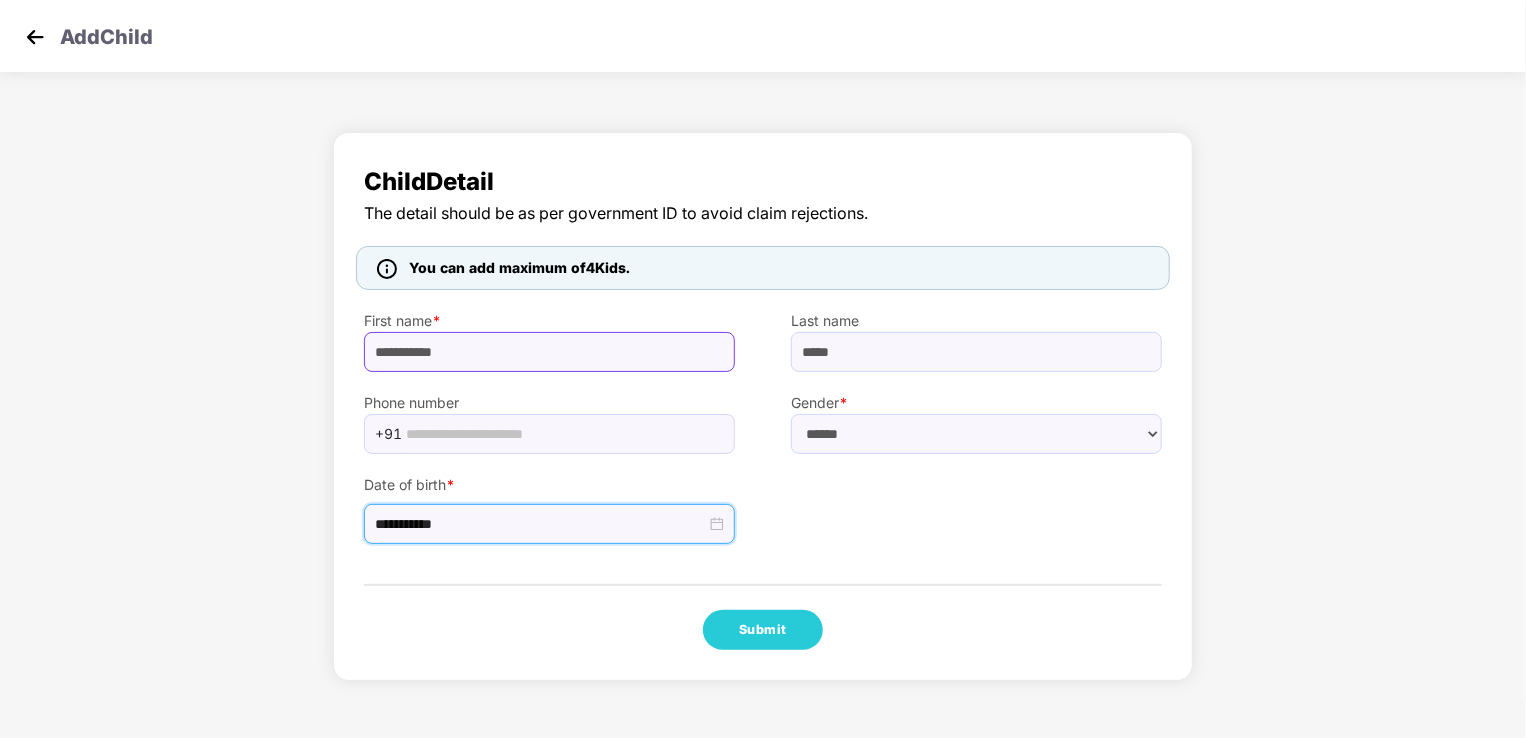 click on "**********" at bounding box center [549, 352] 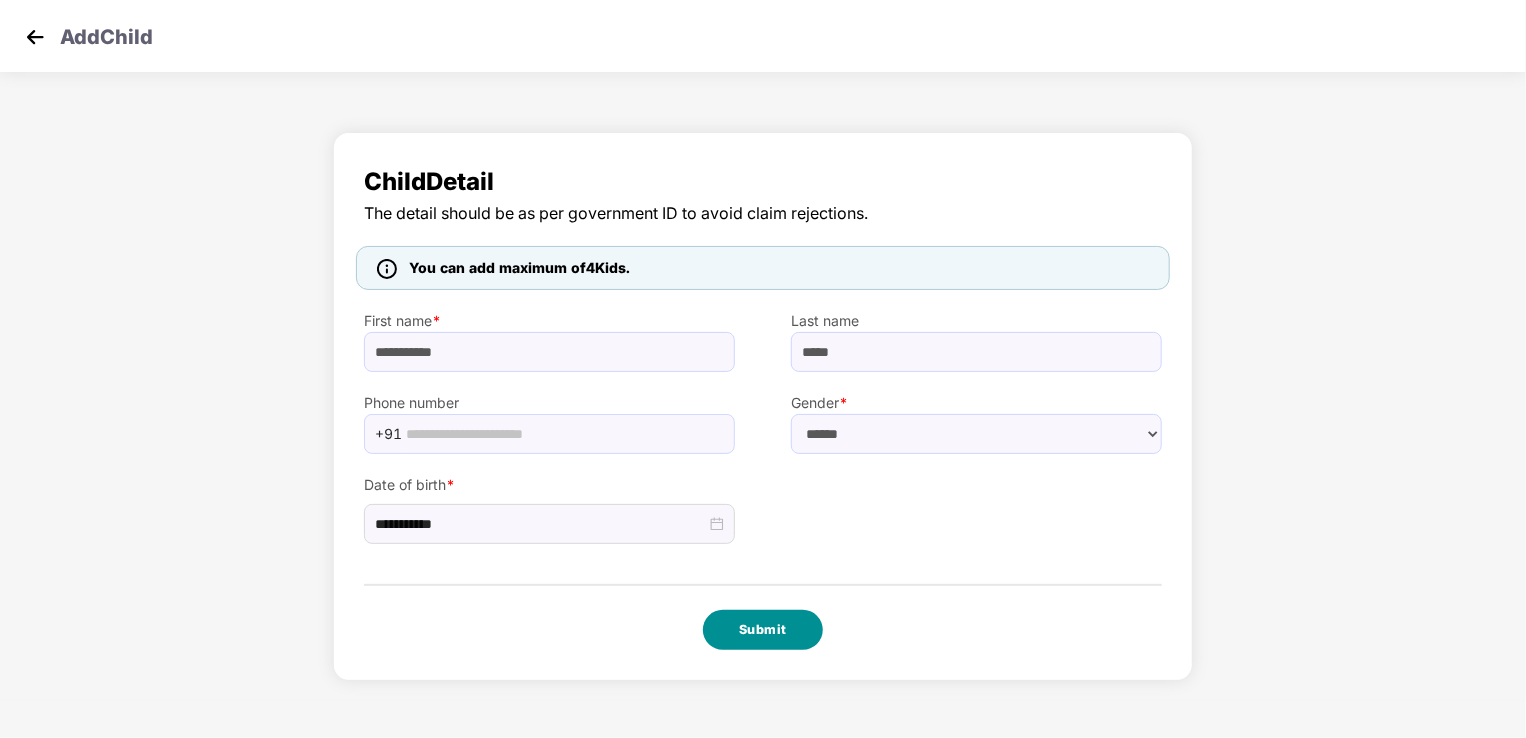 click on "Submit" at bounding box center (763, 630) 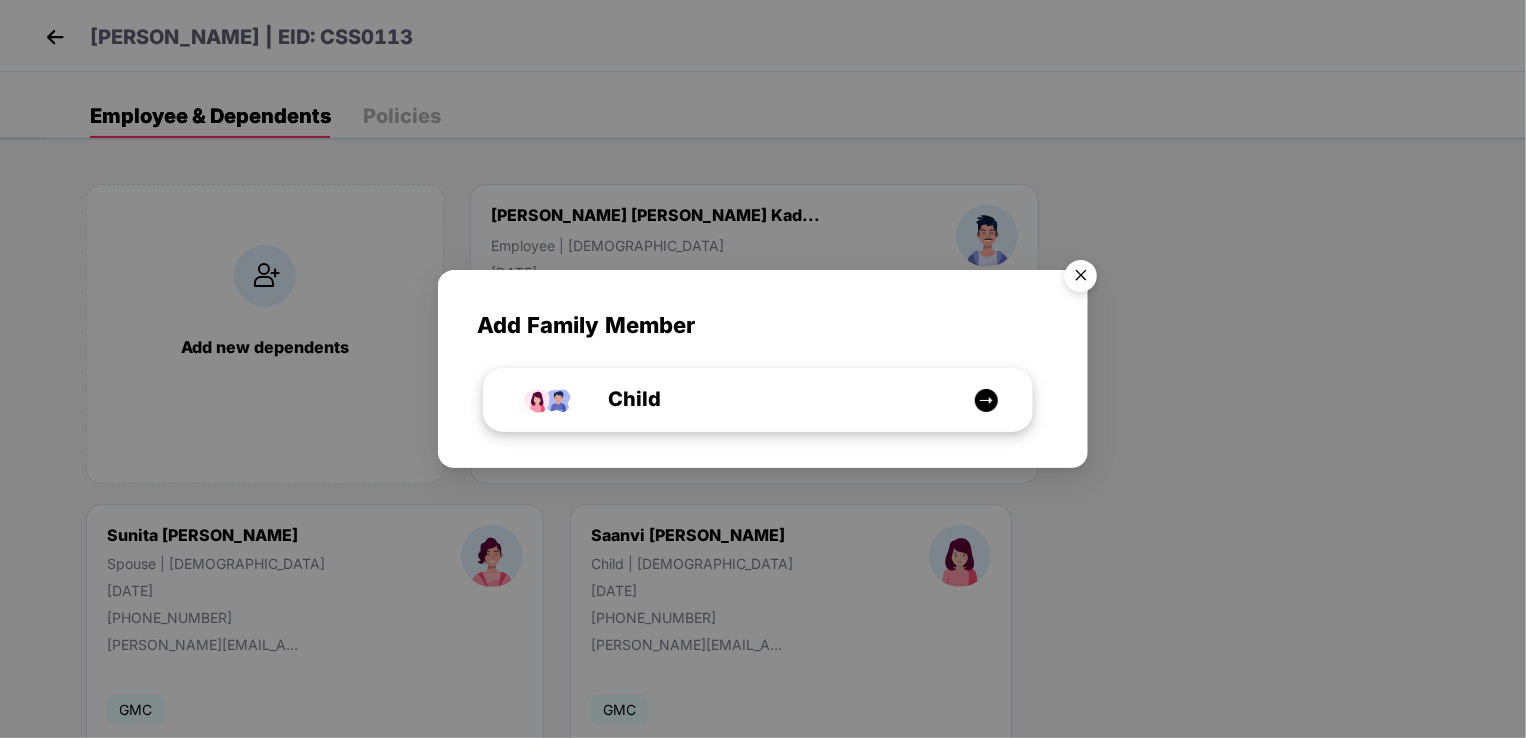 click on "Child" at bounding box center (768, 399) 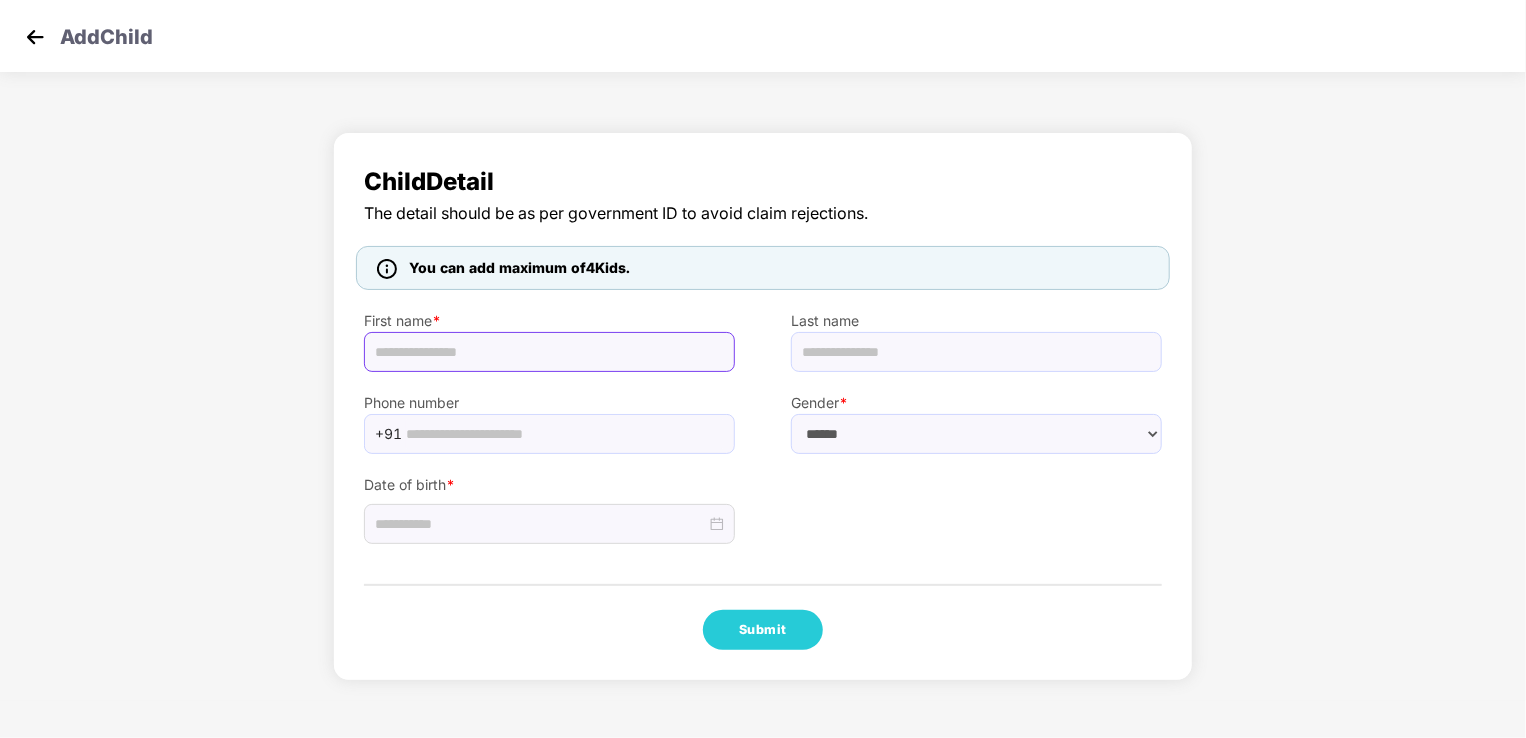 click at bounding box center (549, 352) 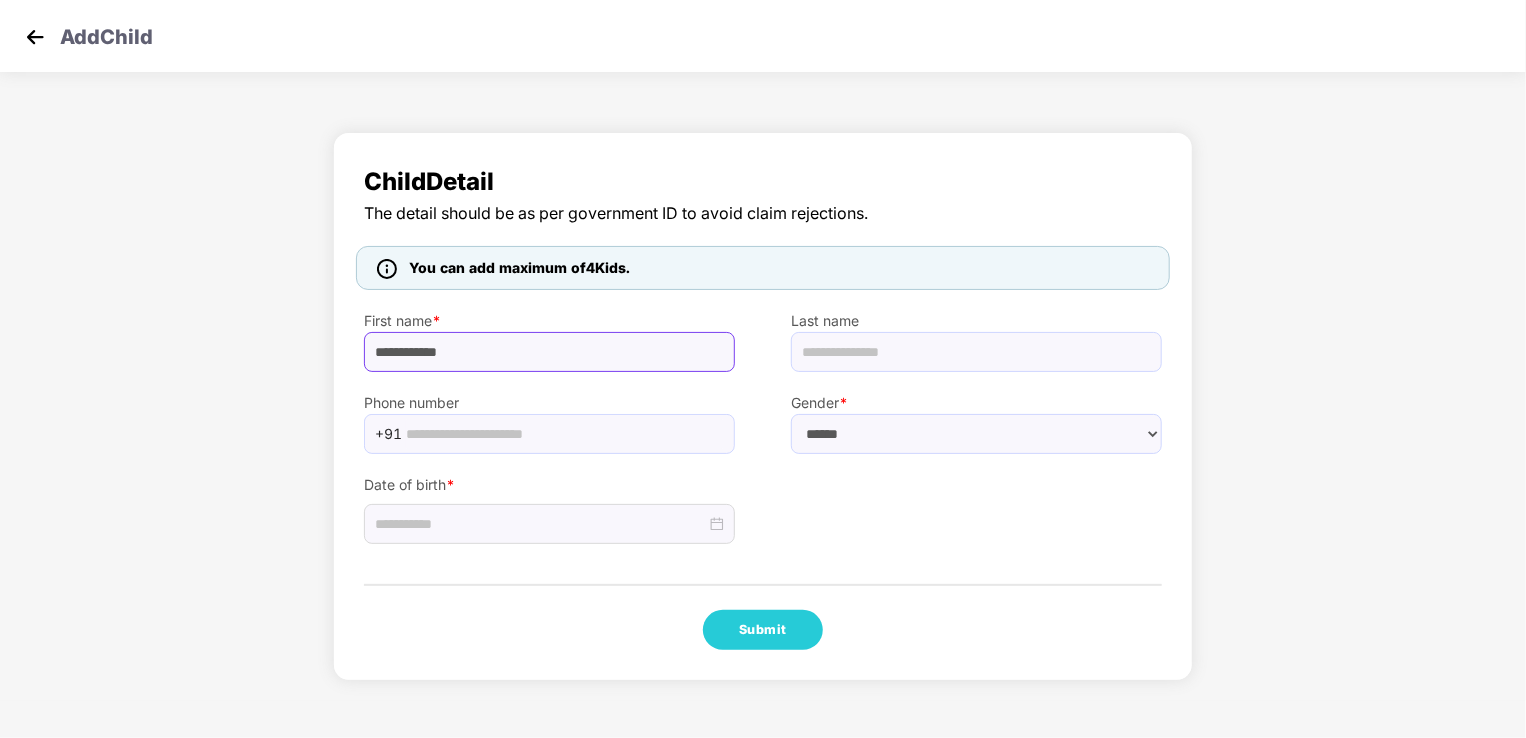 type on "**********" 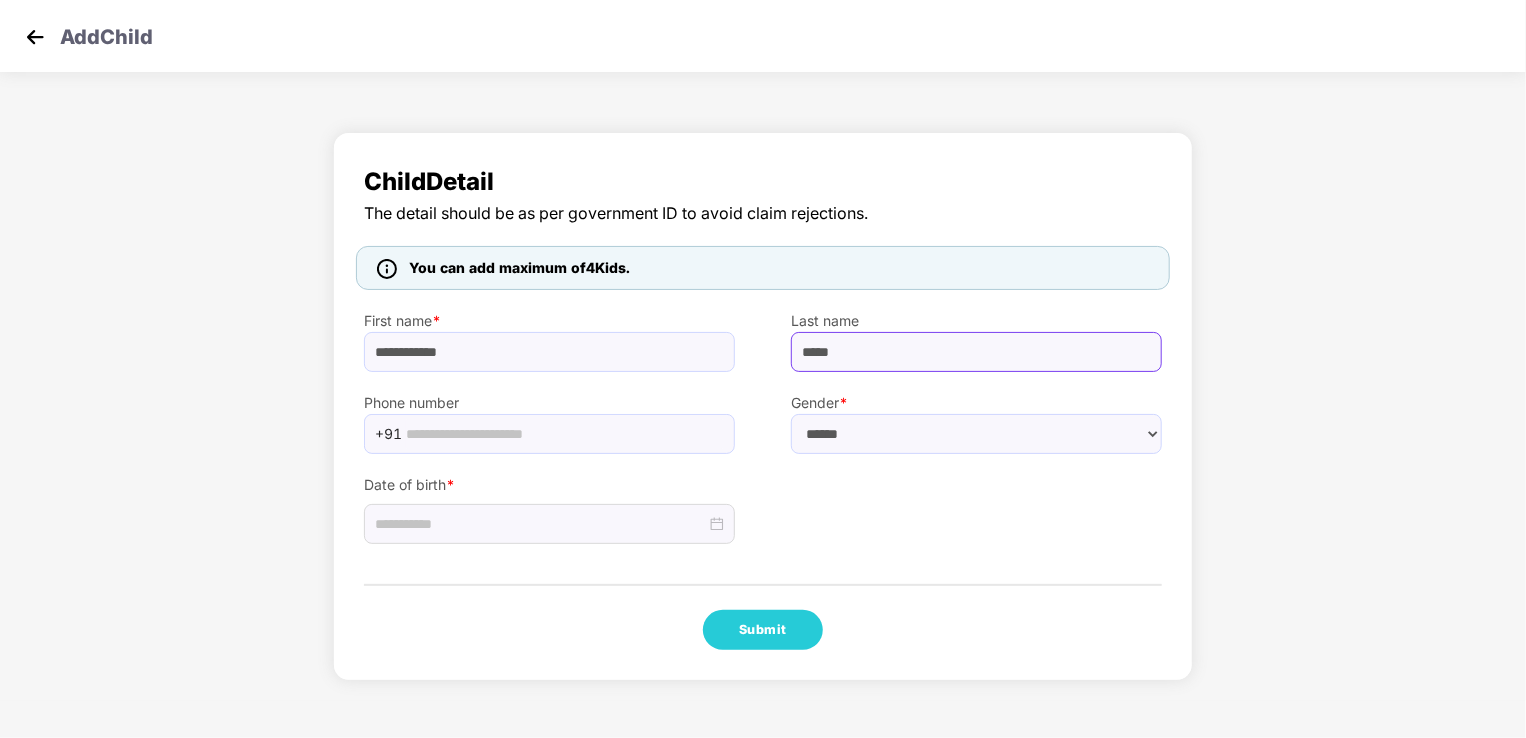type on "*****" 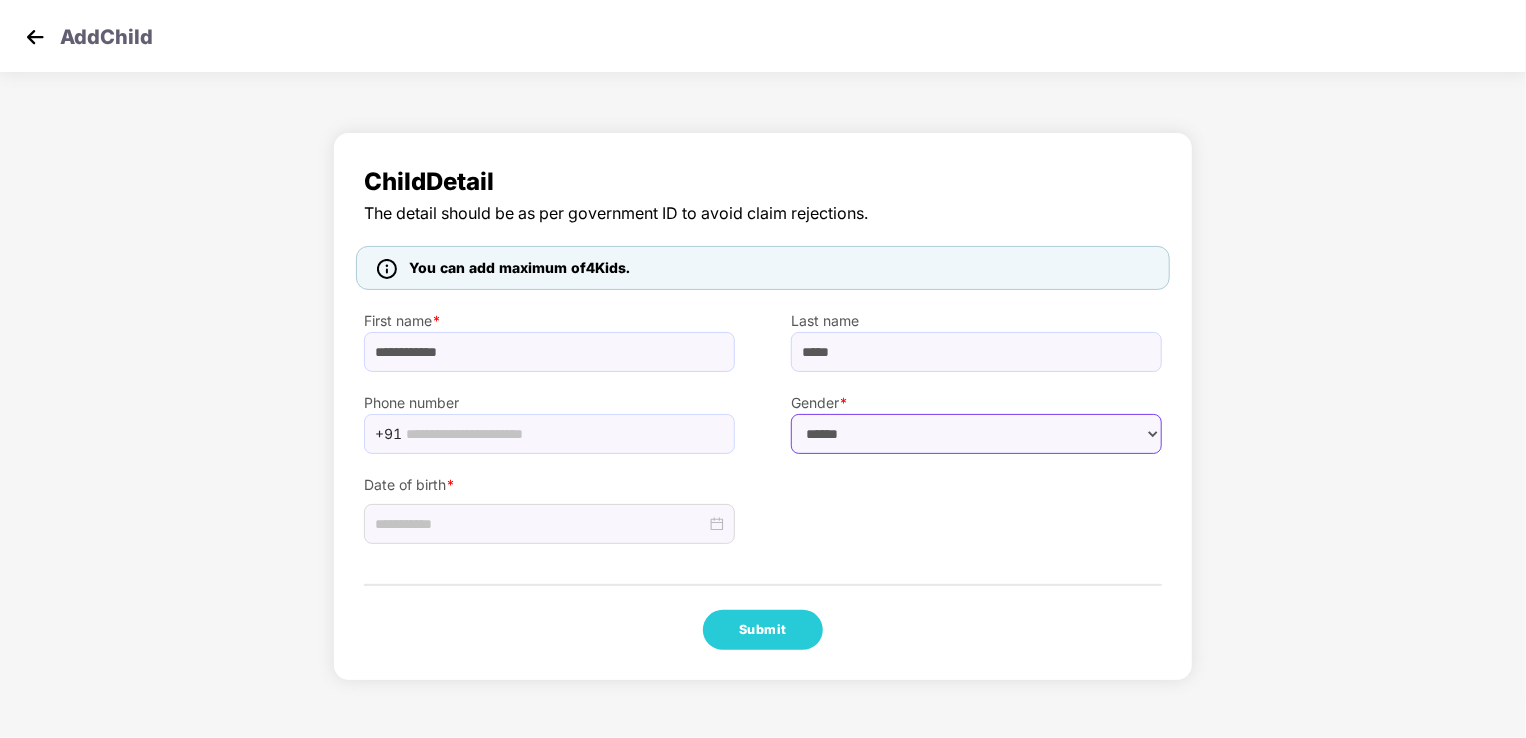 drag, startPoint x: 912, startPoint y: 440, endPoint x: 880, endPoint y: 454, distance: 34.928497 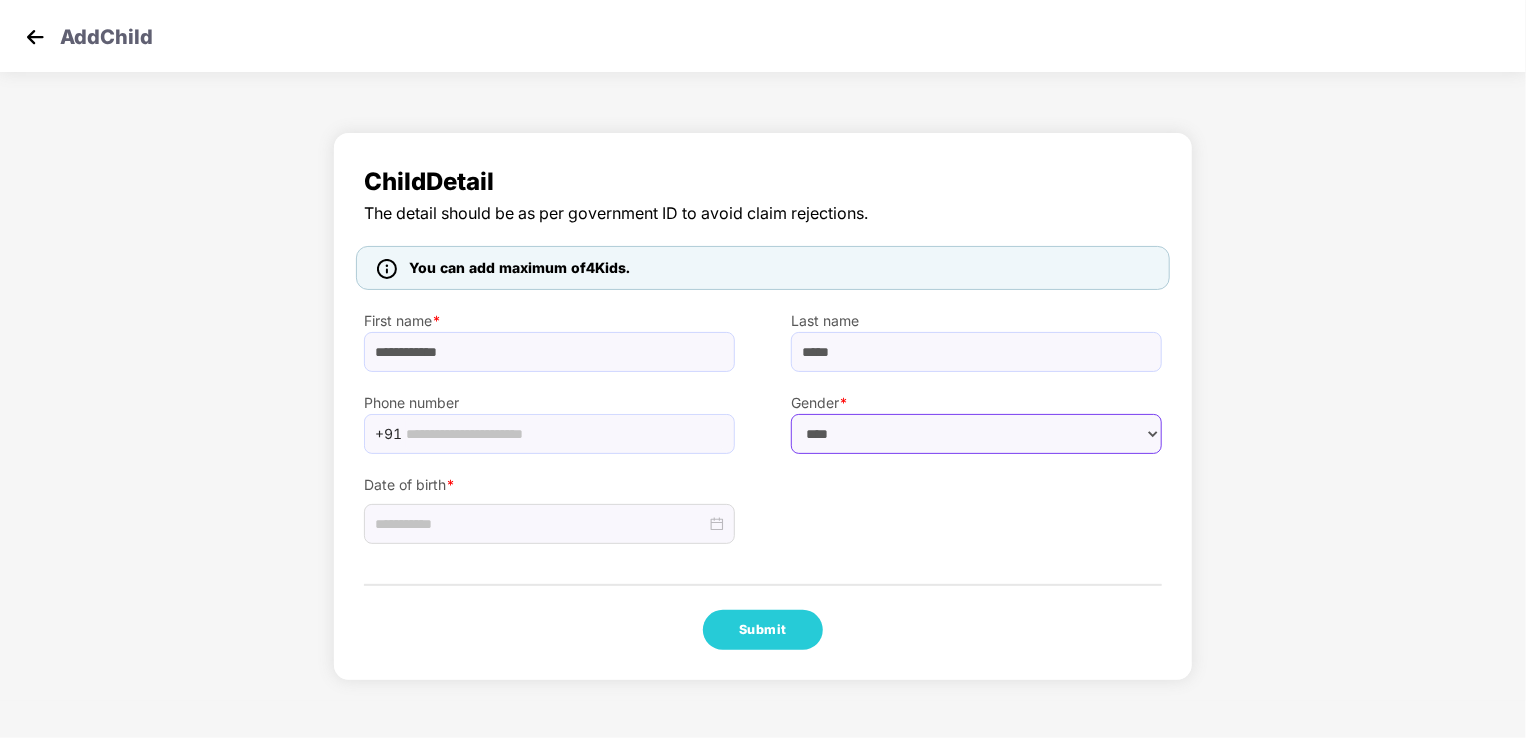 click on "****** **** ******" at bounding box center (976, 434) 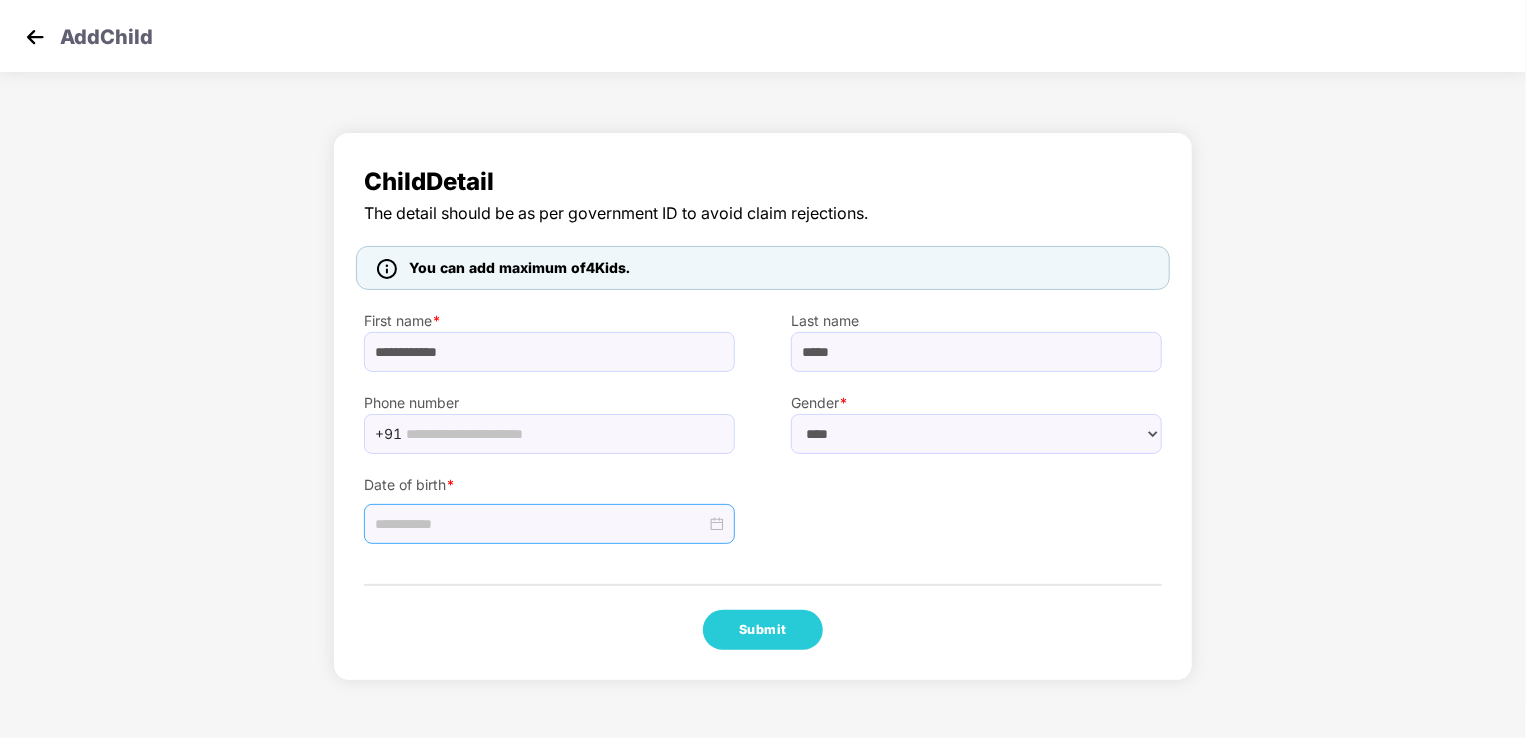 click at bounding box center [549, 524] 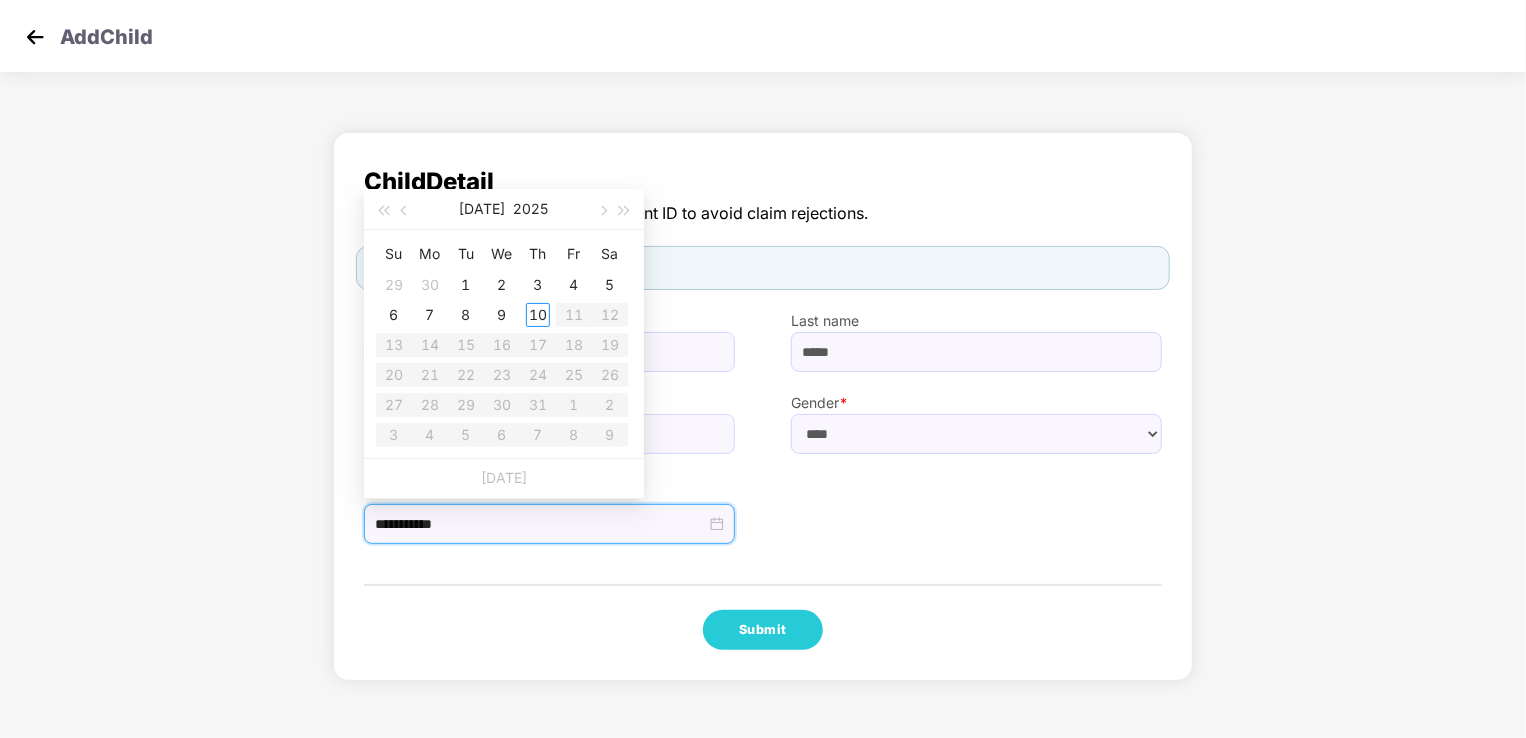 type on "**********" 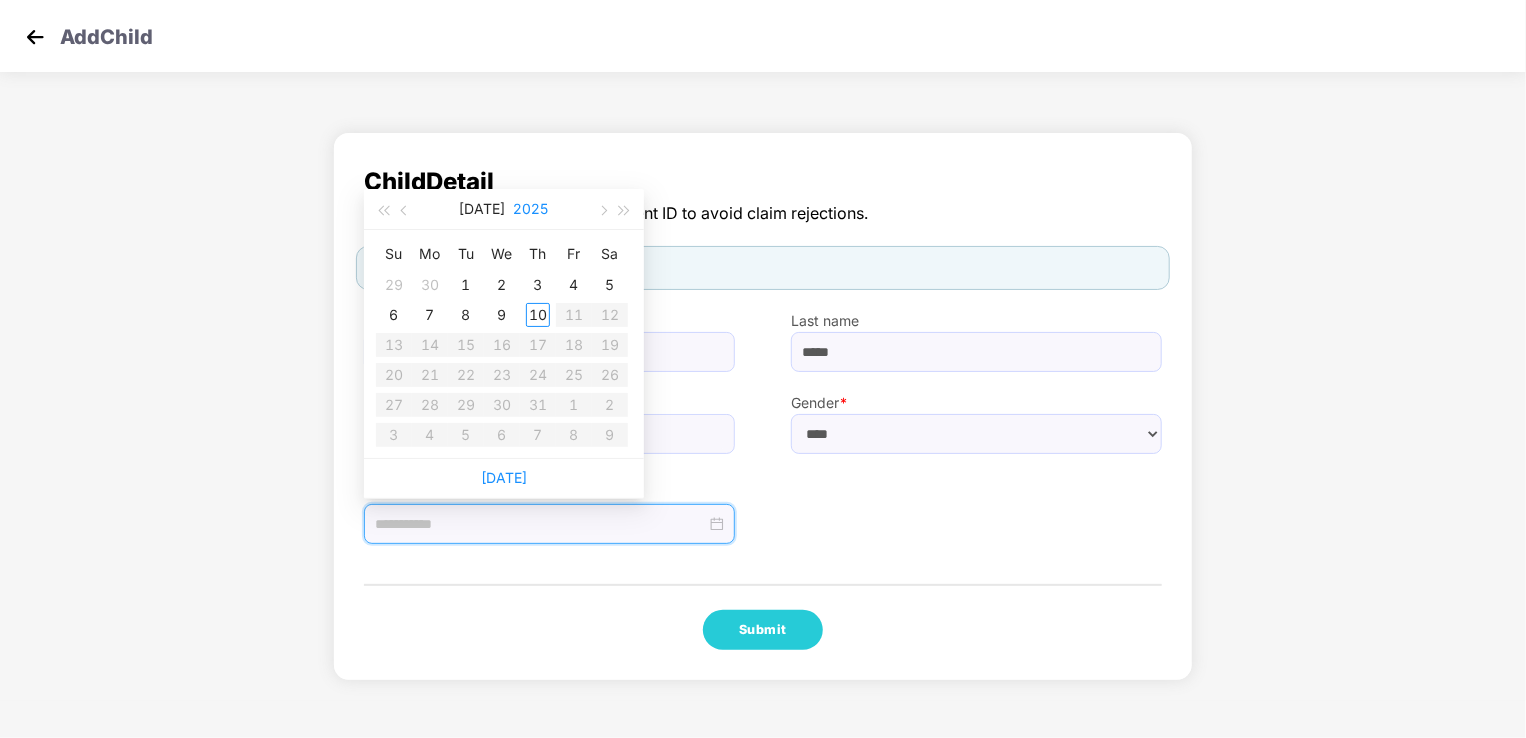 click on "2025" at bounding box center [531, 209] 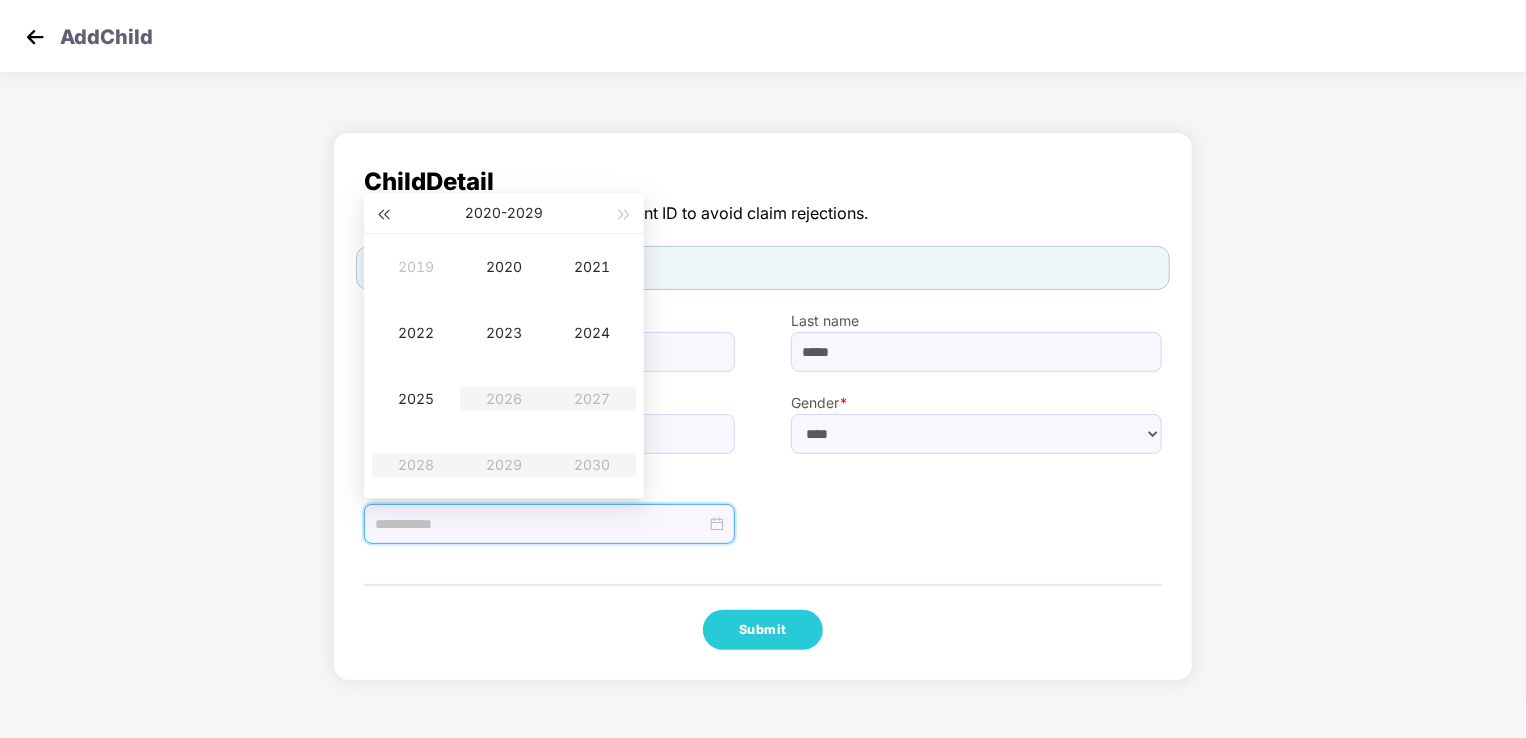 click at bounding box center [383, 213] 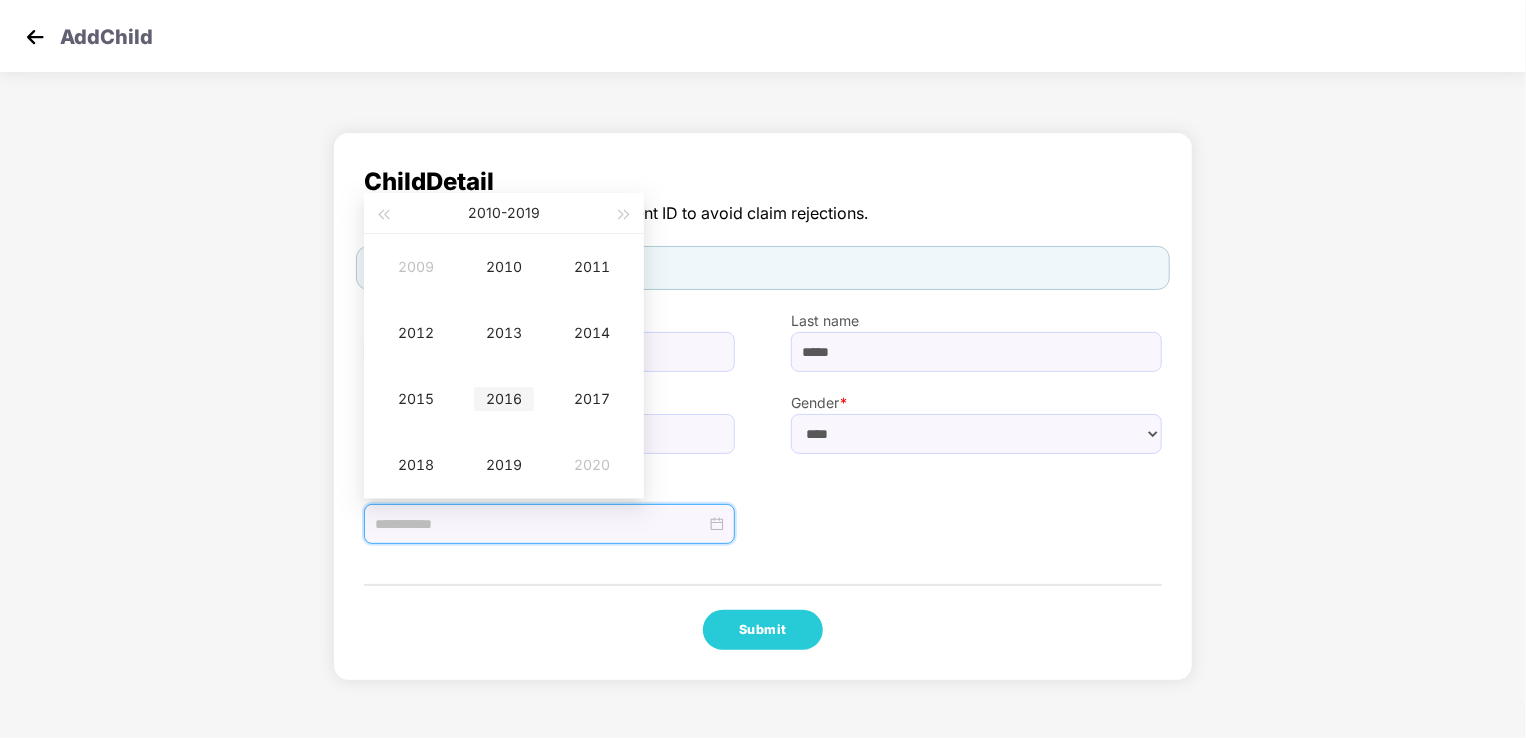 type on "**********" 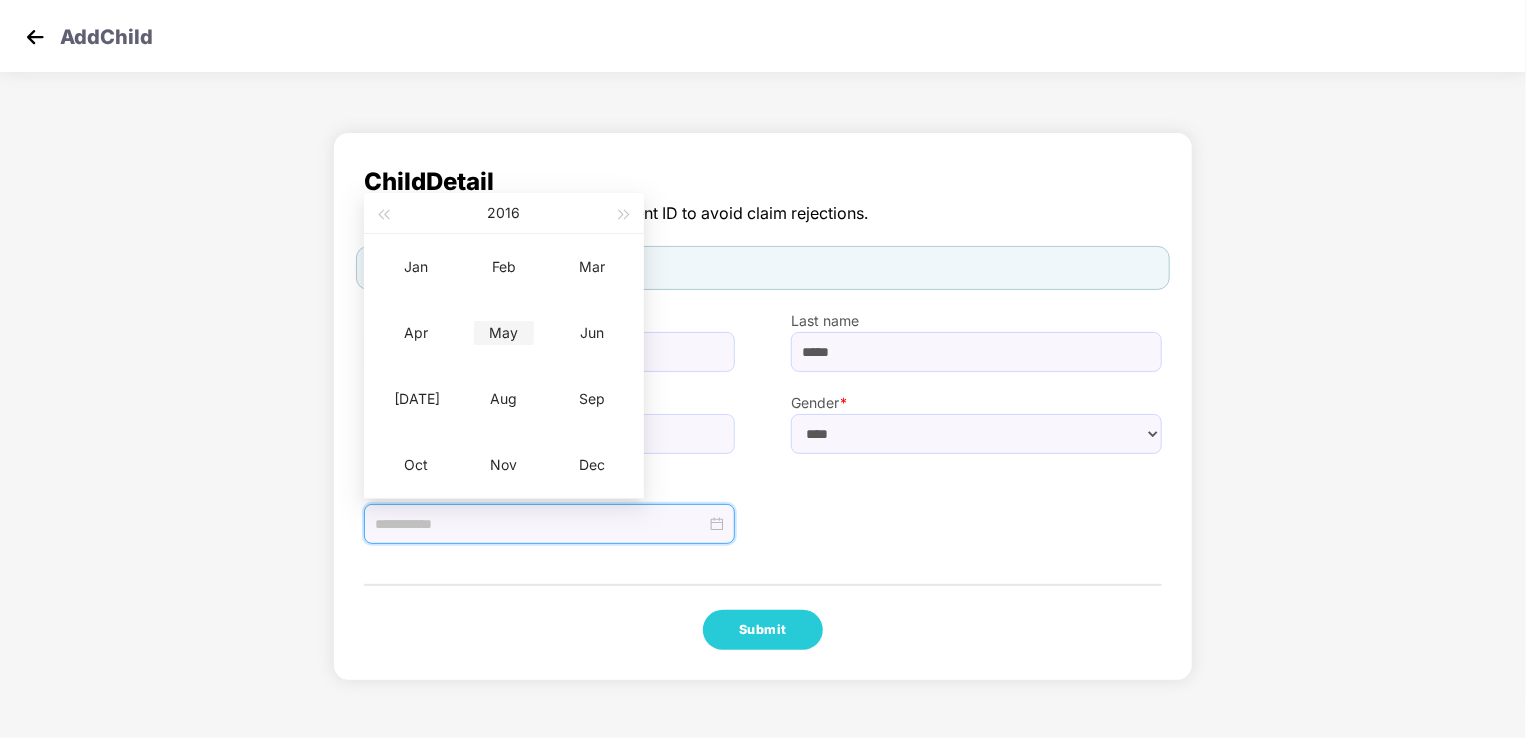 type on "**********" 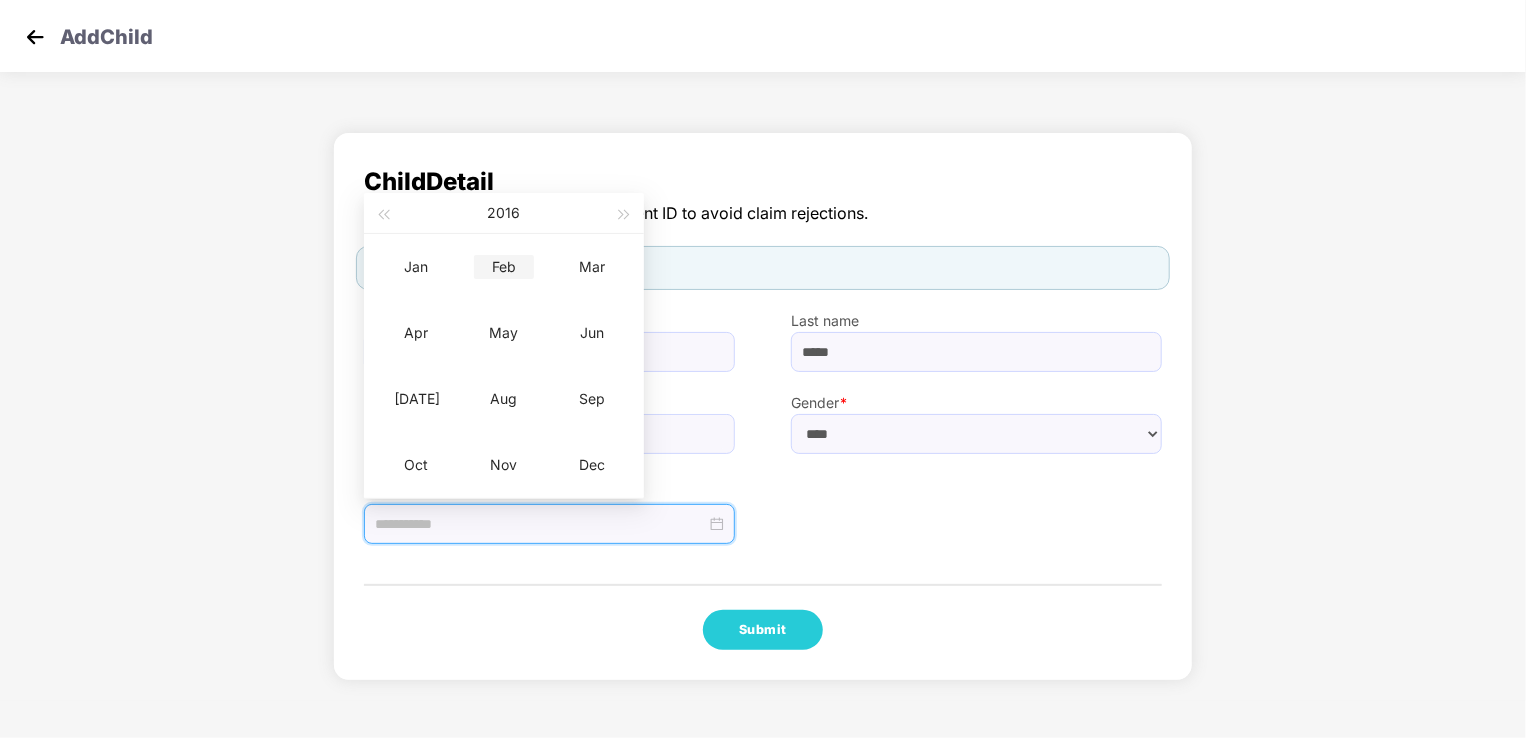 click on "Feb" at bounding box center [504, 267] 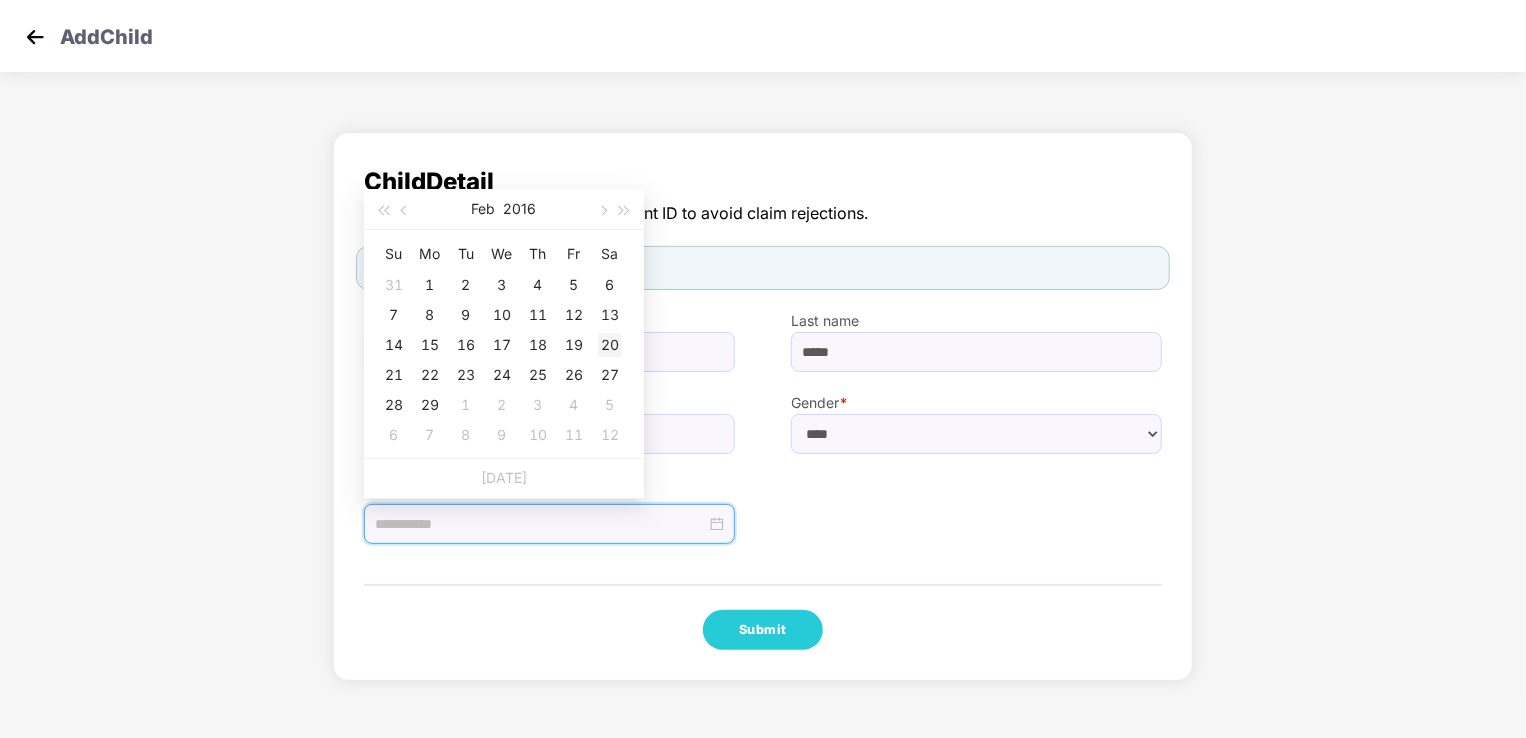 type on "**********" 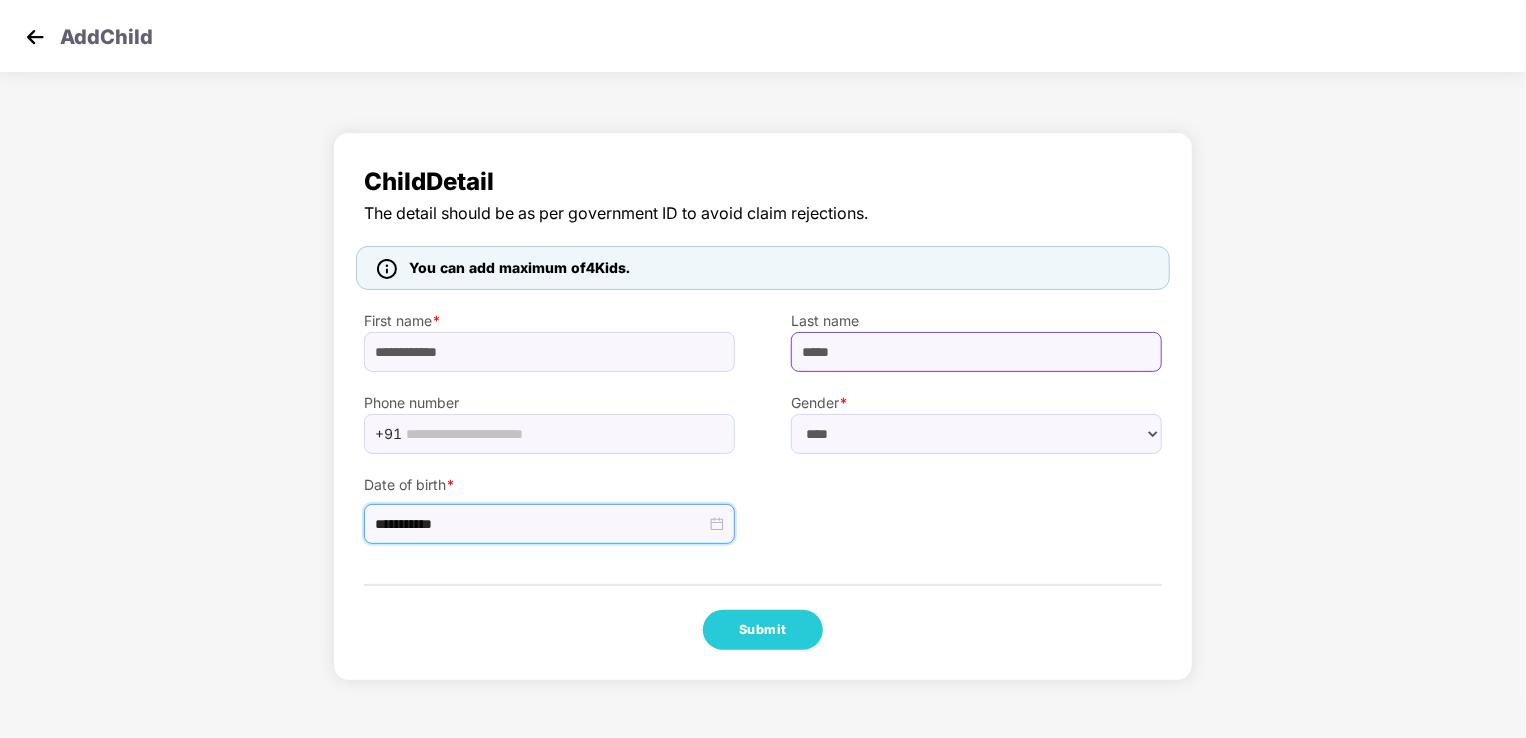 click on "*****" at bounding box center (976, 352) 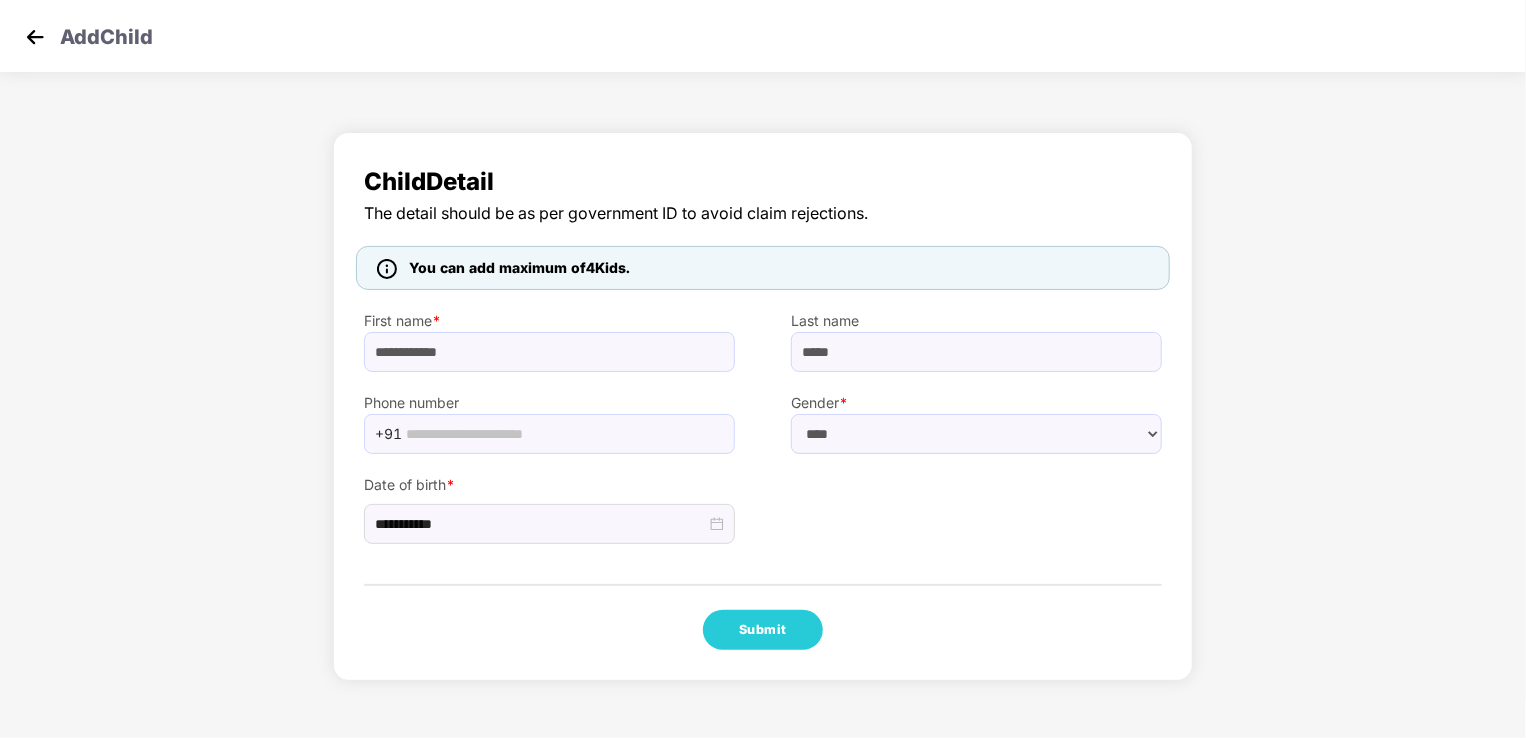 click on "**********" at bounding box center (763, 411) 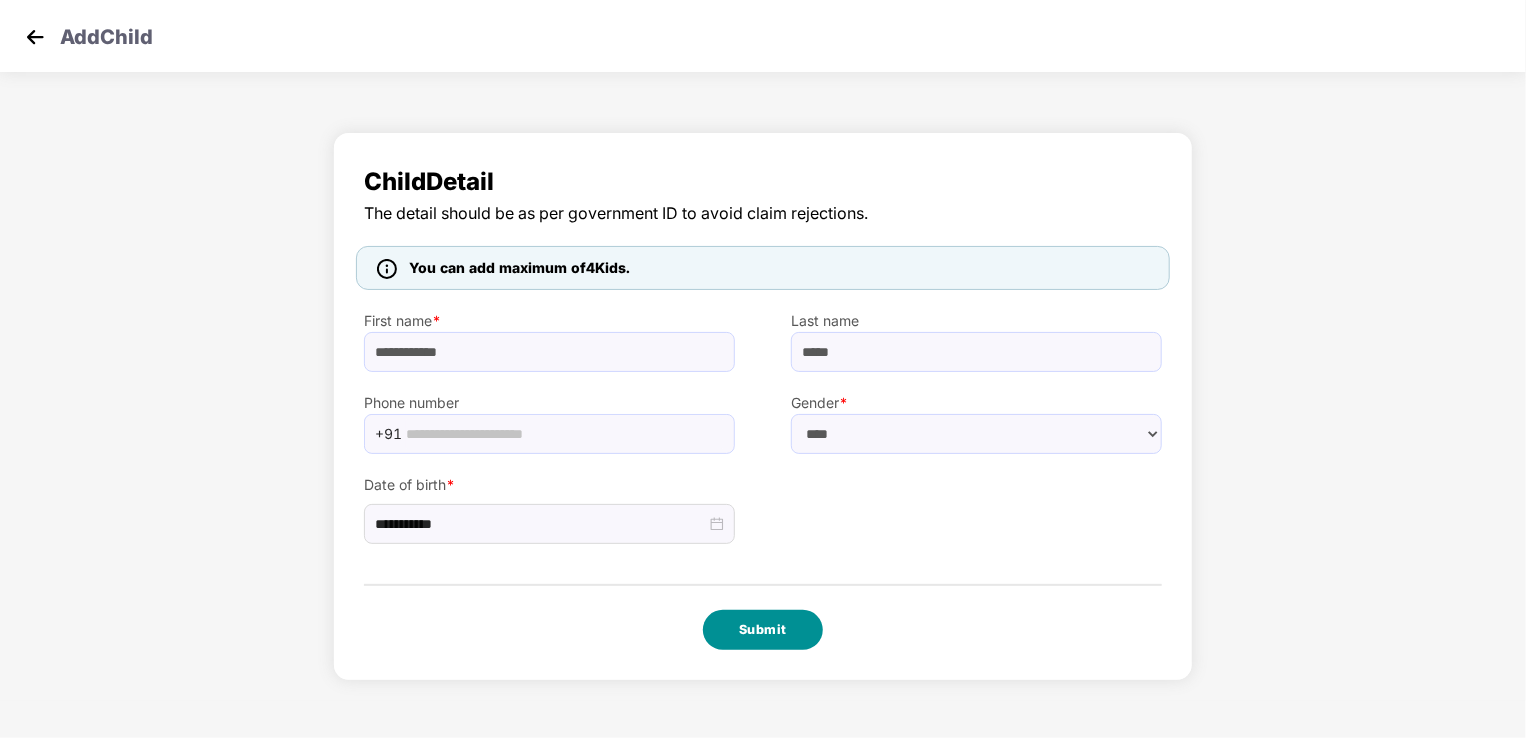 click on "Submit" at bounding box center [763, 630] 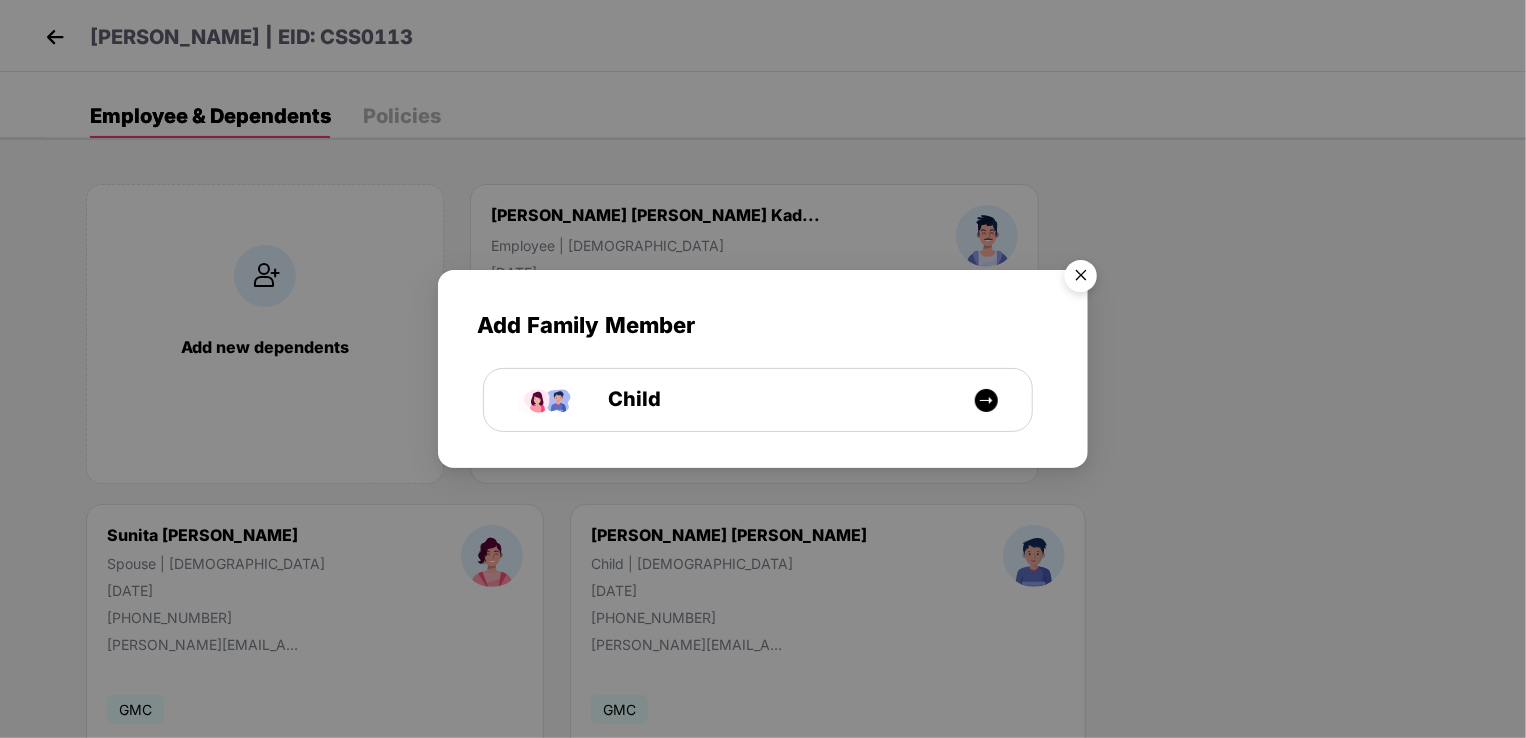 click at bounding box center (1081, 279) 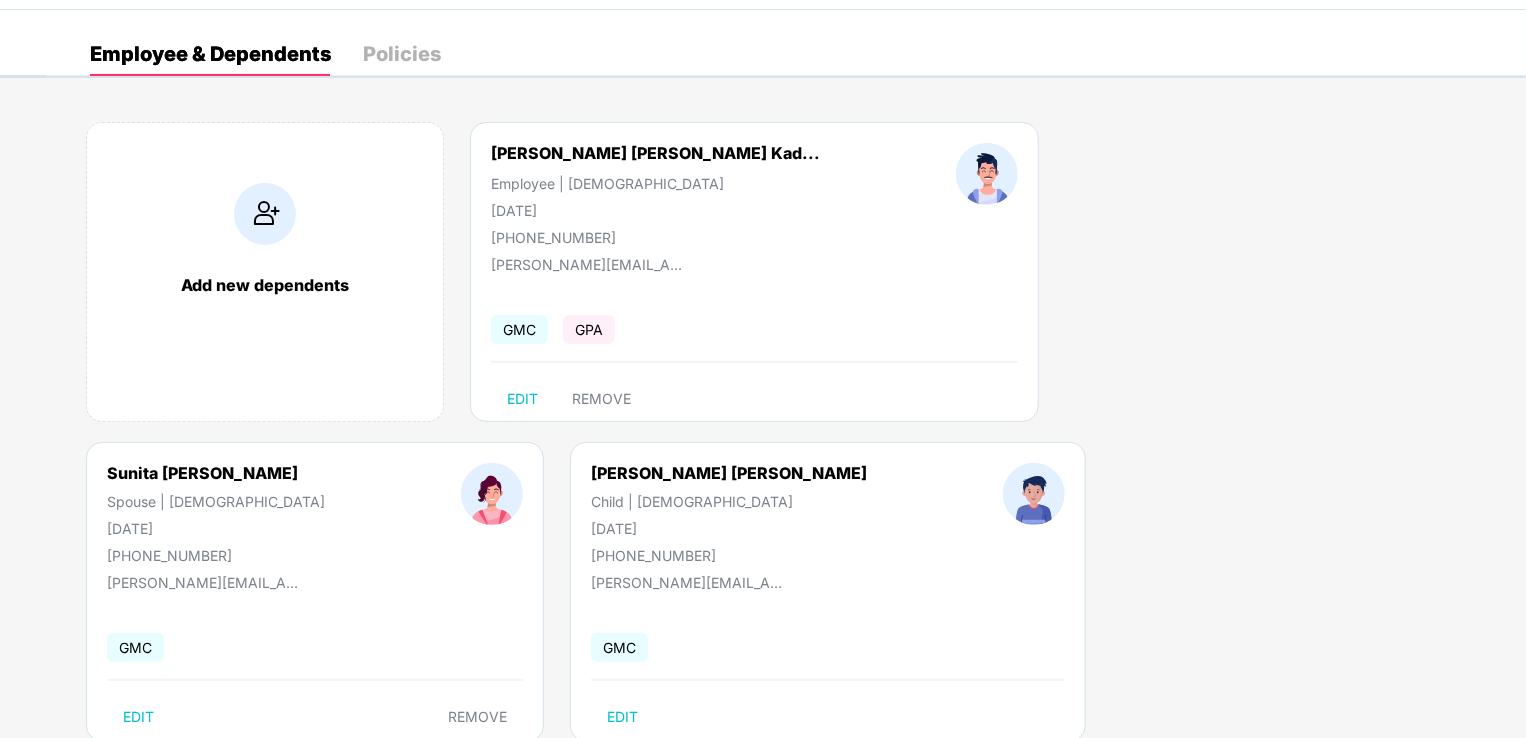 scroll, scrollTop: 116, scrollLeft: 0, axis: vertical 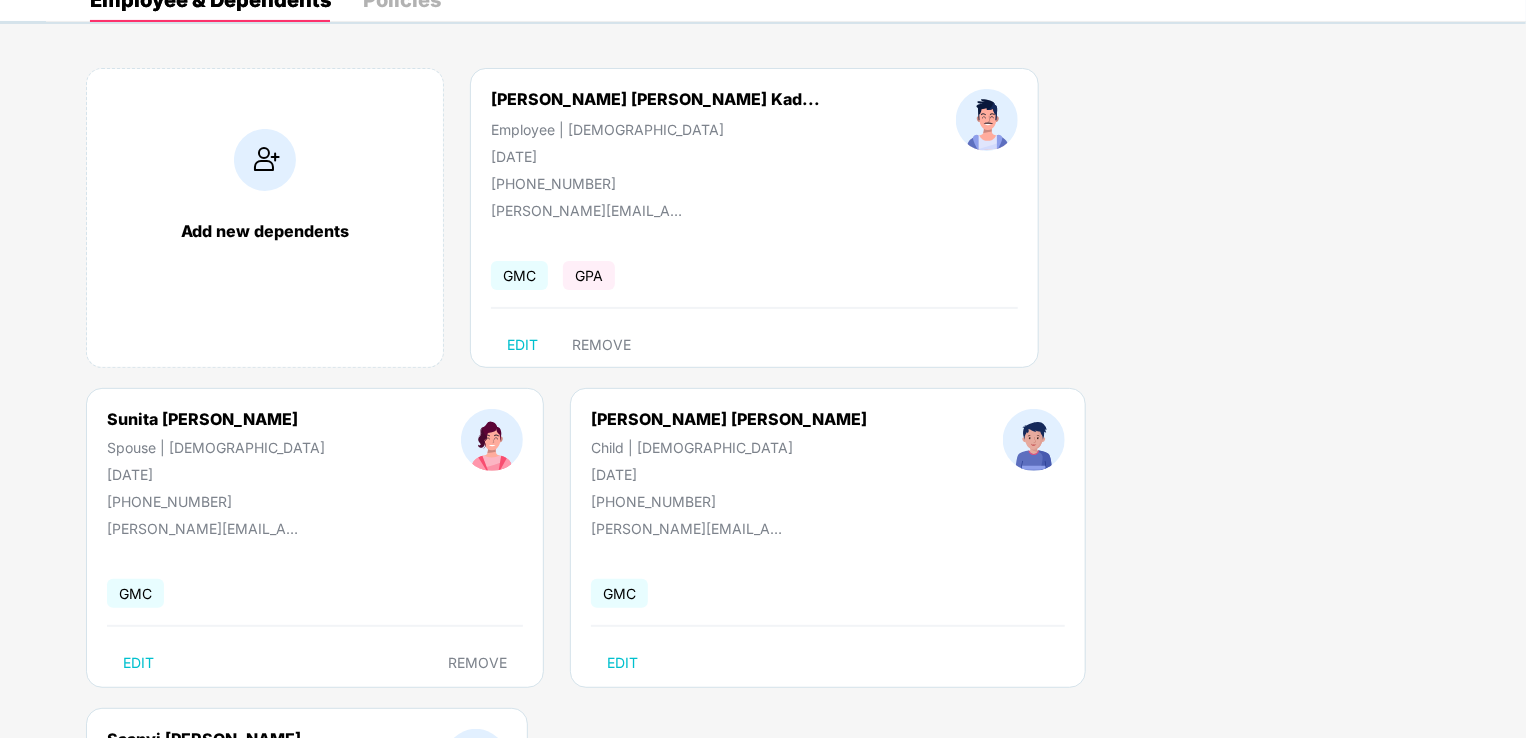 drag, startPoint x: 553, startPoint y: 471, endPoint x: 667, endPoint y: 471, distance: 114 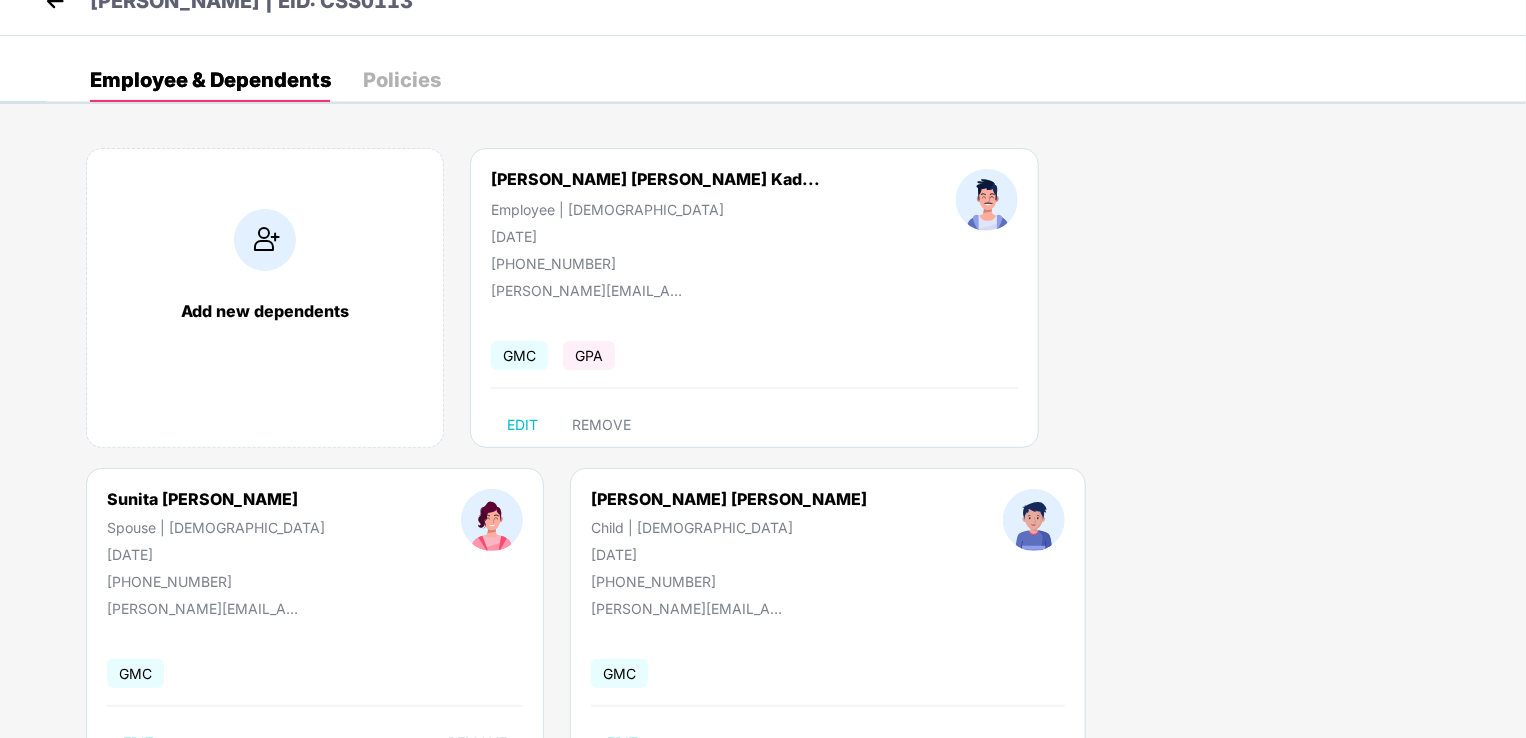 scroll, scrollTop: 0, scrollLeft: 0, axis: both 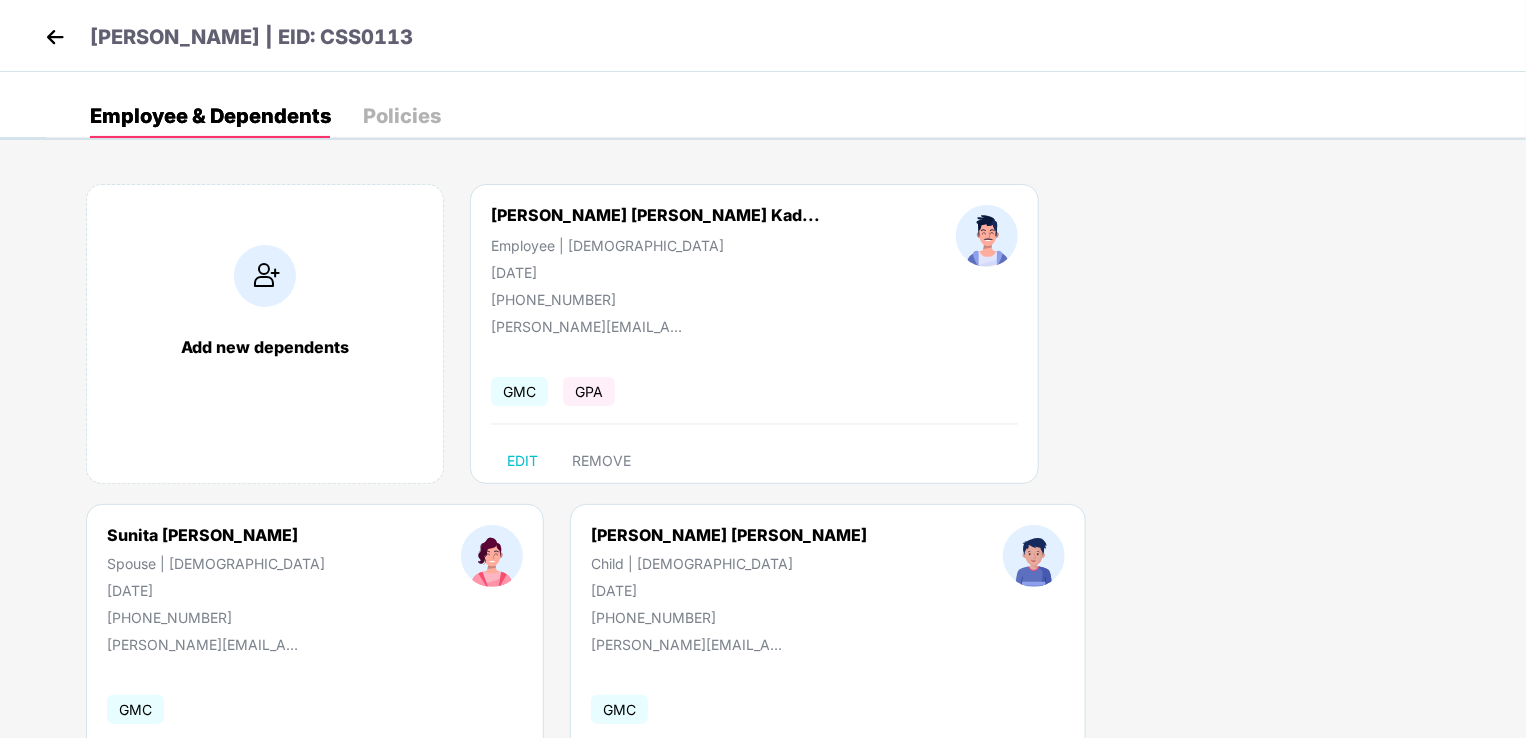 click on "Policies" at bounding box center (402, 116) 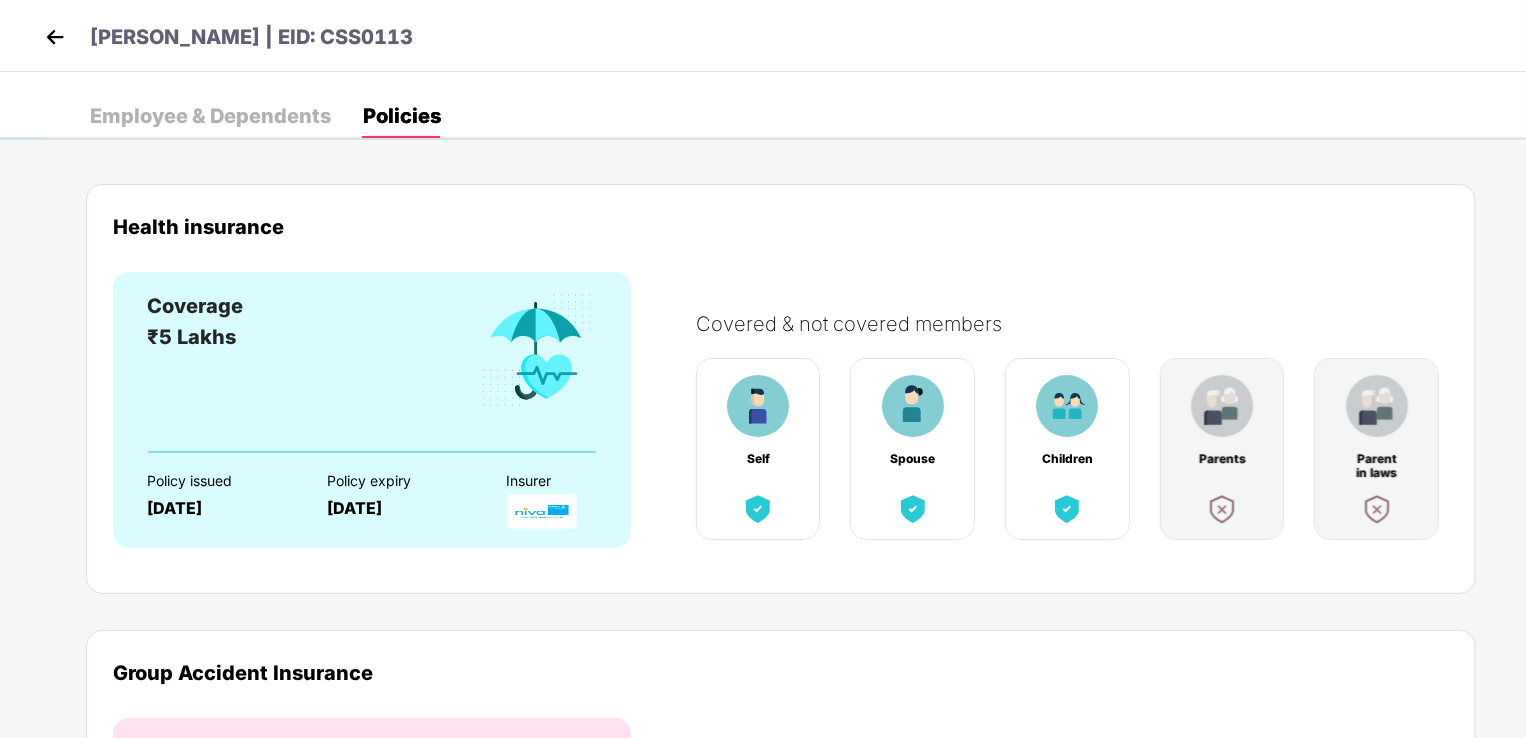 click at bounding box center (55, 37) 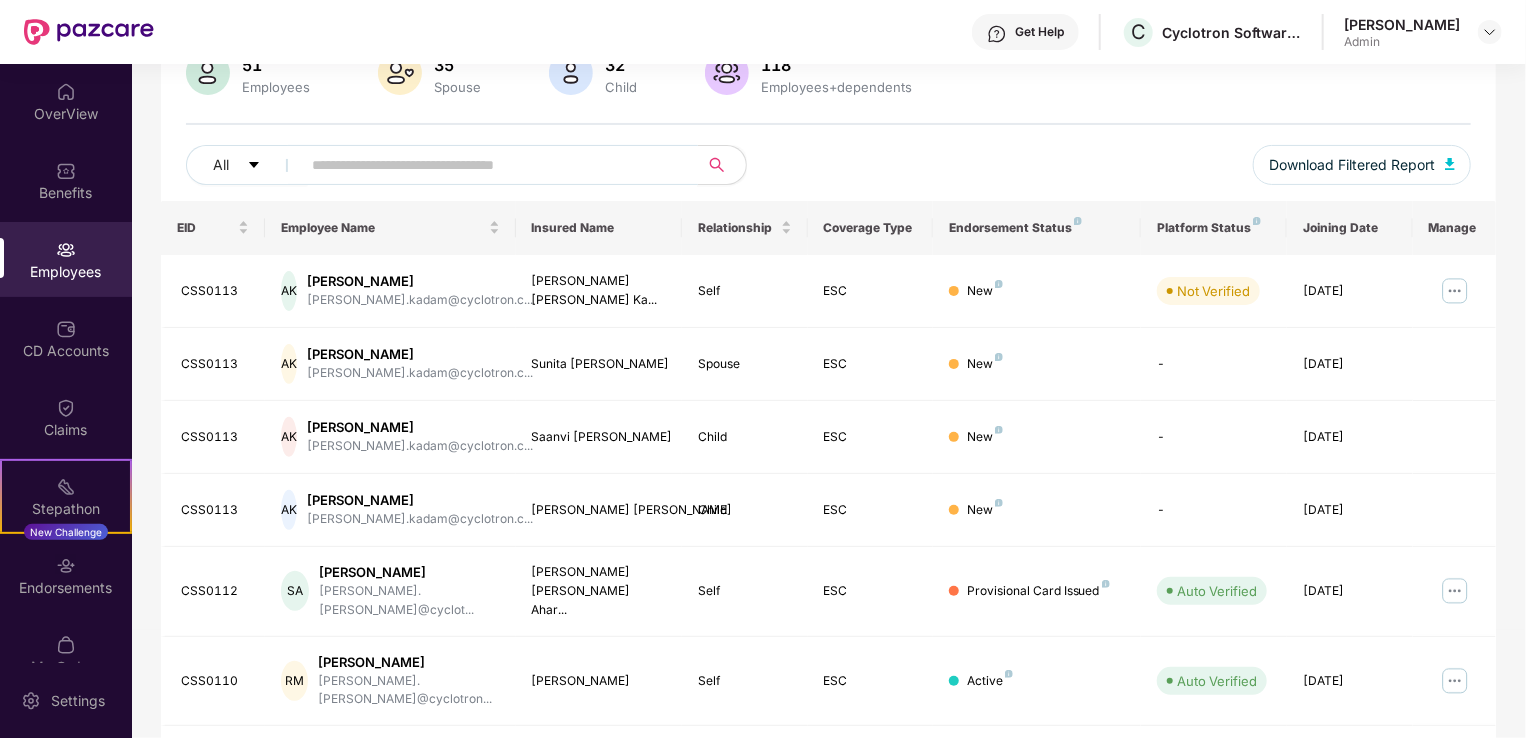 scroll, scrollTop: 200, scrollLeft: 0, axis: vertical 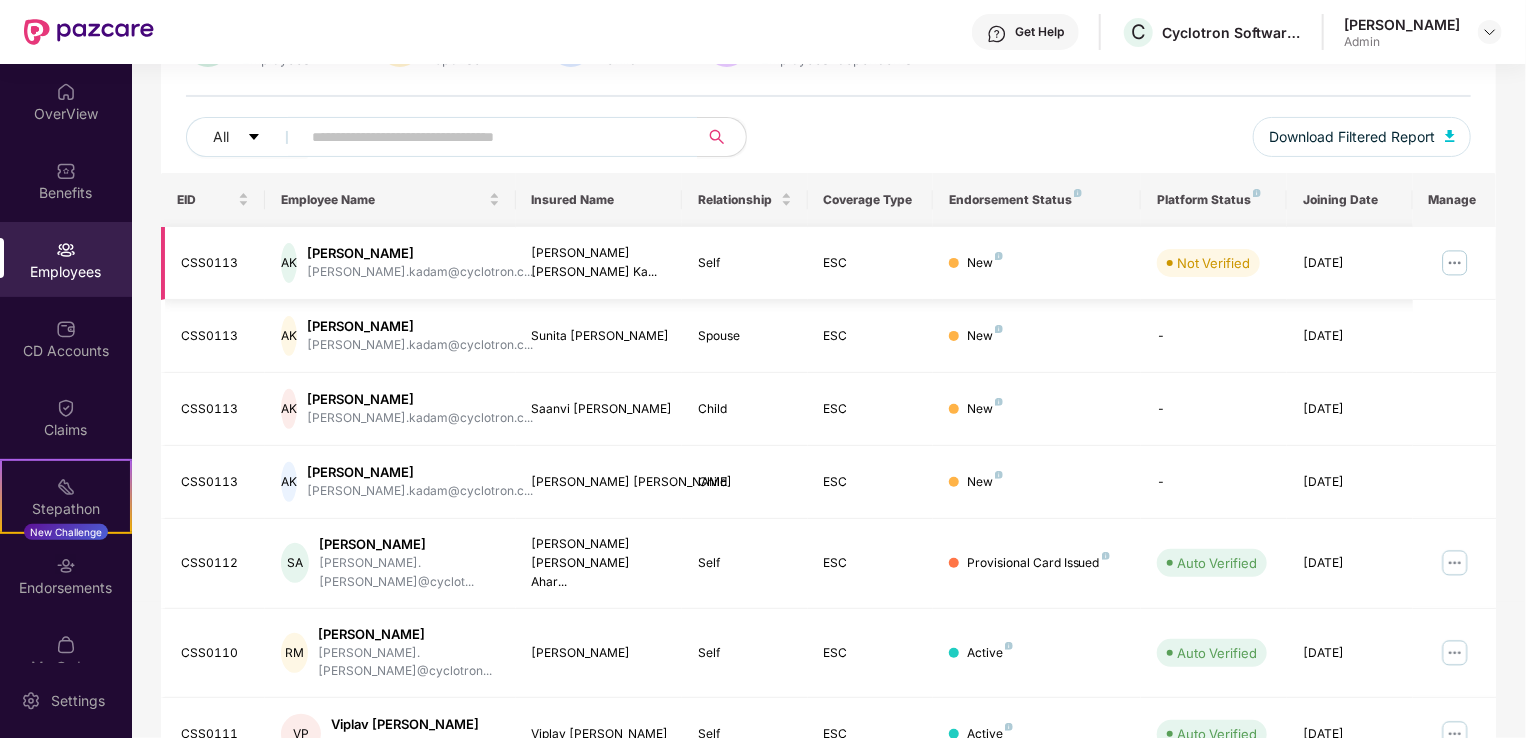 click on "CSS0113" at bounding box center (215, 263) 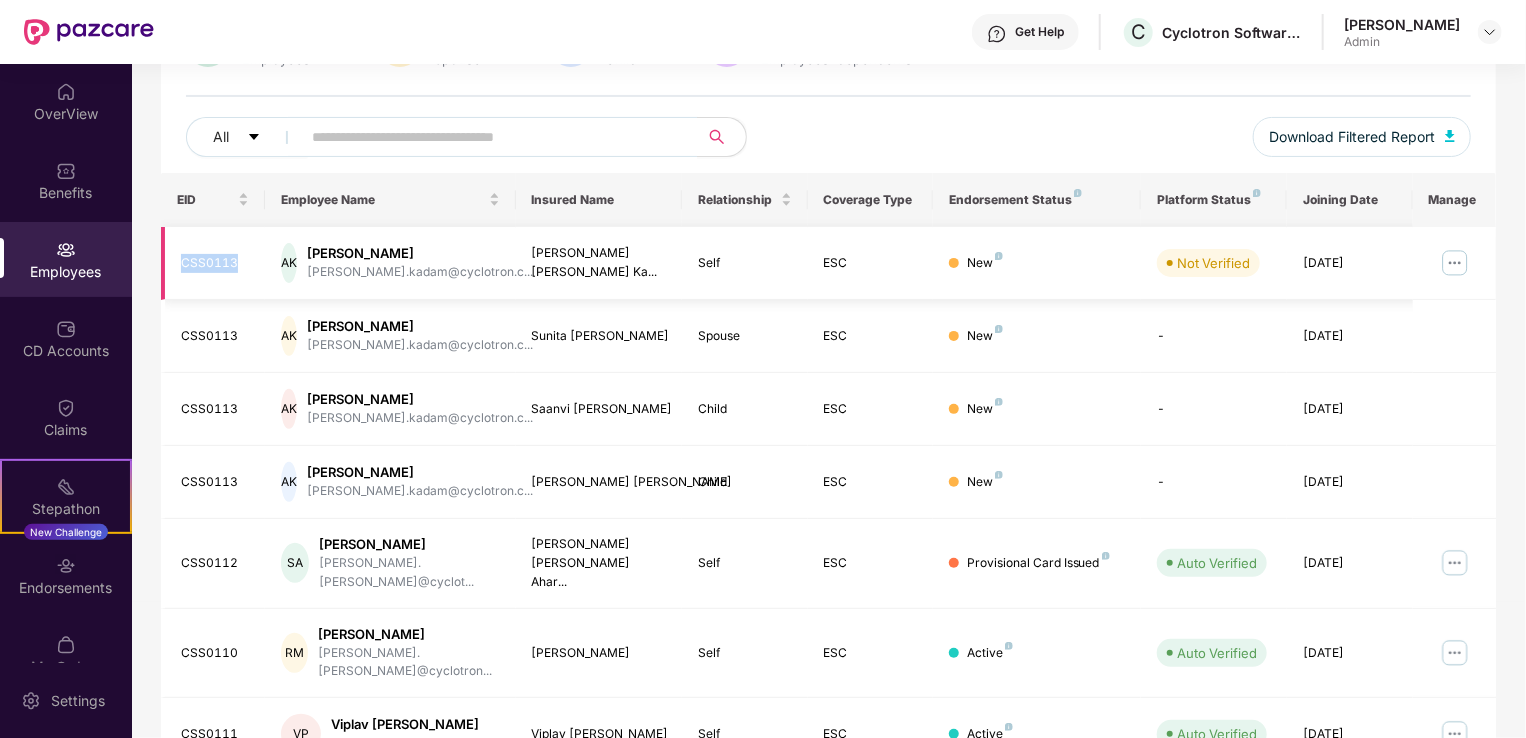 click on "CSS0113" at bounding box center [215, 263] 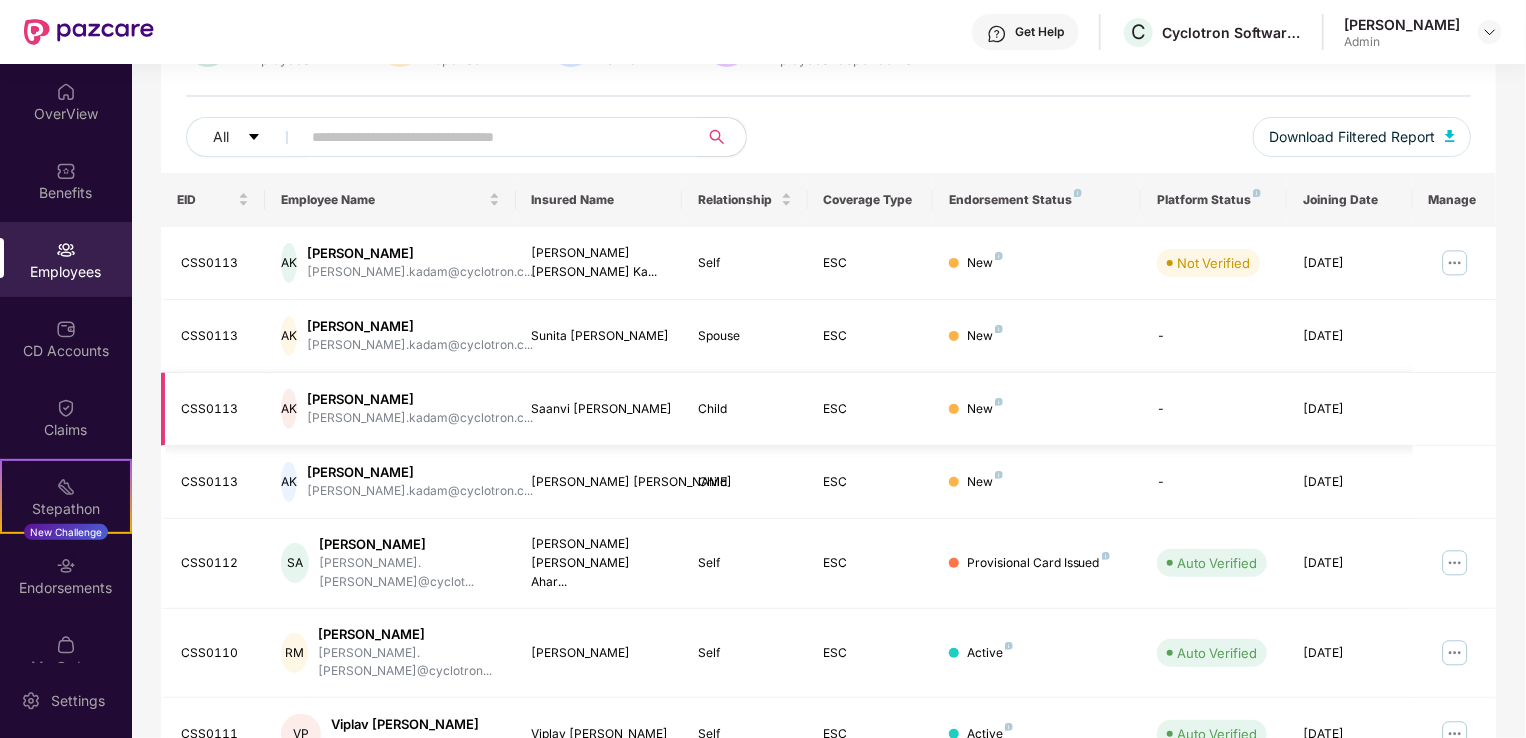 scroll, scrollTop: 0, scrollLeft: 0, axis: both 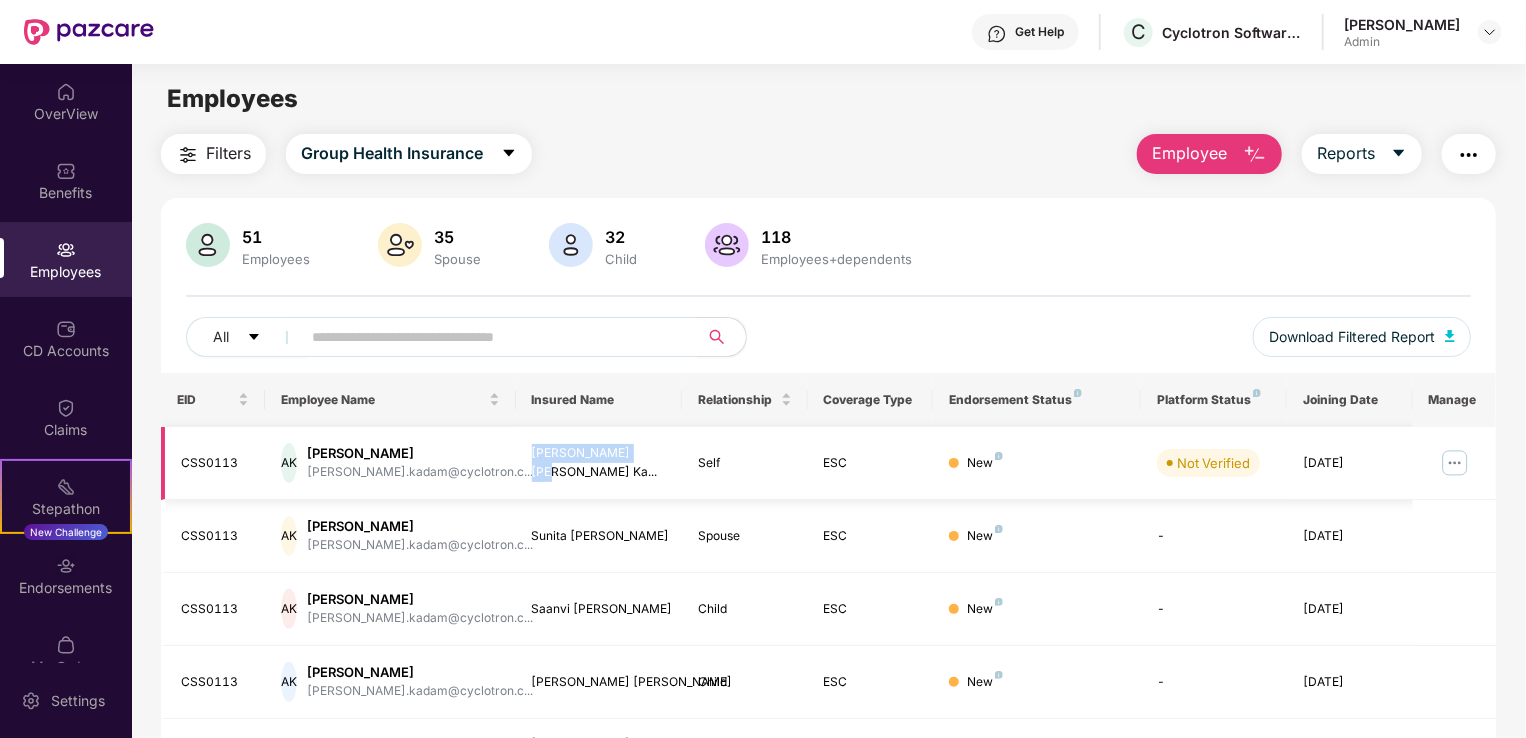 drag, startPoint x: 529, startPoint y: 454, endPoint x: 643, endPoint y: 451, distance: 114.03947 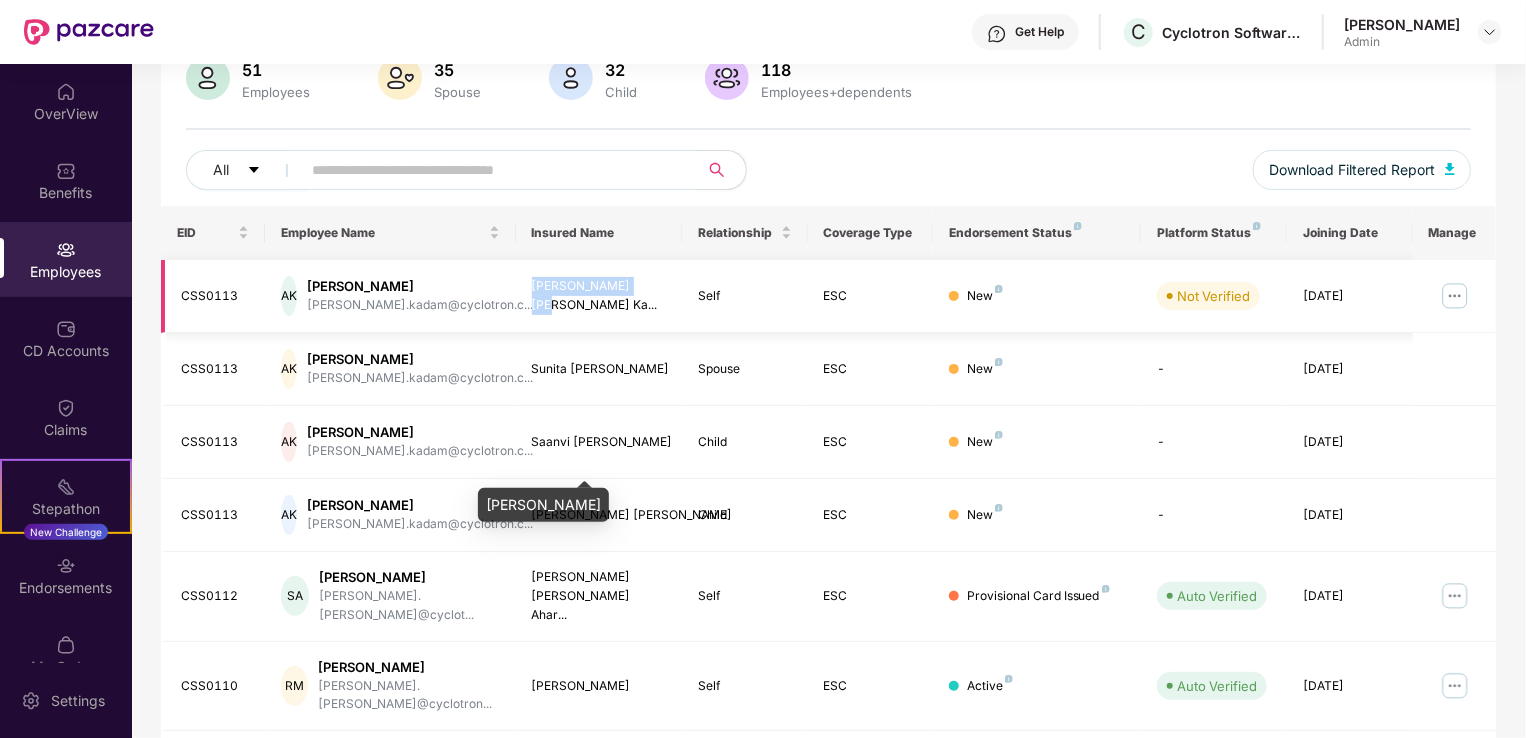 scroll, scrollTop: 200, scrollLeft: 0, axis: vertical 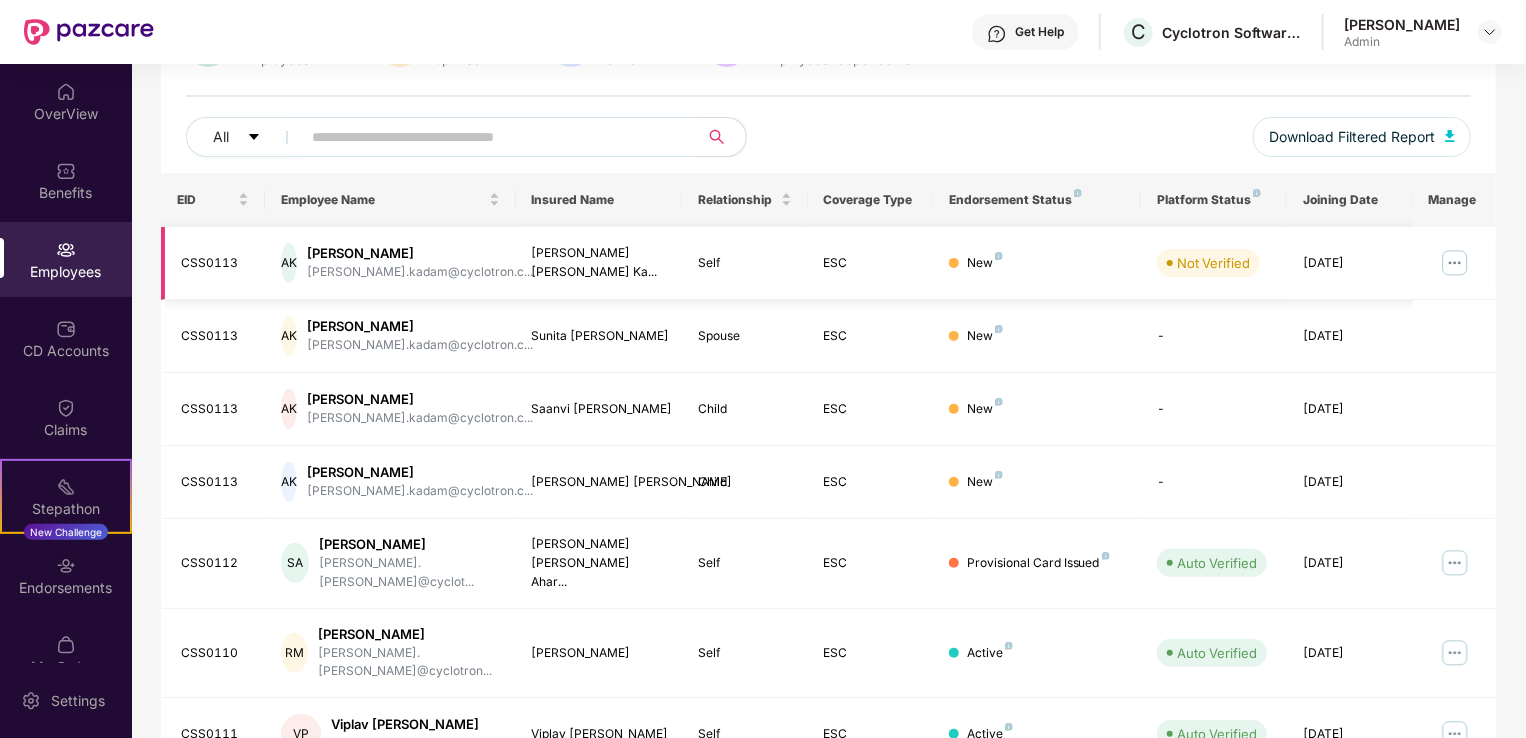 click on "[PERSON_NAME] [PERSON_NAME] Ka..." at bounding box center (599, 263) 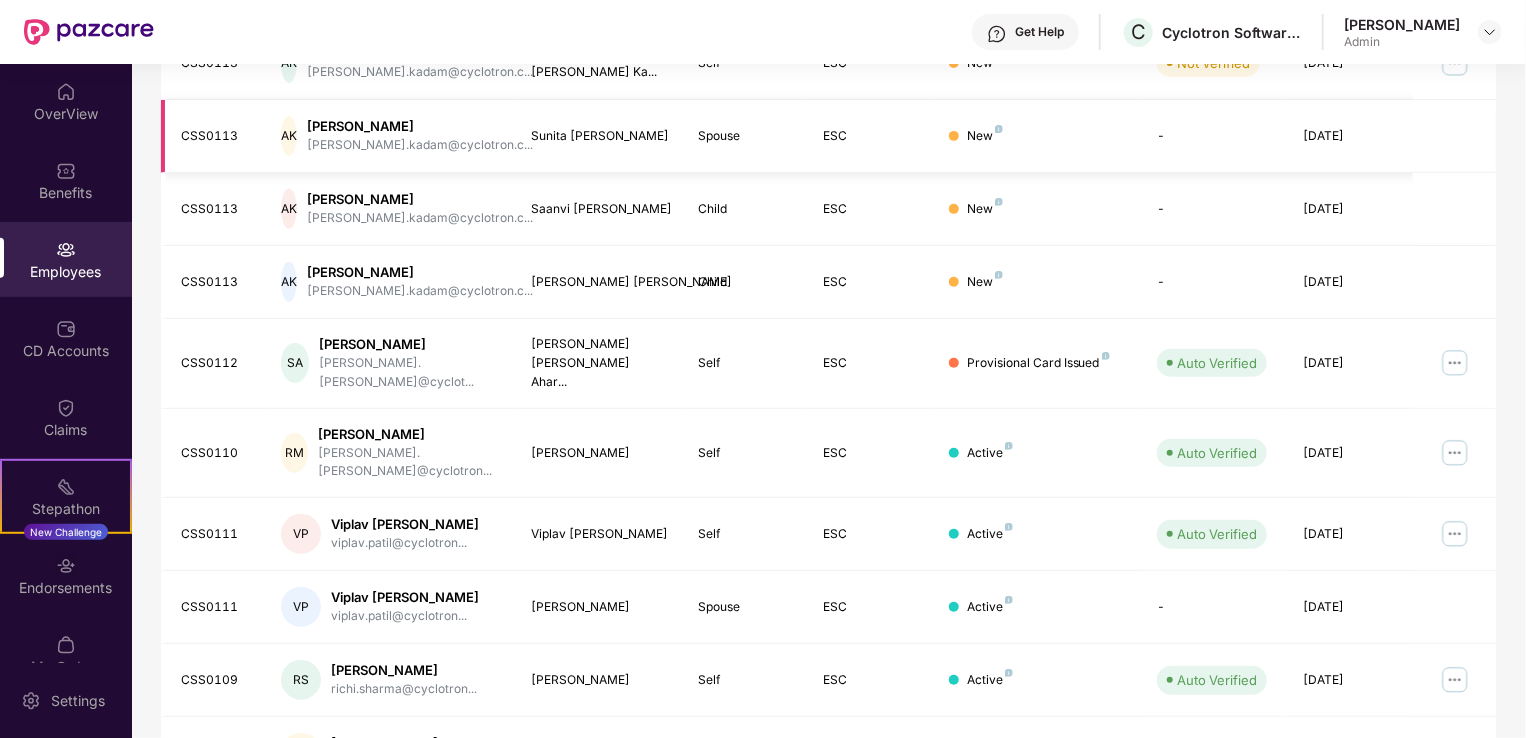 scroll, scrollTop: 200, scrollLeft: 0, axis: vertical 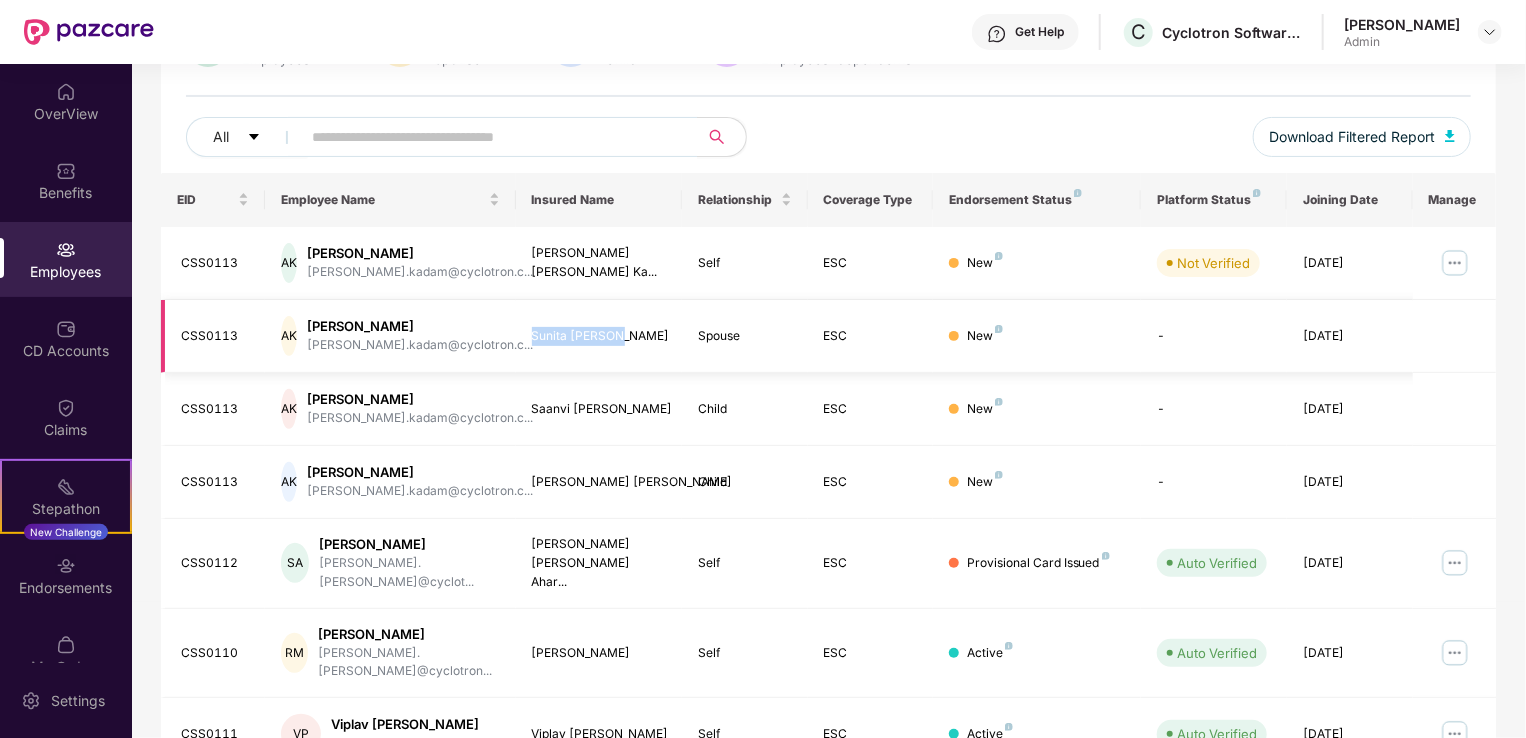 drag, startPoint x: 532, startPoint y: 334, endPoint x: 627, endPoint y: 335, distance: 95.005264 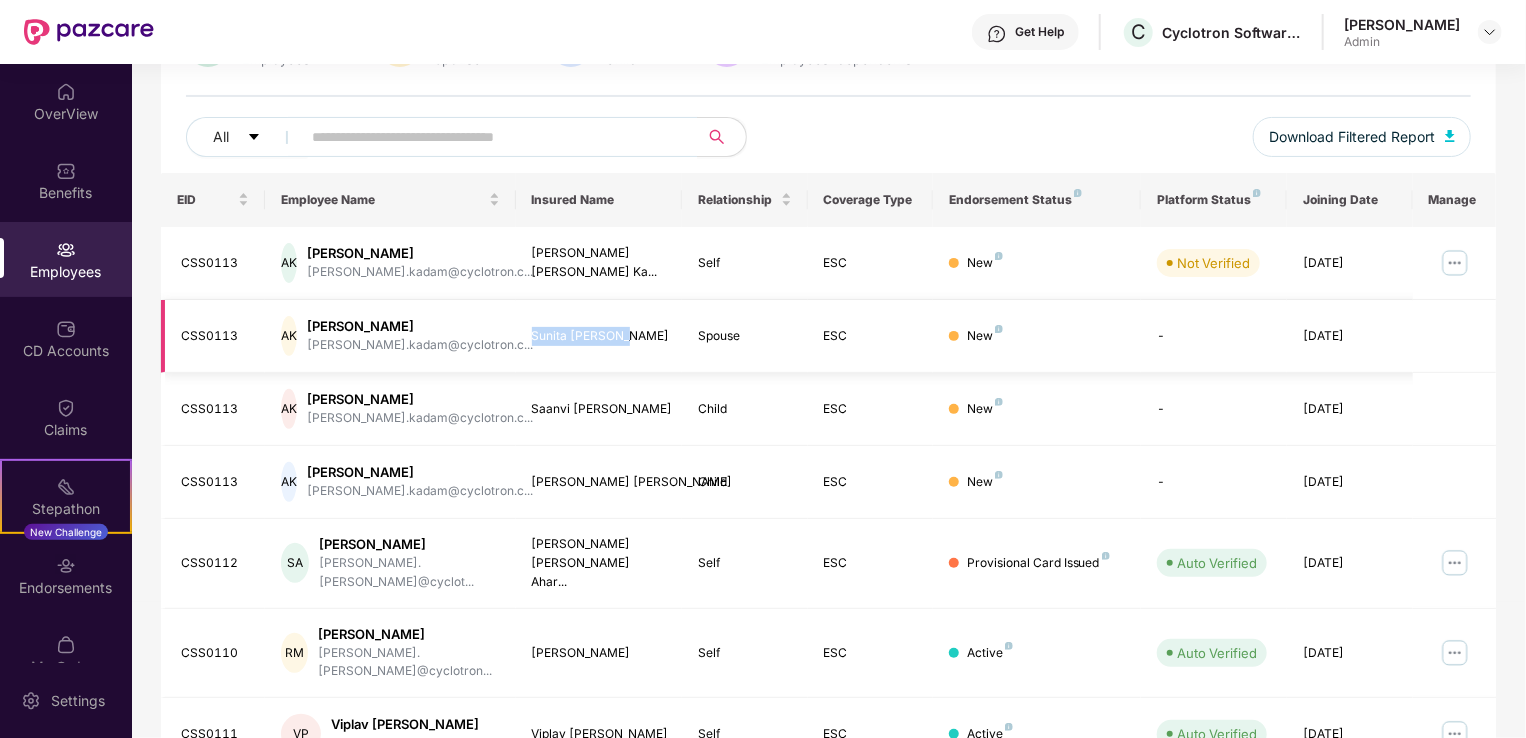 click on "Sunita [PERSON_NAME]" at bounding box center [599, 336] 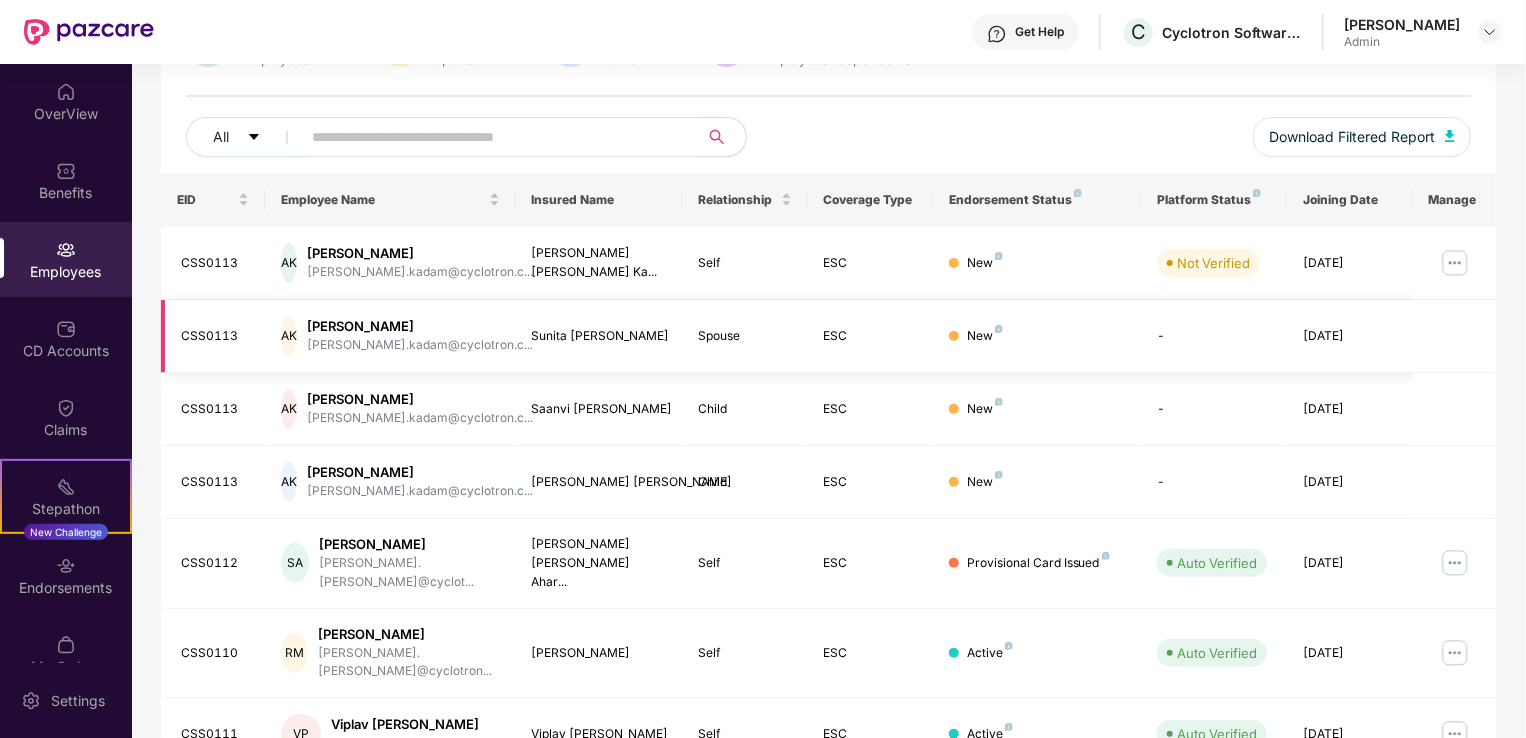 click on "Sunita [PERSON_NAME]" at bounding box center [599, 336] 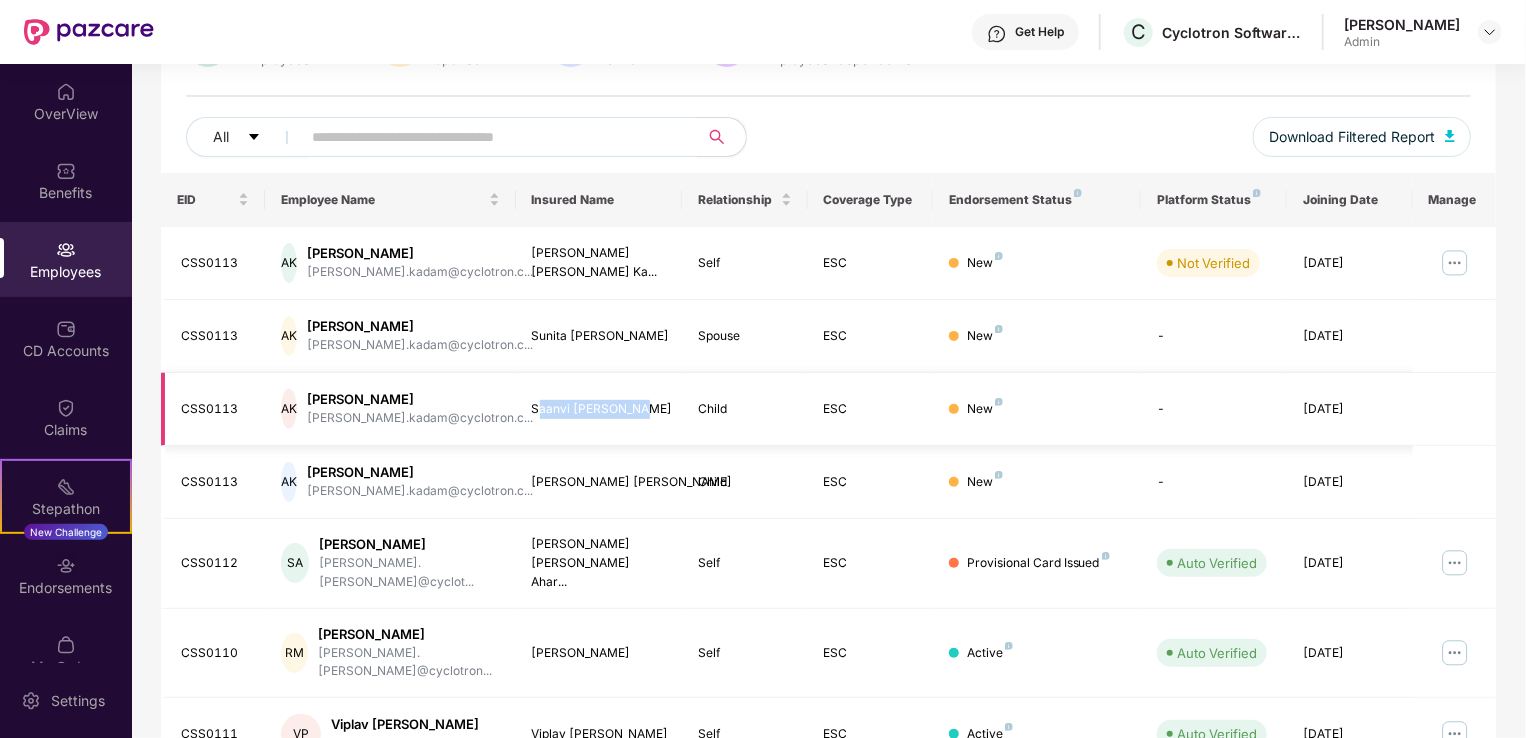 drag, startPoint x: 536, startPoint y: 406, endPoint x: 642, endPoint y: 406, distance: 106 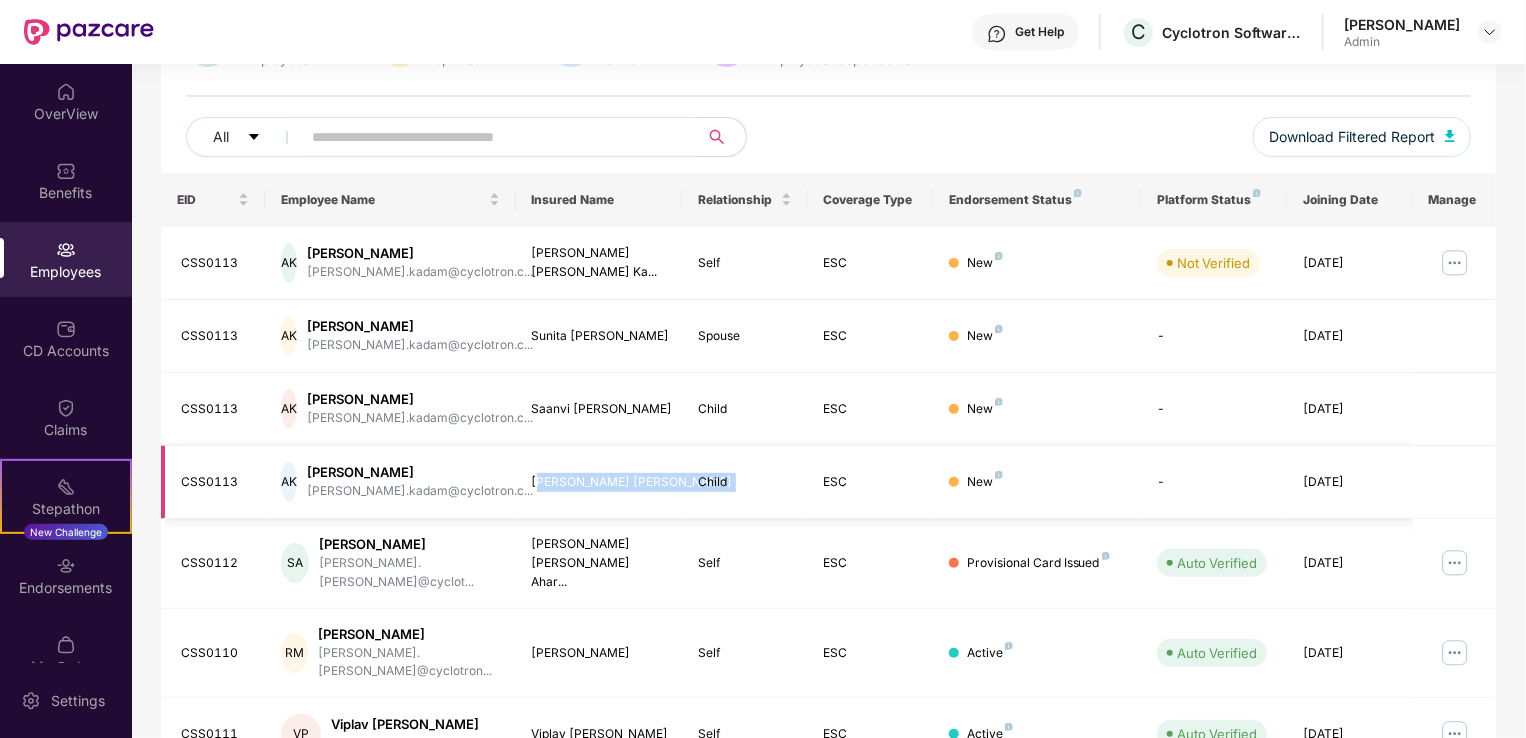 drag, startPoint x: 536, startPoint y: 478, endPoint x: 688, endPoint y: 478, distance: 152 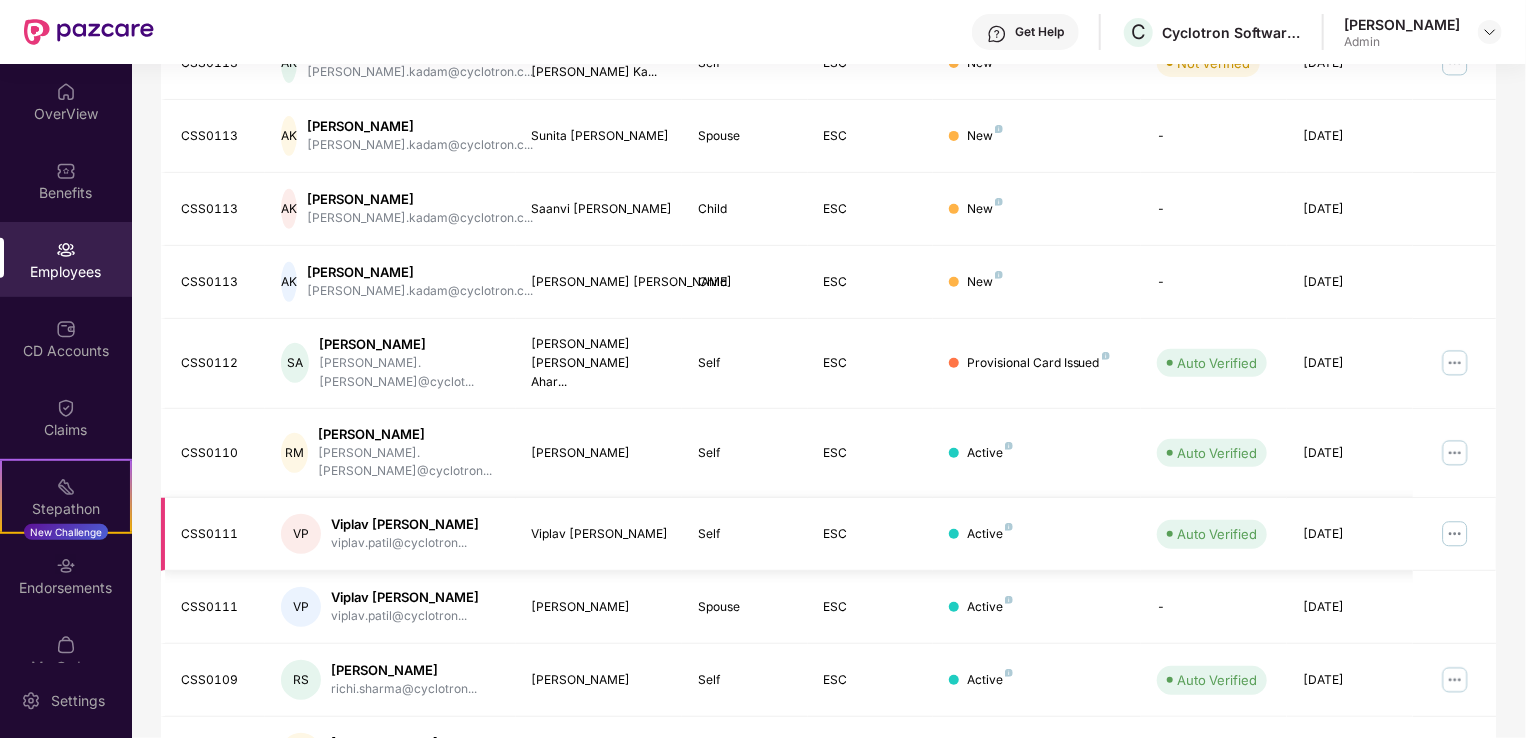 scroll, scrollTop: 200, scrollLeft: 0, axis: vertical 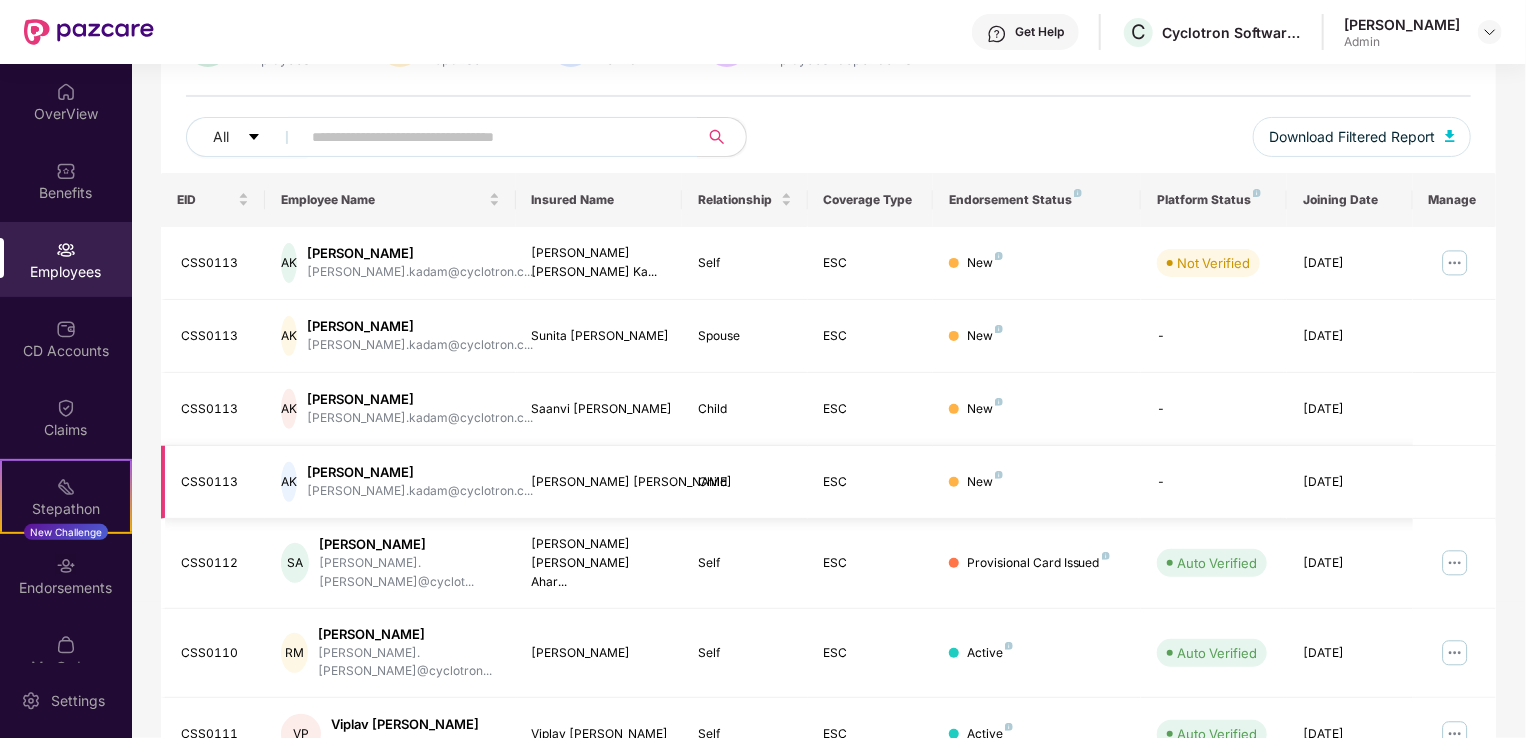 click on "CSS0113" at bounding box center (215, 482) 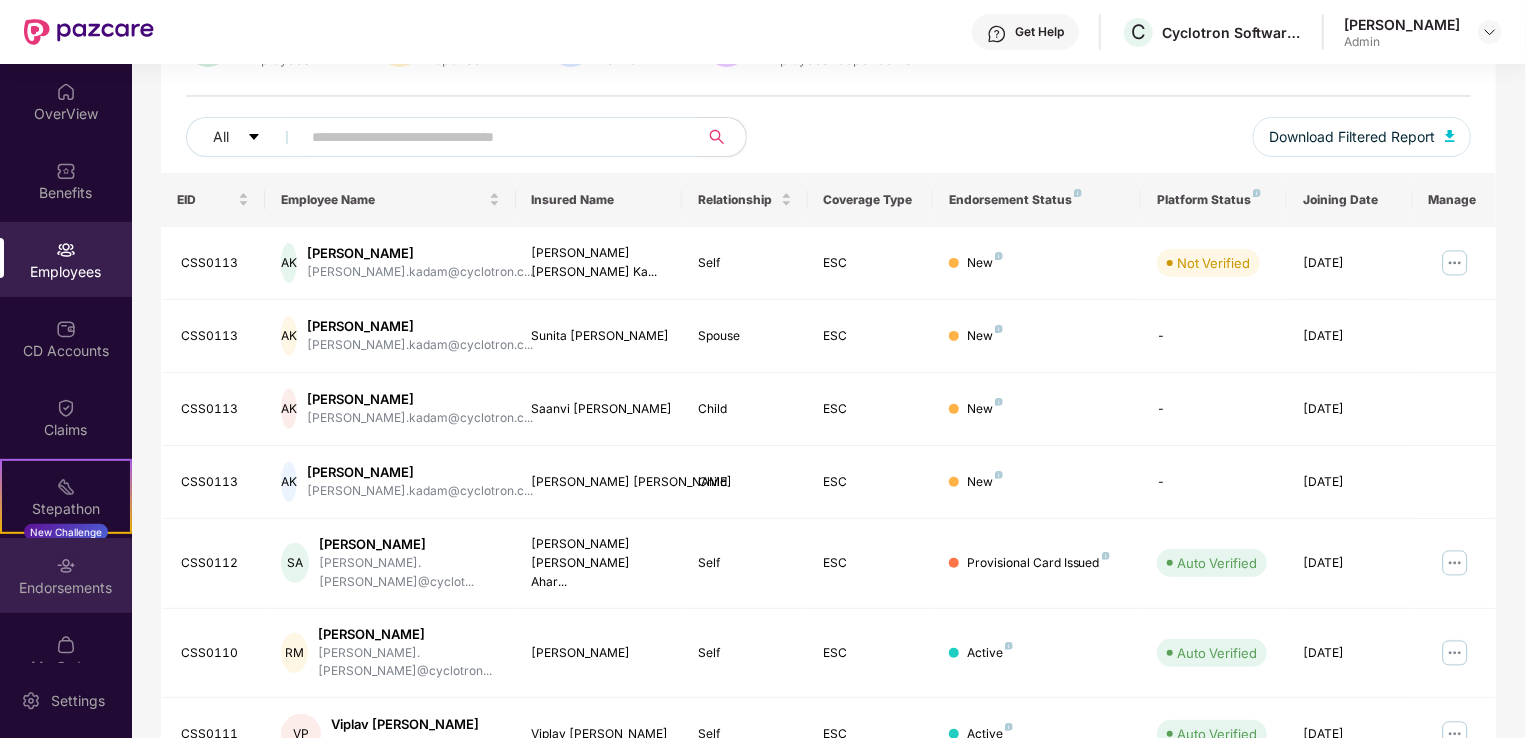click on "Endorsements" at bounding box center [66, 575] 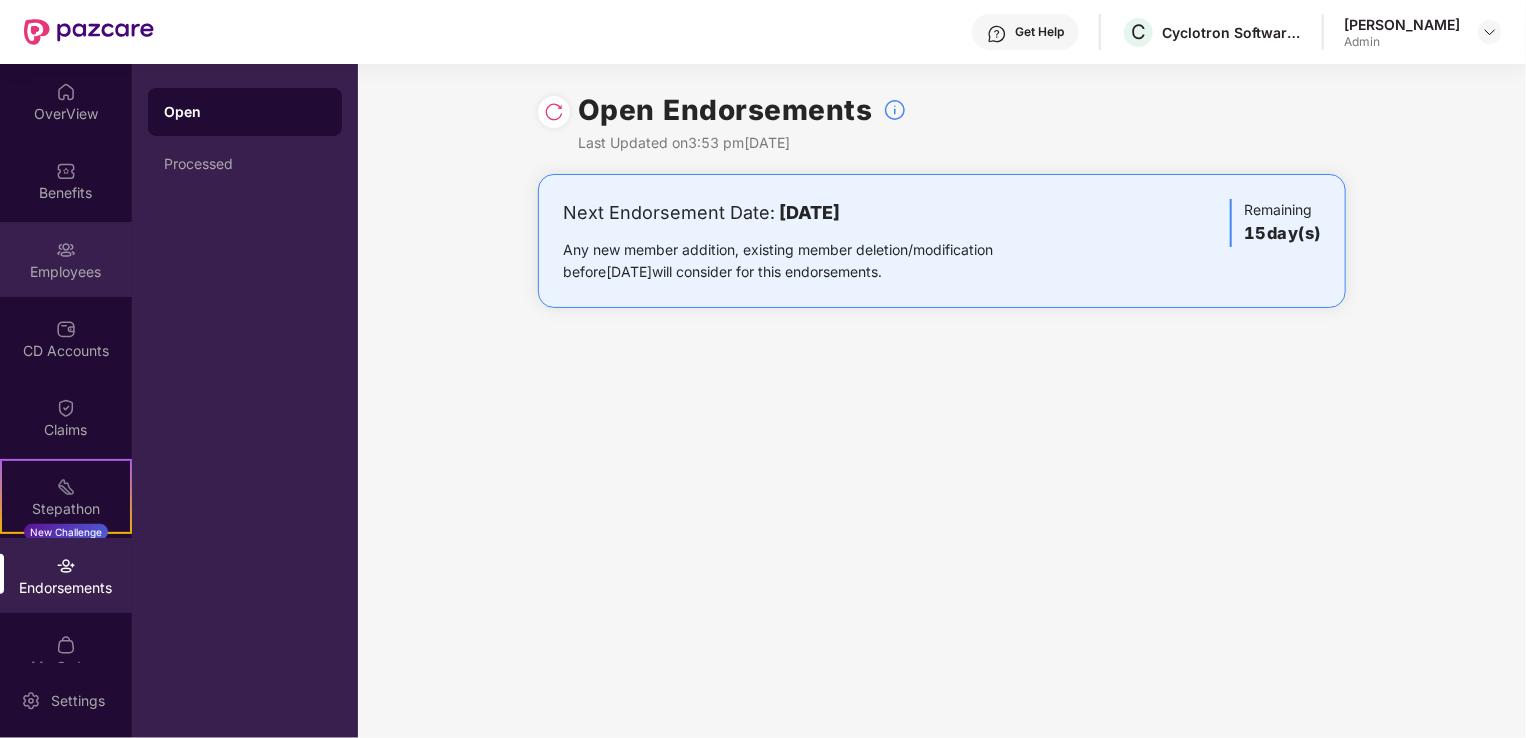 click on "Employees" at bounding box center (66, 259) 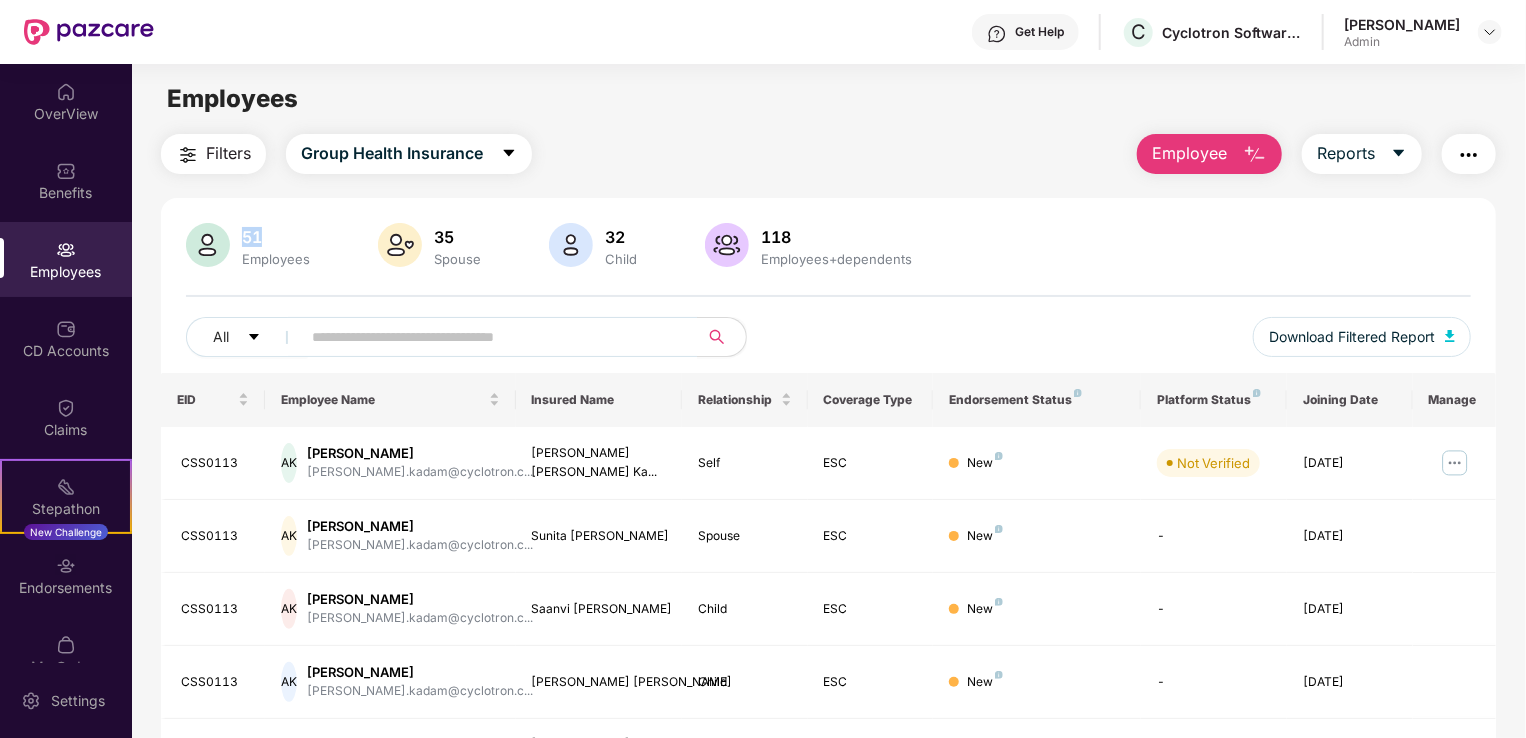 drag, startPoint x: 239, startPoint y: 234, endPoint x: 265, endPoint y: 231, distance: 26.172504 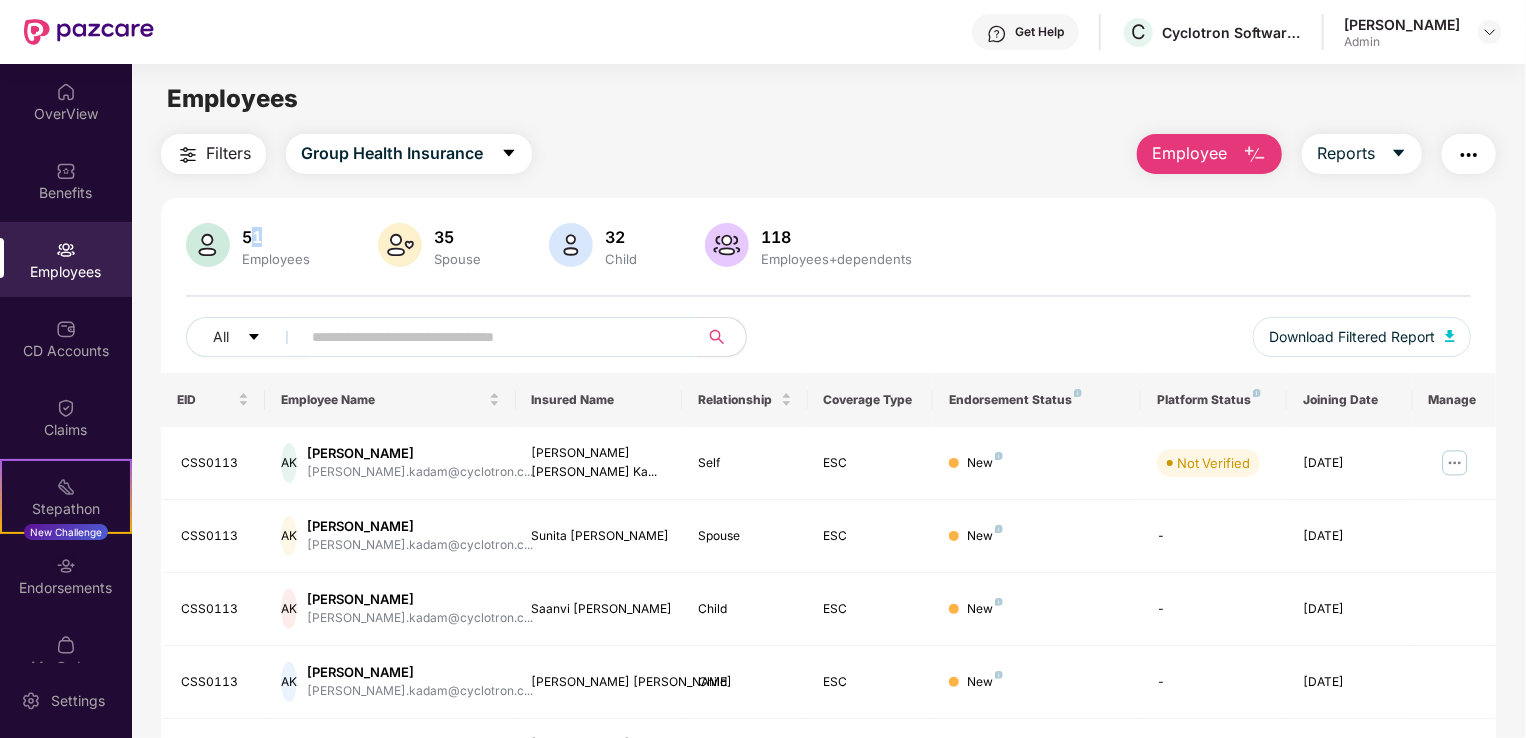 drag, startPoint x: 248, startPoint y: 236, endPoint x: 273, endPoint y: 231, distance: 25.495098 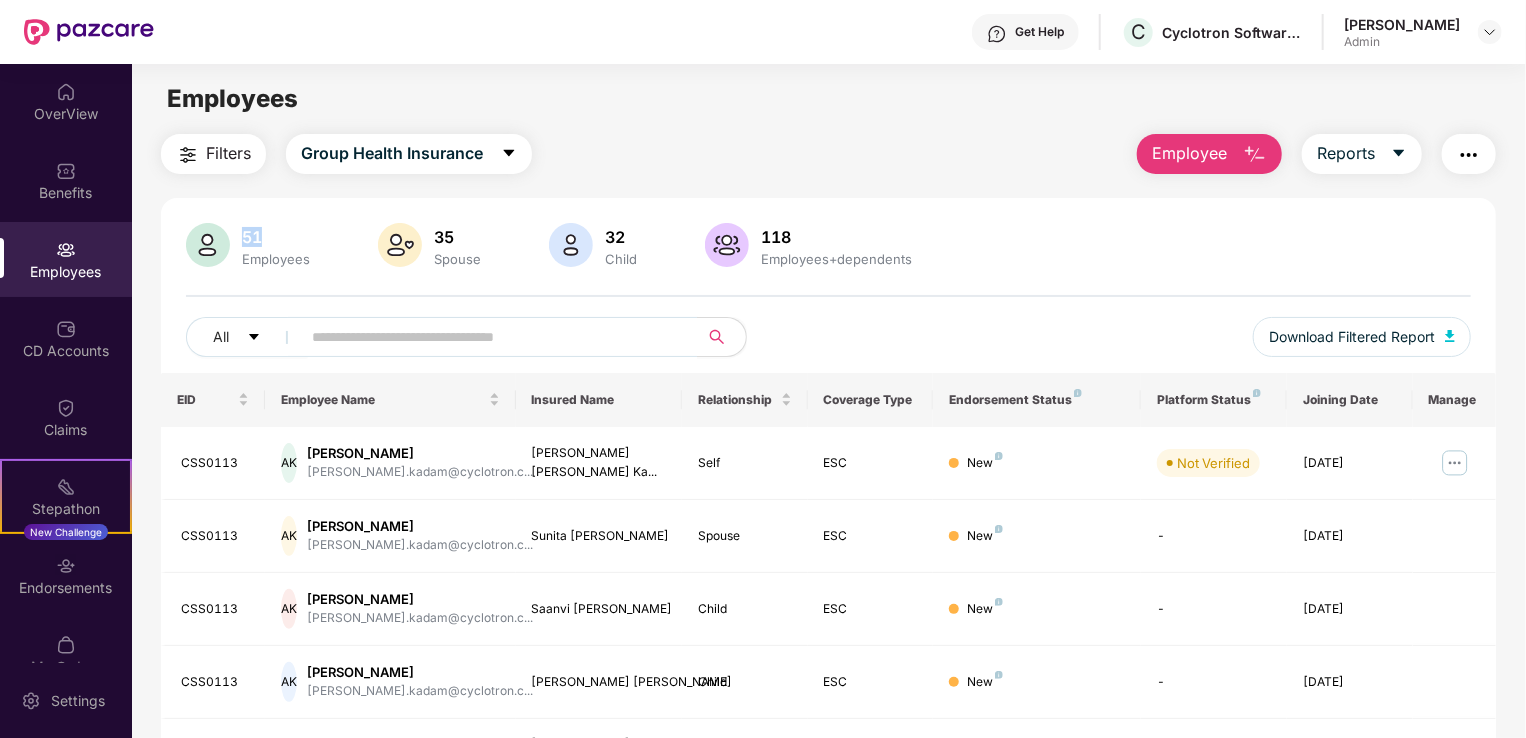click on "51" at bounding box center (276, 237) 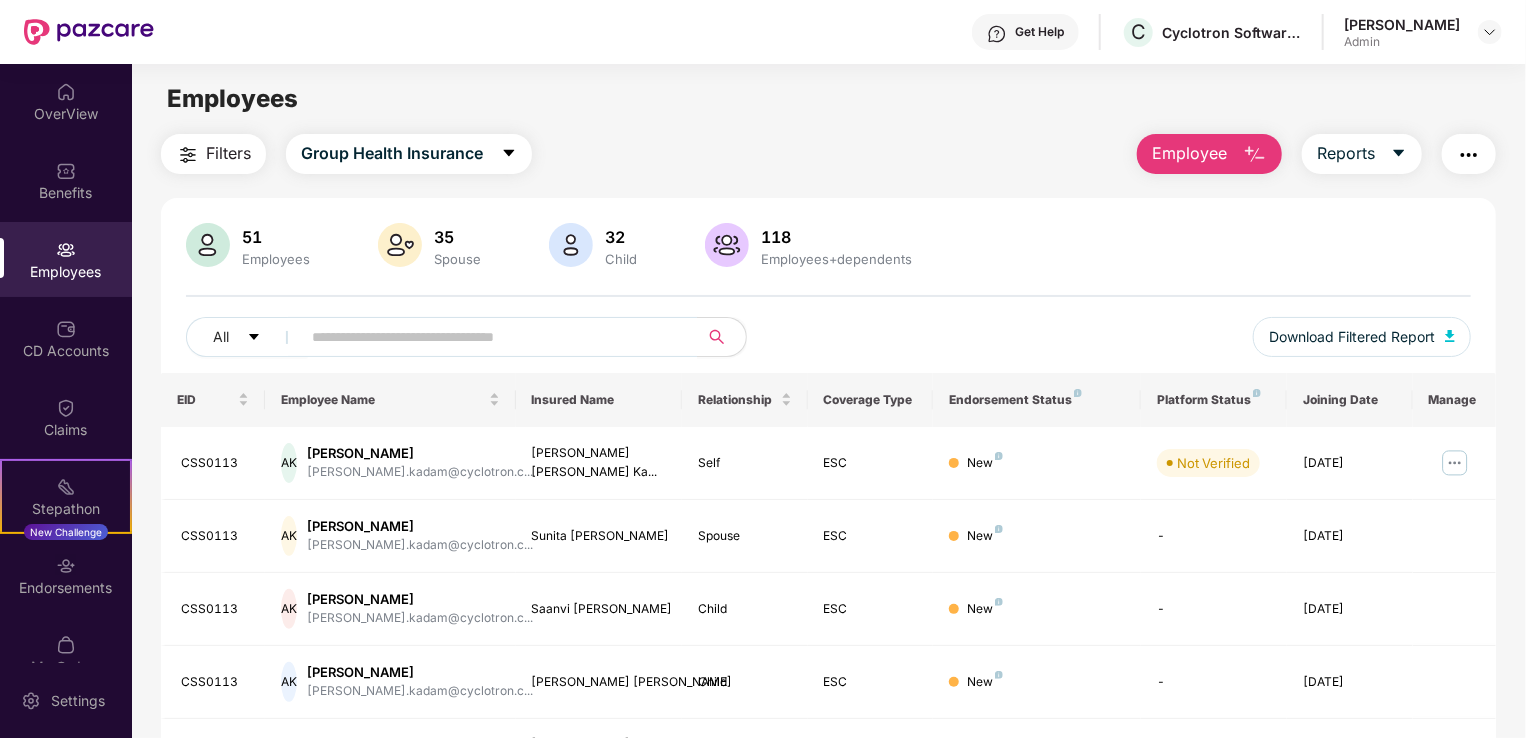 click on "51" at bounding box center [276, 237] 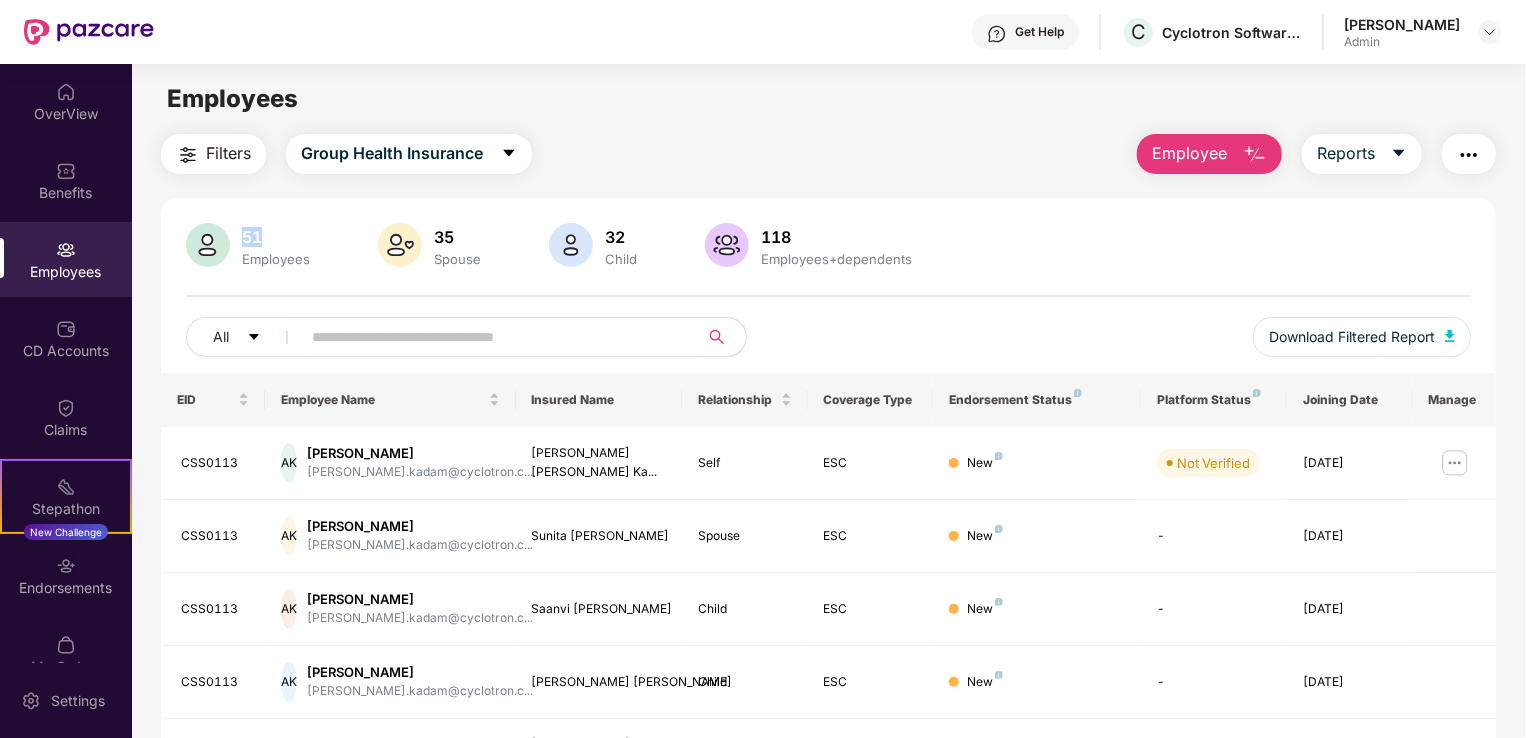 click on "51" at bounding box center (276, 237) 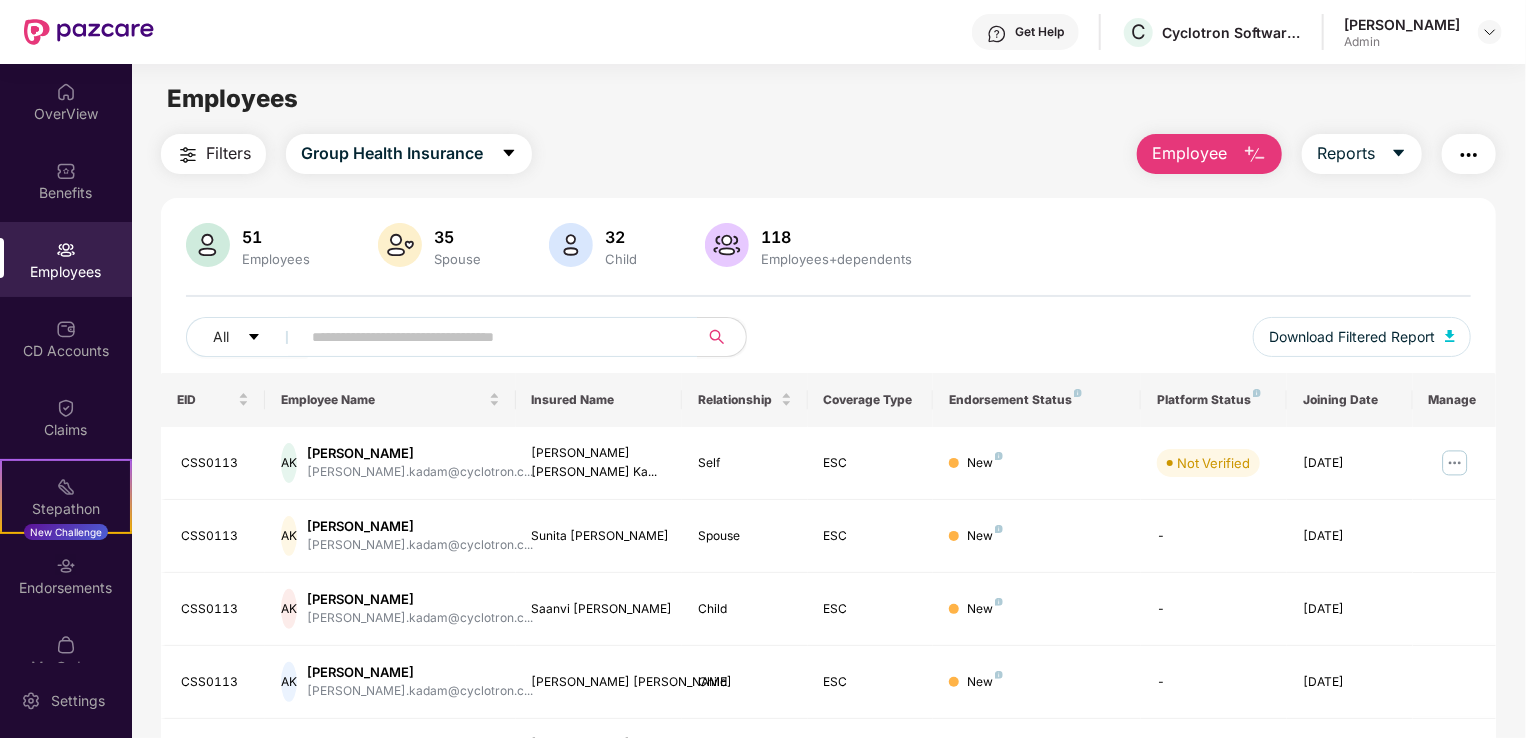 drag, startPoint x: 248, startPoint y: 237, endPoint x: 290, endPoint y: 249, distance: 43.68066 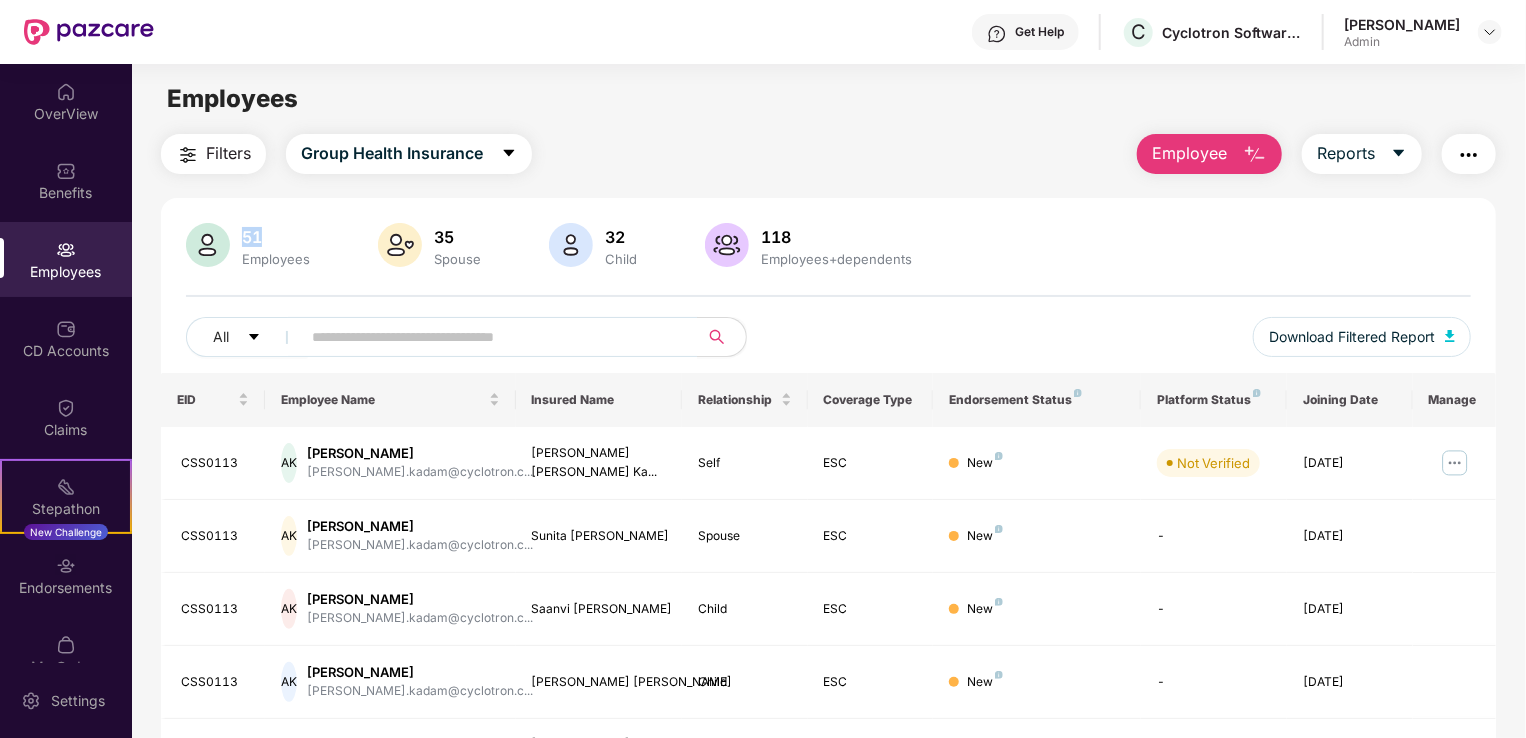 click on "51" at bounding box center (276, 237) 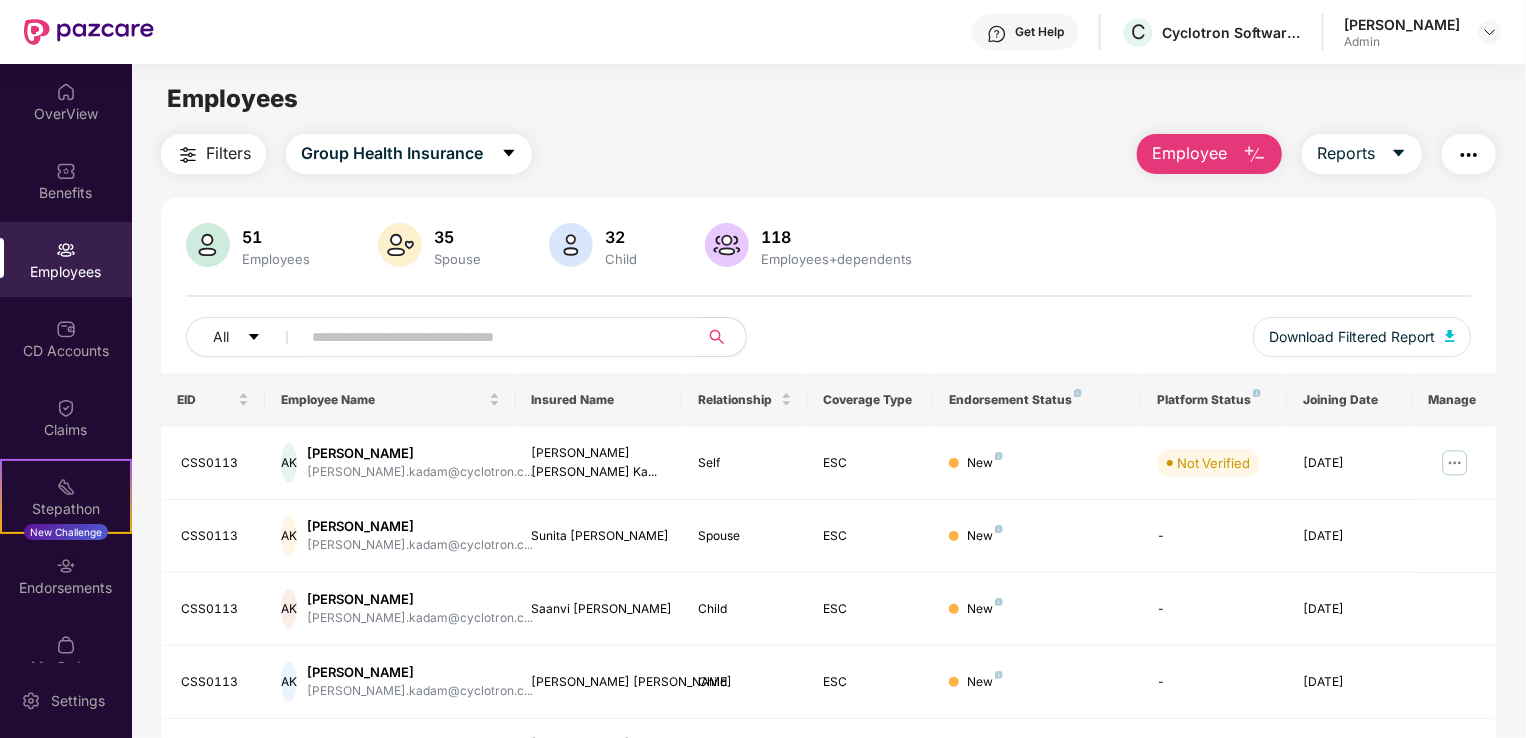 click on "51" at bounding box center [276, 237] 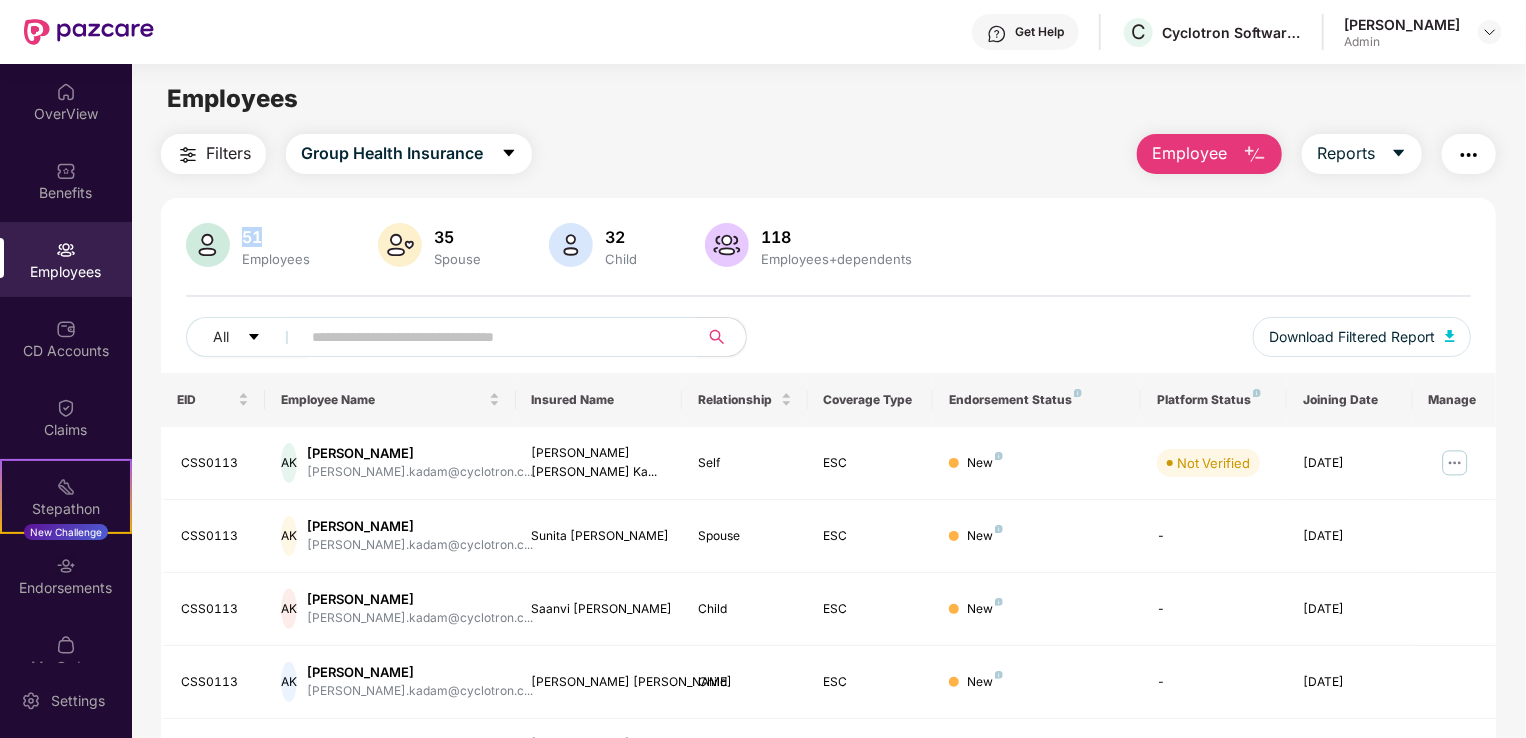 click on "51" at bounding box center [276, 237] 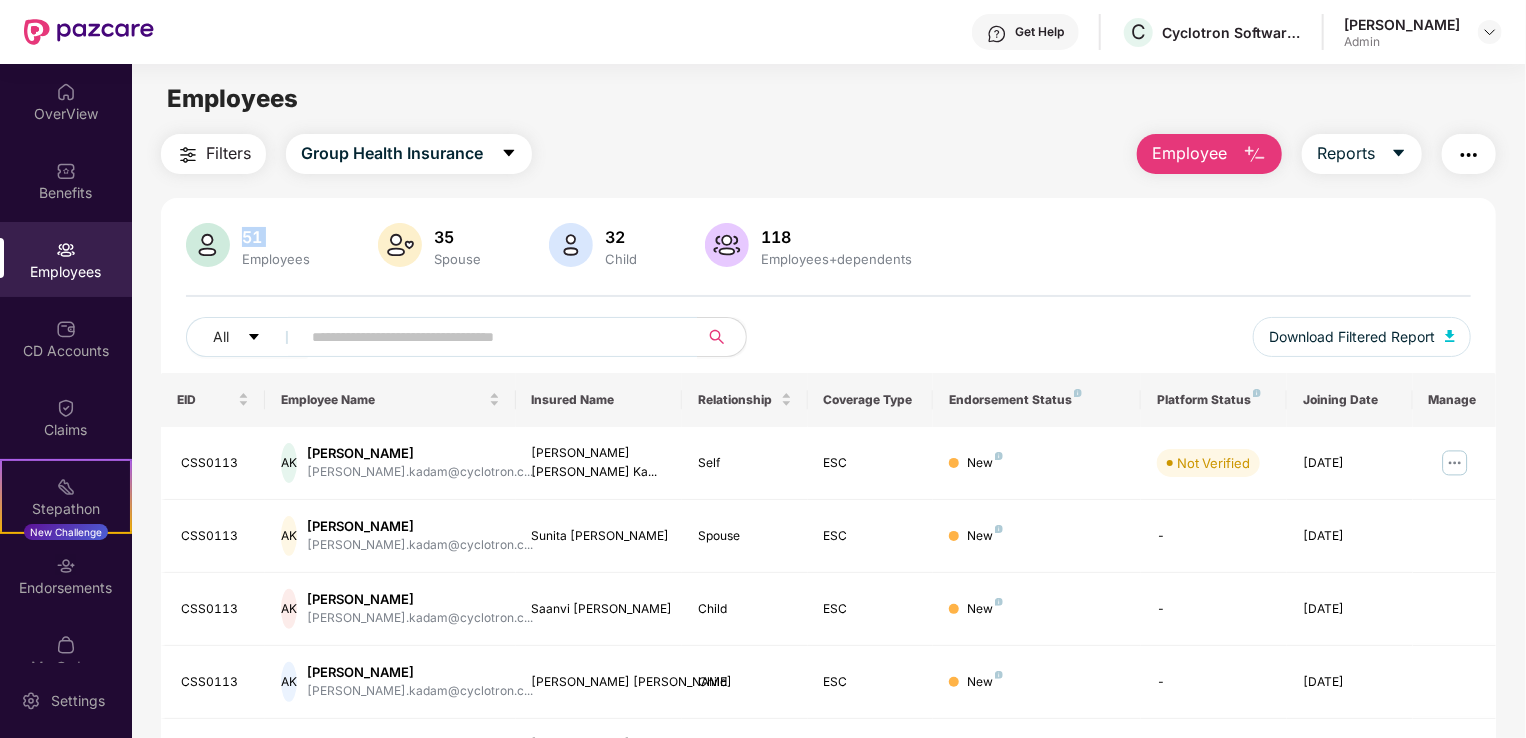 click on "51" at bounding box center [276, 237] 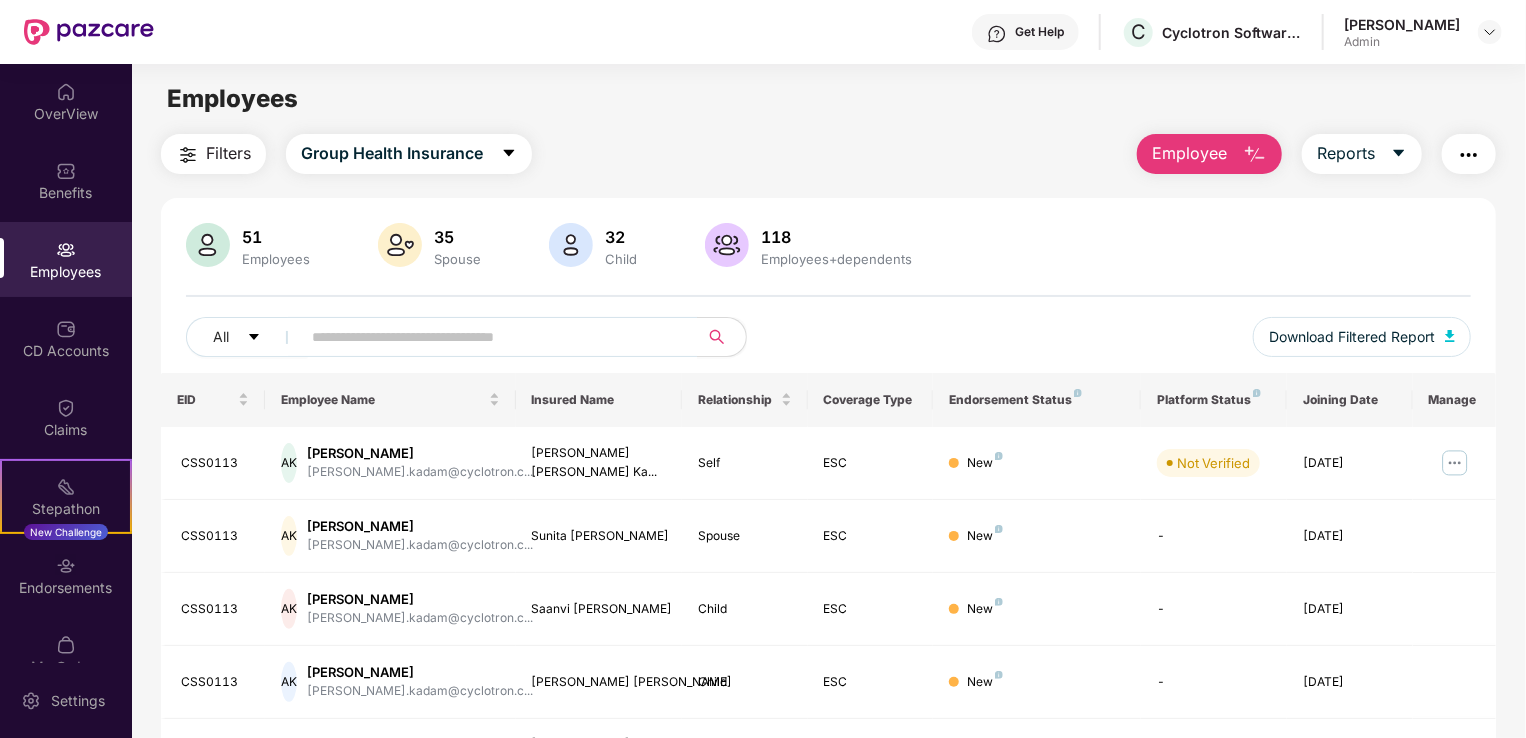 drag, startPoint x: 270, startPoint y: 238, endPoint x: 353, endPoint y: 248, distance: 83.60024 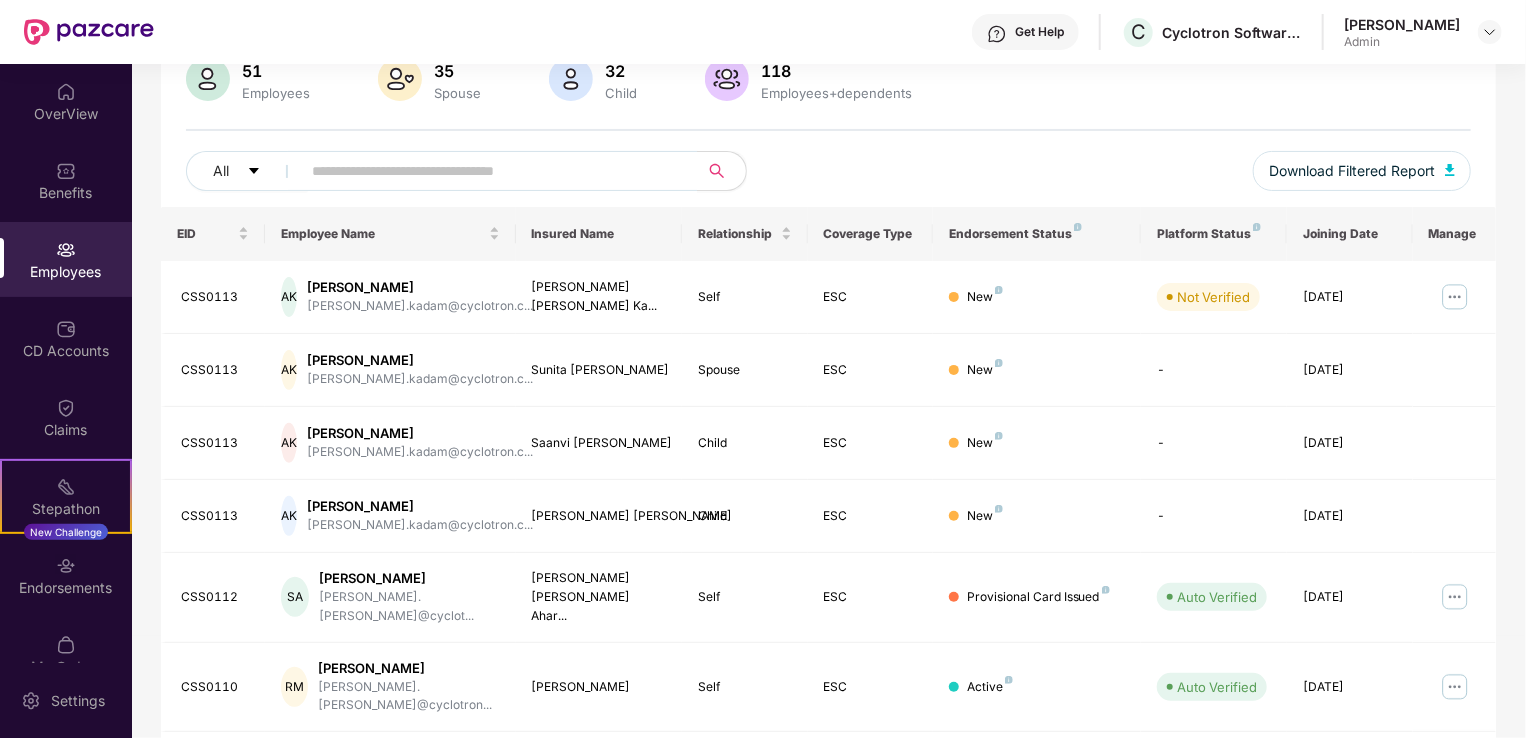 scroll, scrollTop: 200, scrollLeft: 0, axis: vertical 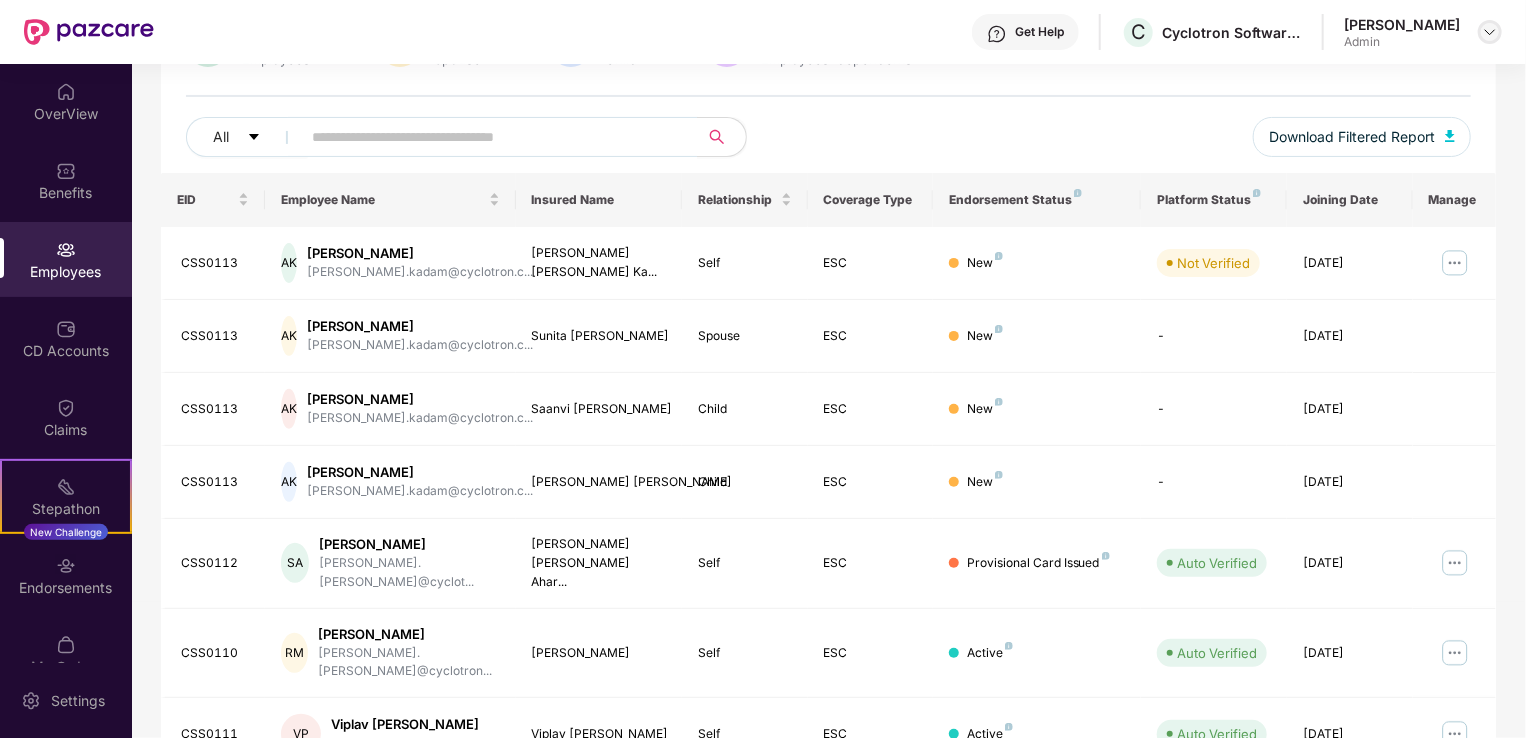 click at bounding box center [1490, 32] 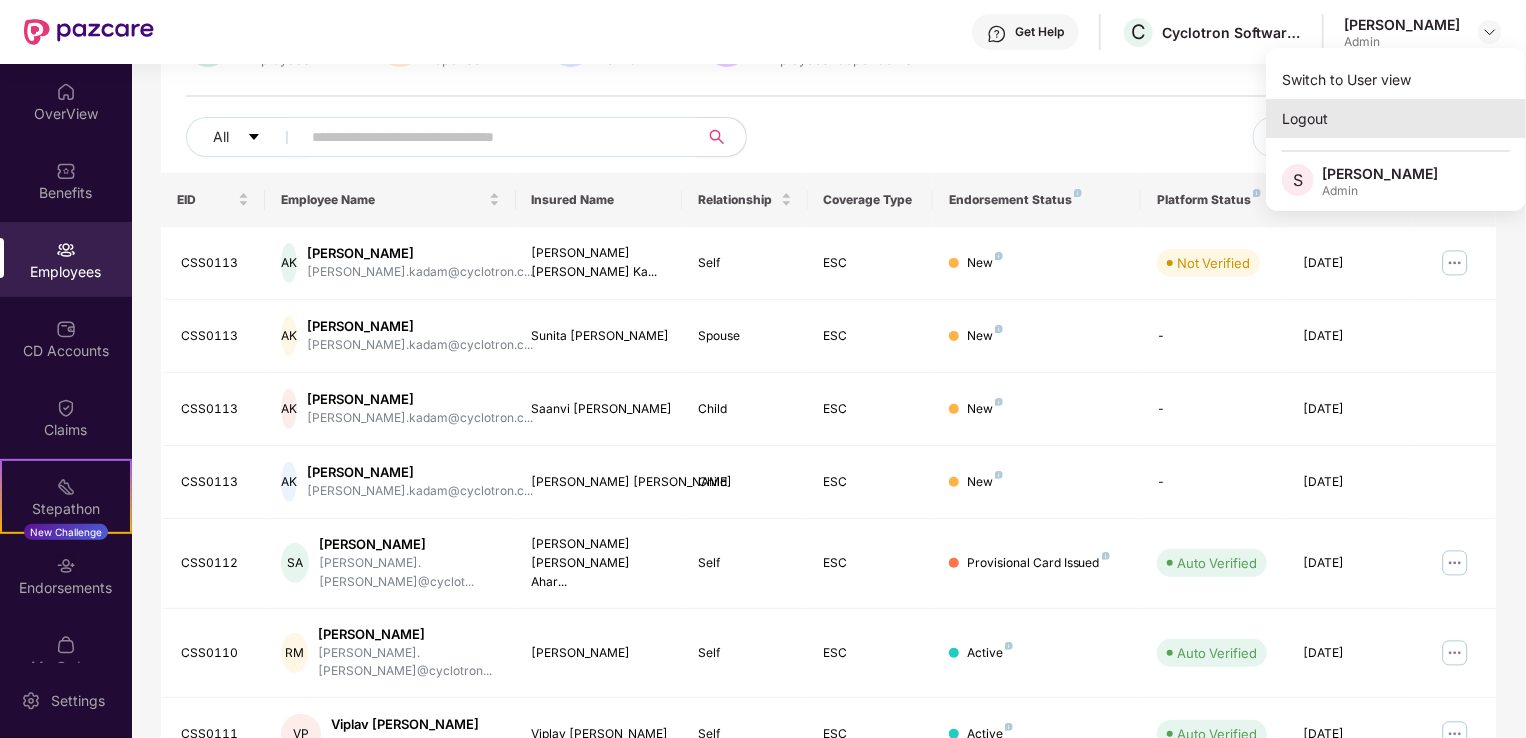 click on "Logout" at bounding box center [1396, 118] 